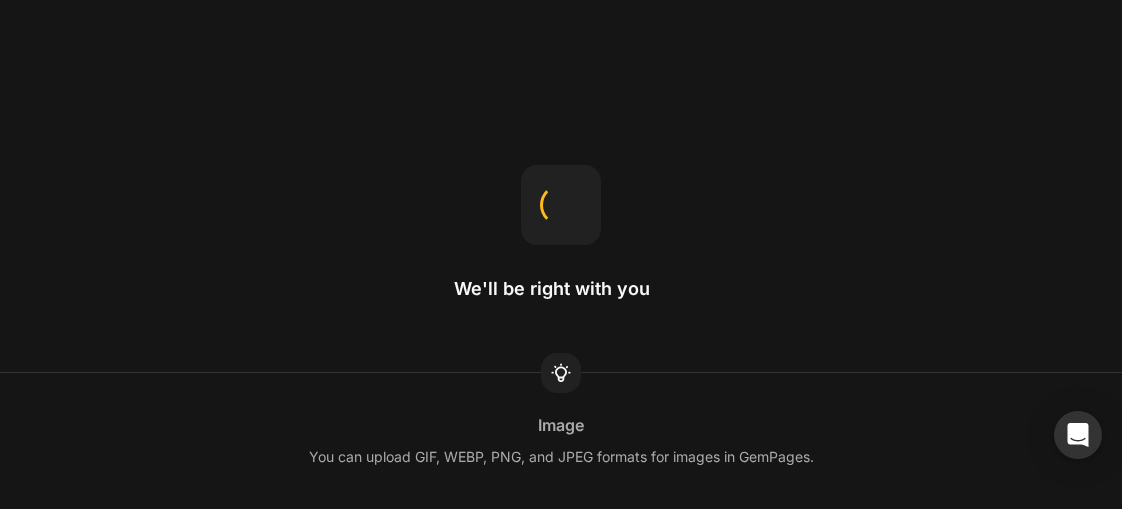 scroll, scrollTop: 0, scrollLeft: 0, axis: both 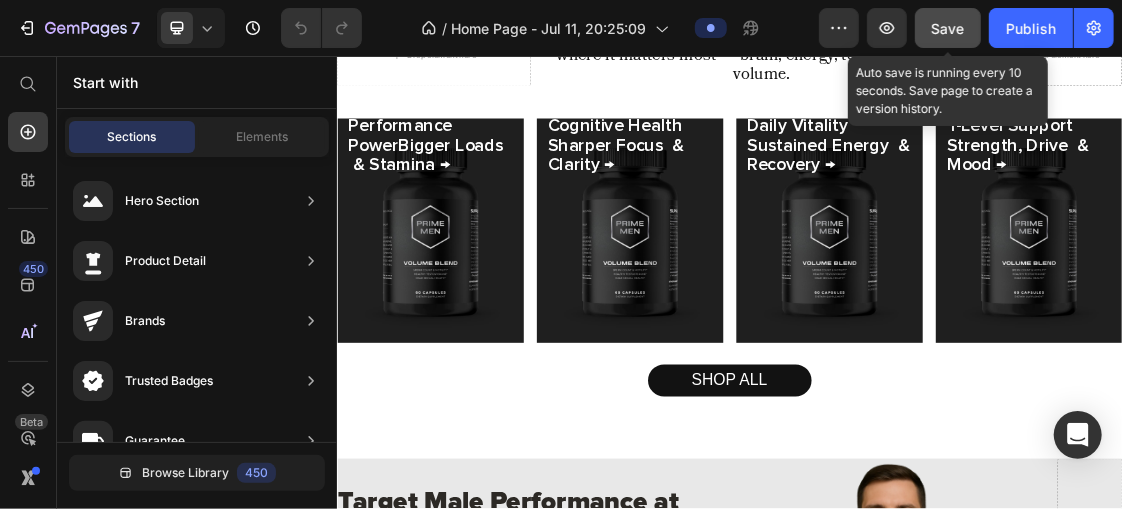 click on "Save" 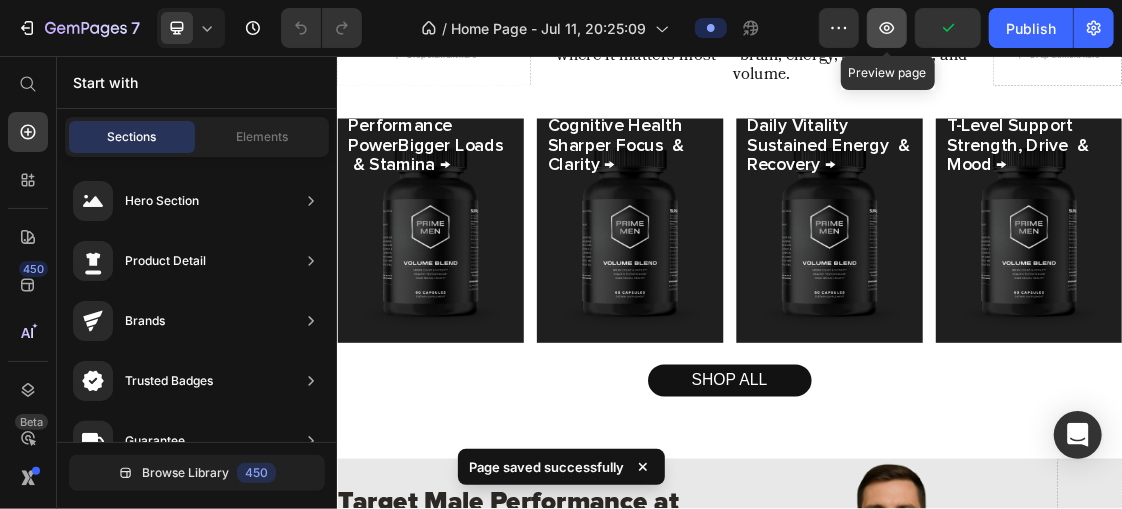 click 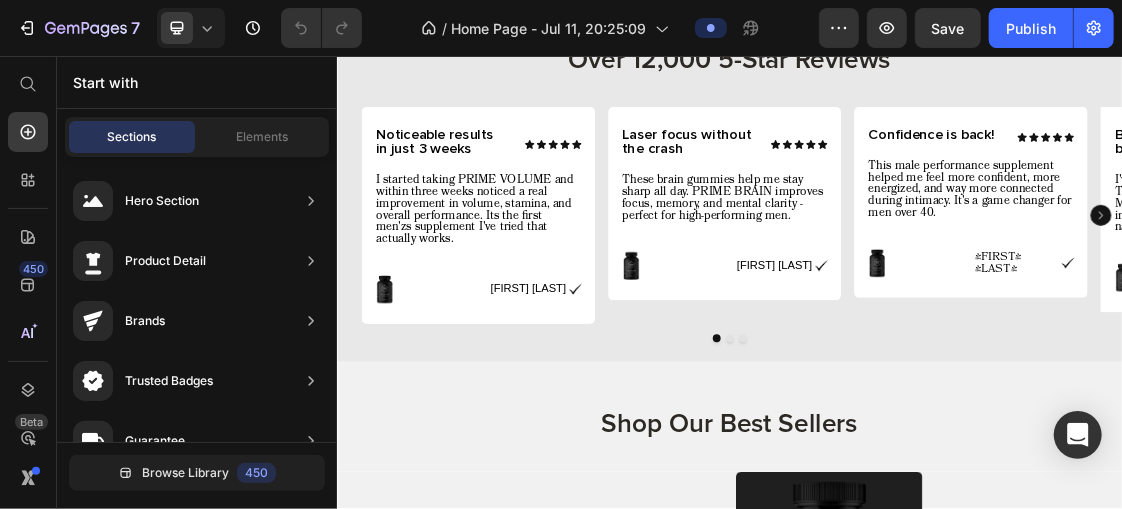 scroll, scrollTop: 2016, scrollLeft: 0, axis: vertical 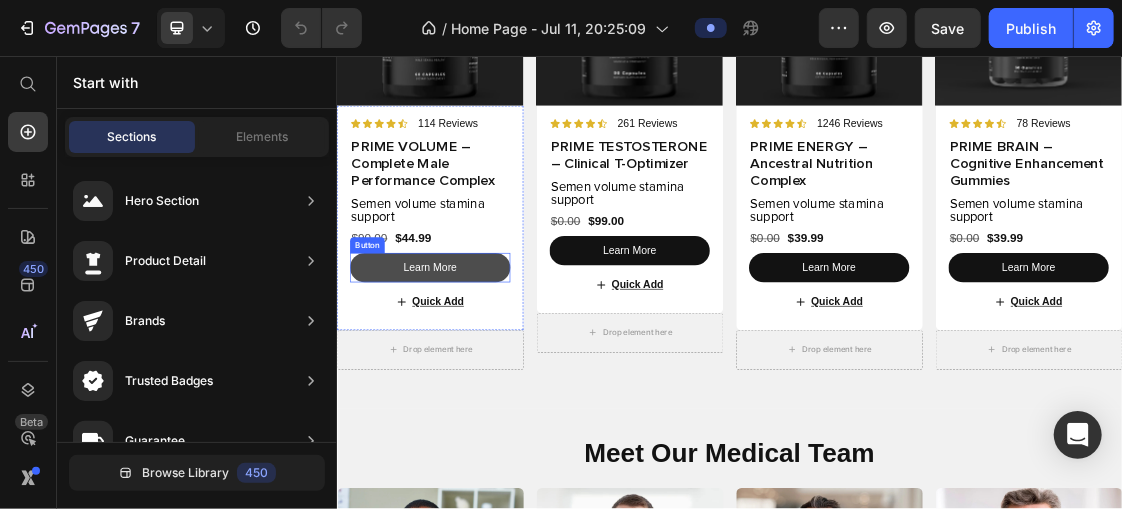 click on "Learn More" at bounding box center [478, 379] 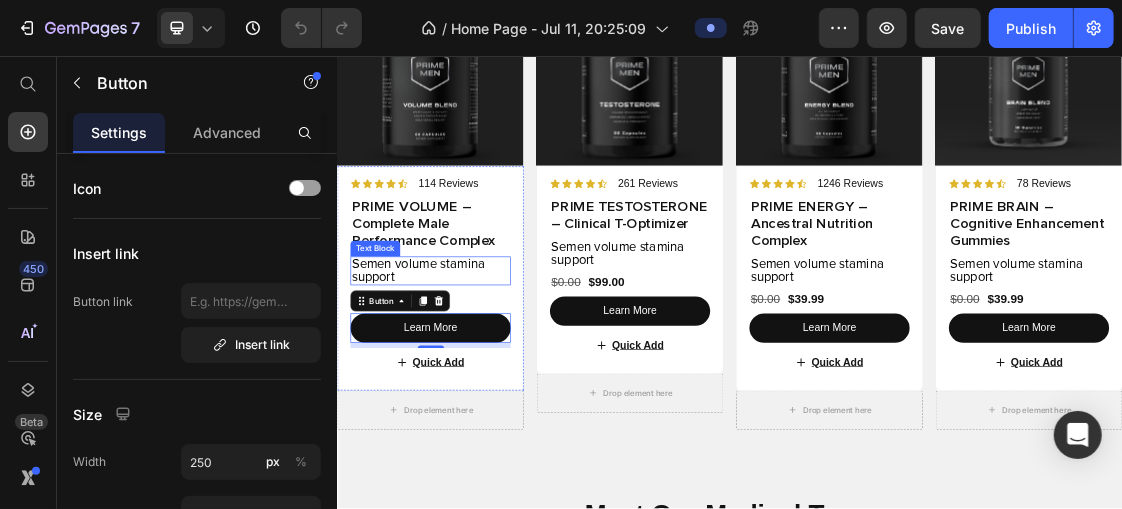 scroll, scrollTop: 2805, scrollLeft: 0, axis: vertical 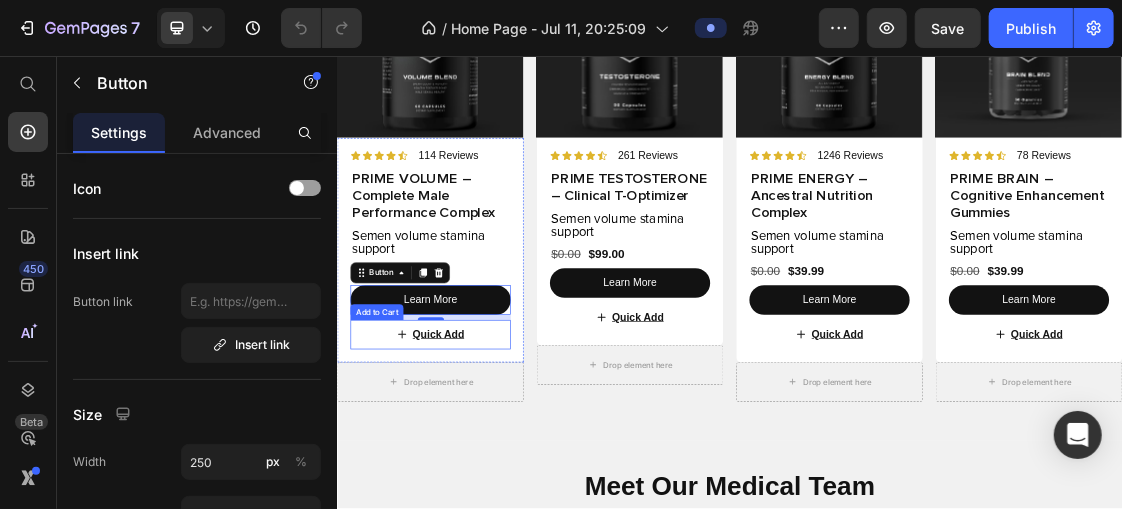 click on "Quick Add" at bounding box center [478, 481] 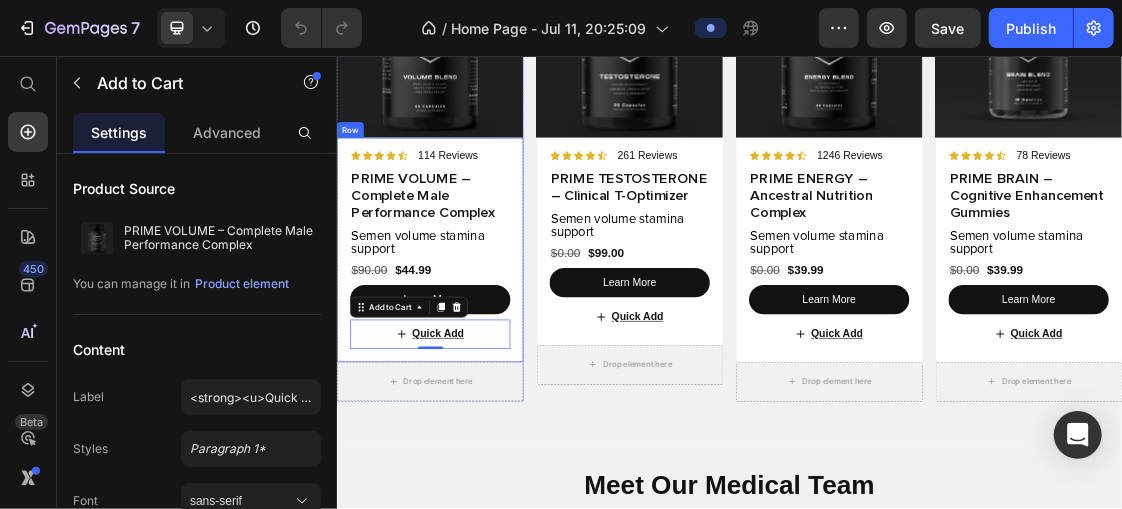 scroll, scrollTop: 2784, scrollLeft: 0, axis: vertical 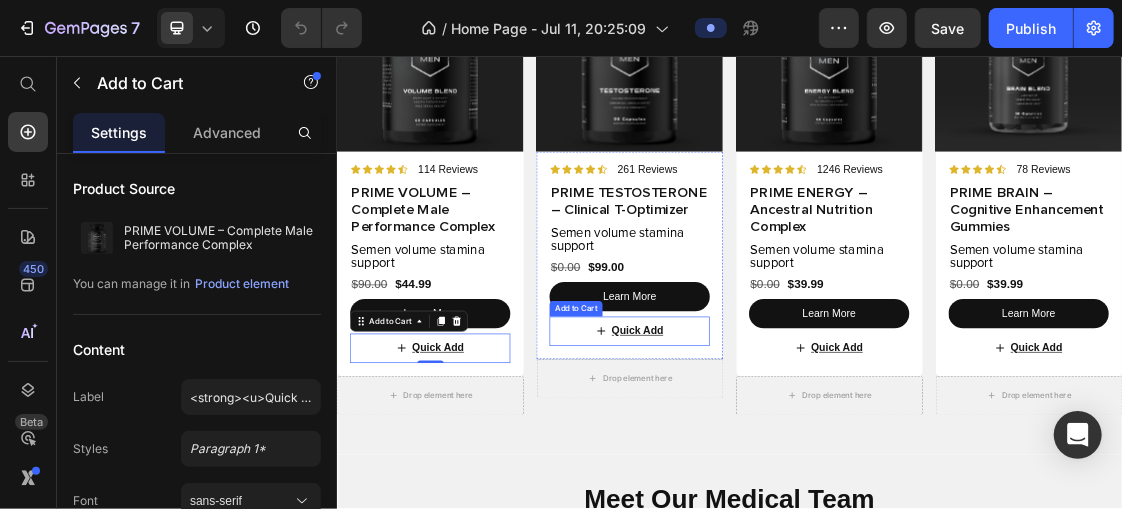 click on "Quick Add" at bounding box center [783, 476] 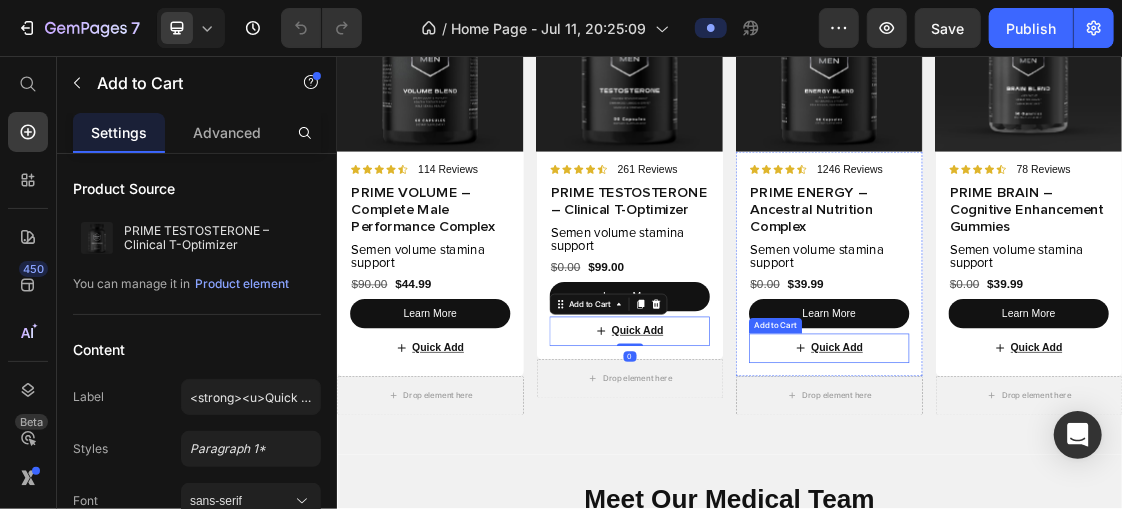 click on "Quick Add" at bounding box center (1088, 502) 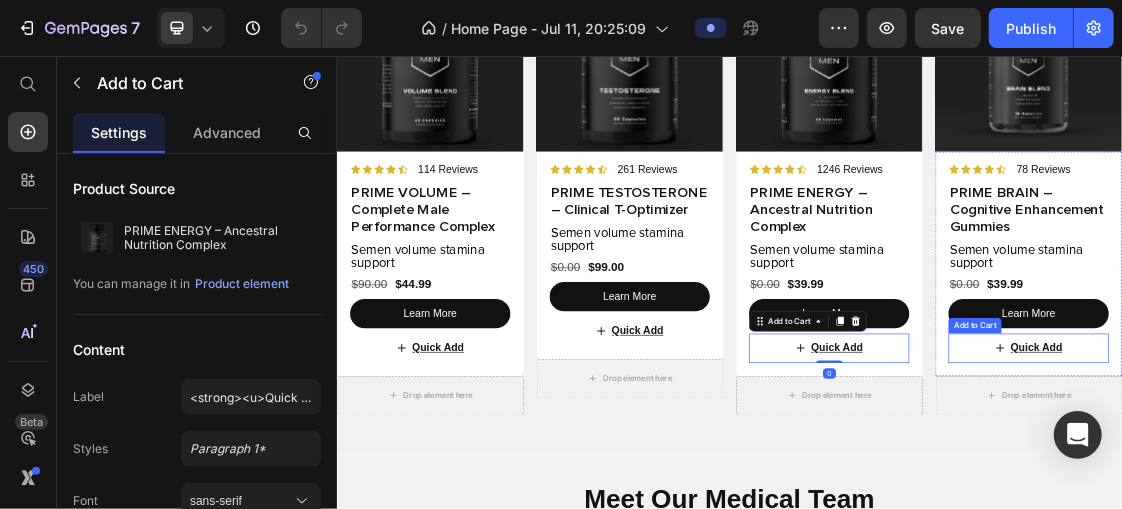 click on "Quick Add" at bounding box center (1393, 502) 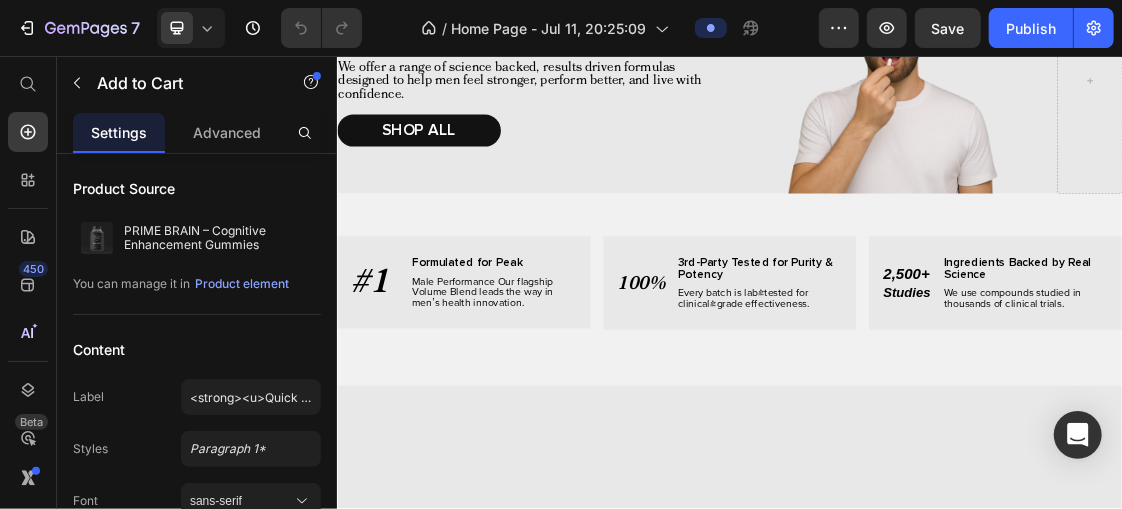 scroll, scrollTop: 596, scrollLeft: 0, axis: vertical 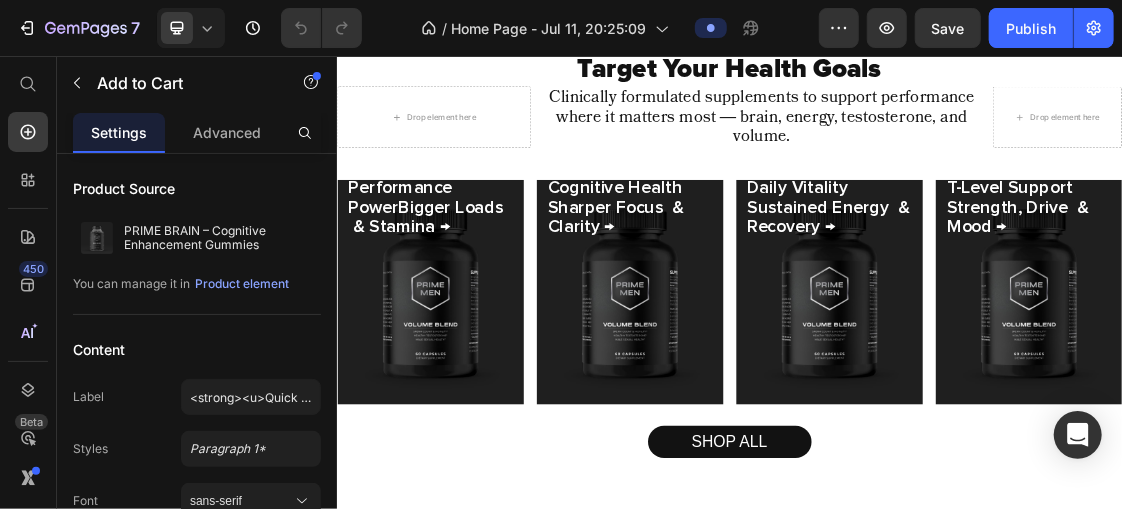 click on "Drop element here Reclaim Your  Heading Vitality Heading Scientifically formulated to support healthy testosterone* Text Block Shop Now Button Hero Banner Reclaim Your  Heading Vitality Heading Scientifically formulated to support healthy testosterone Text Block
Drop element here Row Shop Now Button
Drop element here Hero Banner Row Section 1 Target Your Health Goals Heading
Drop element here Clinically formulated supplements to support performance where it matters most — brain, energy, testosterone, and volume. Text Block Row
Drop element here Row Performance PowerBigger Loads  & Stamina → Text Block Row Performance PowerBigger Loads  & Stamina → Text Block Row Row Performance PowerBigger Loads  & Stamina → Text Block Row Cognitive Health Sharper Focus  & Clarity → Text Block Row Daily Vitality Sustained Energy  & Recovery → Text Block Row T-Level Support Strength, Drive  & Mood → Text Block Row #1" at bounding box center (936, 2054) 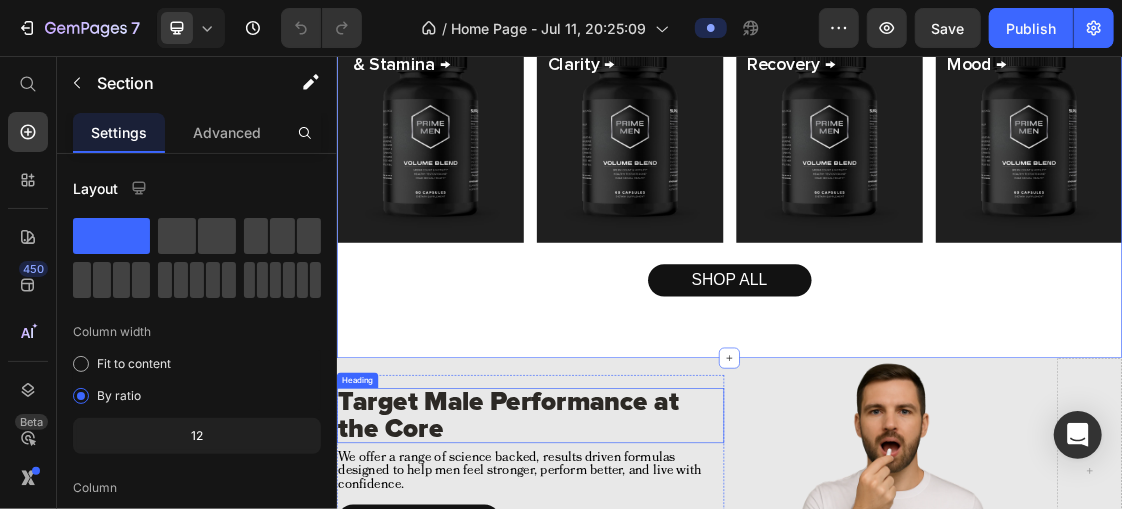 scroll, scrollTop: 917, scrollLeft: 0, axis: vertical 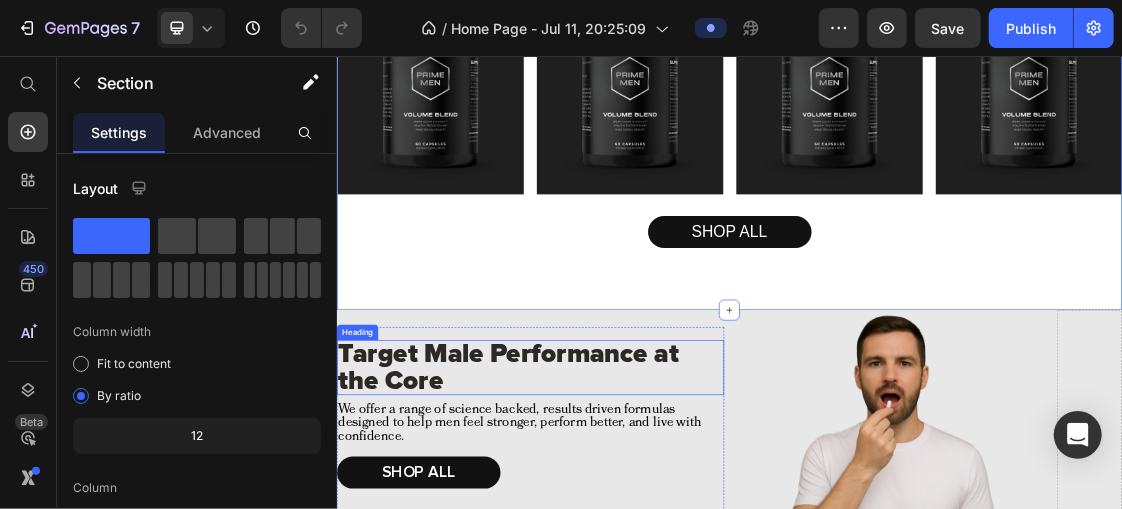 click on "Target Male Performance at the Core" at bounding box center (632, 532) 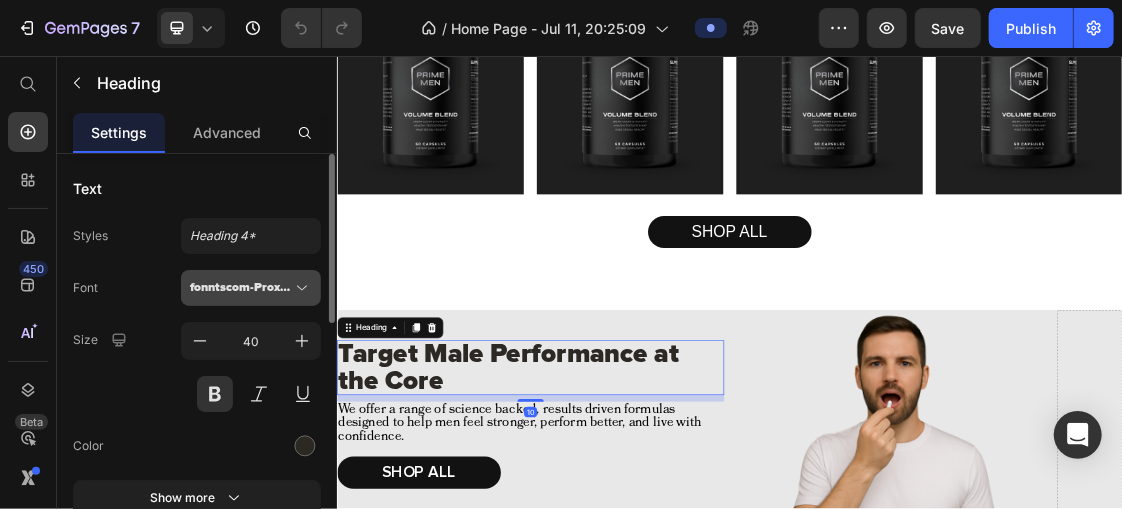 click on "fonntscom-Proxima_Nova_Black" at bounding box center (241, 288) 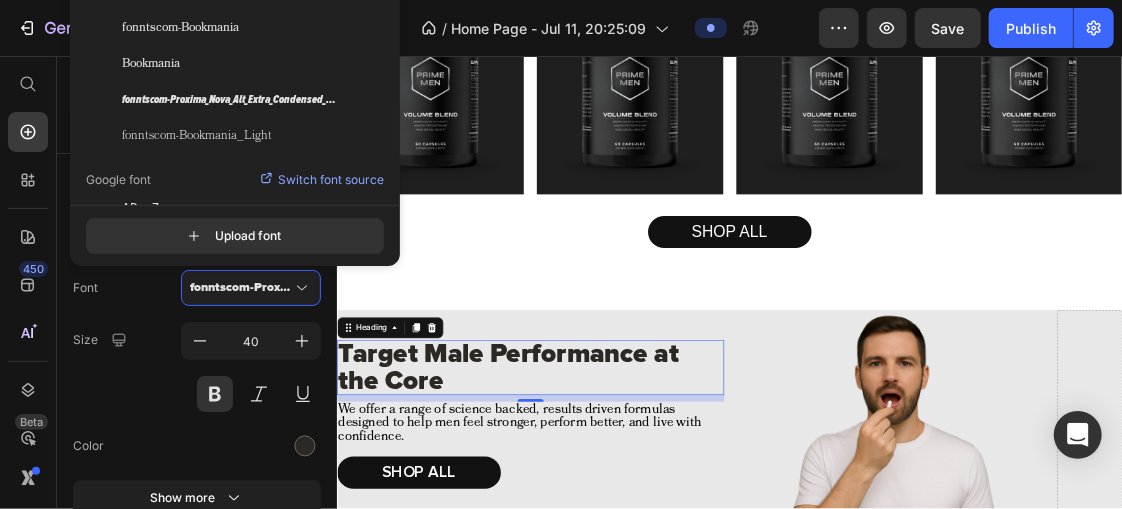 scroll, scrollTop: 126, scrollLeft: 0, axis: vertical 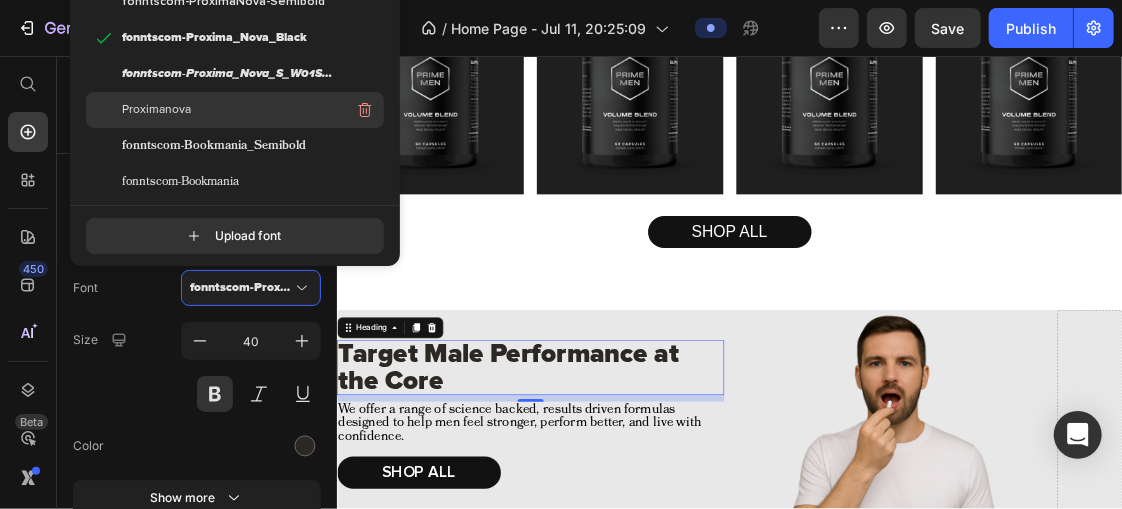 click on "Proximanova" 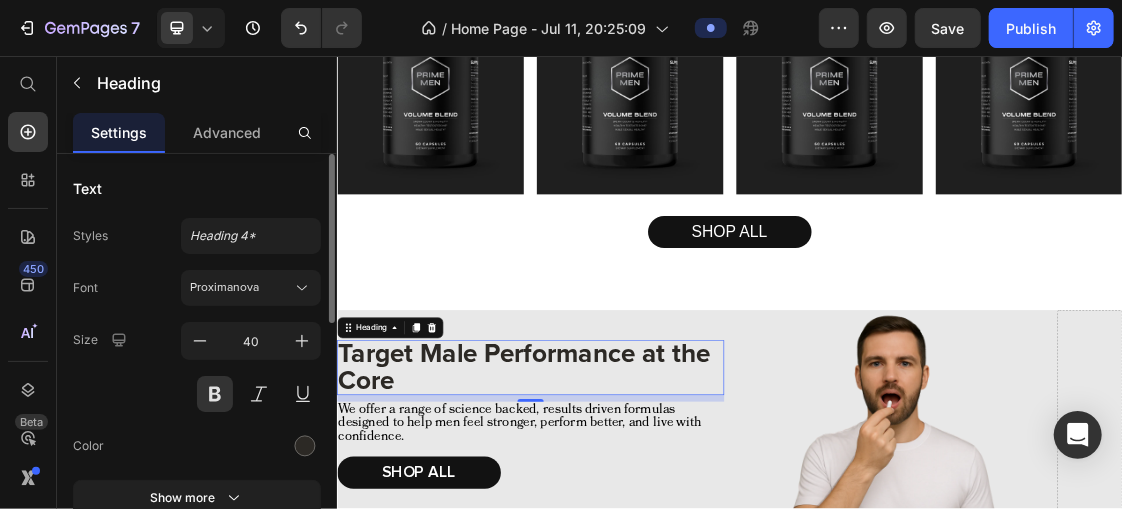 click on "Font Proximanova Size 40 Color Show more" at bounding box center (197, 393) 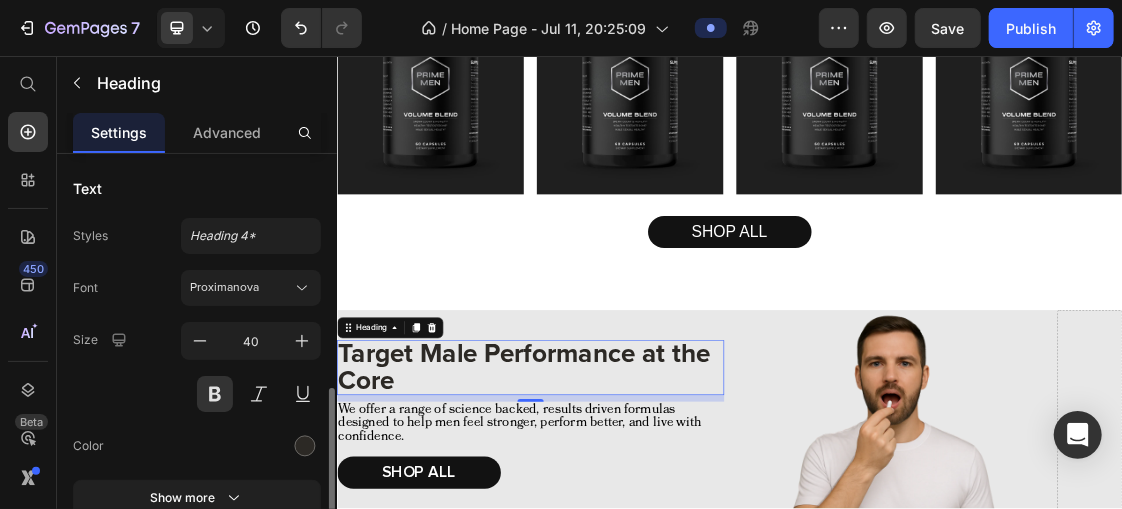 scroll, scrollTop: 176, scrollLeft: 0, axis: vertical 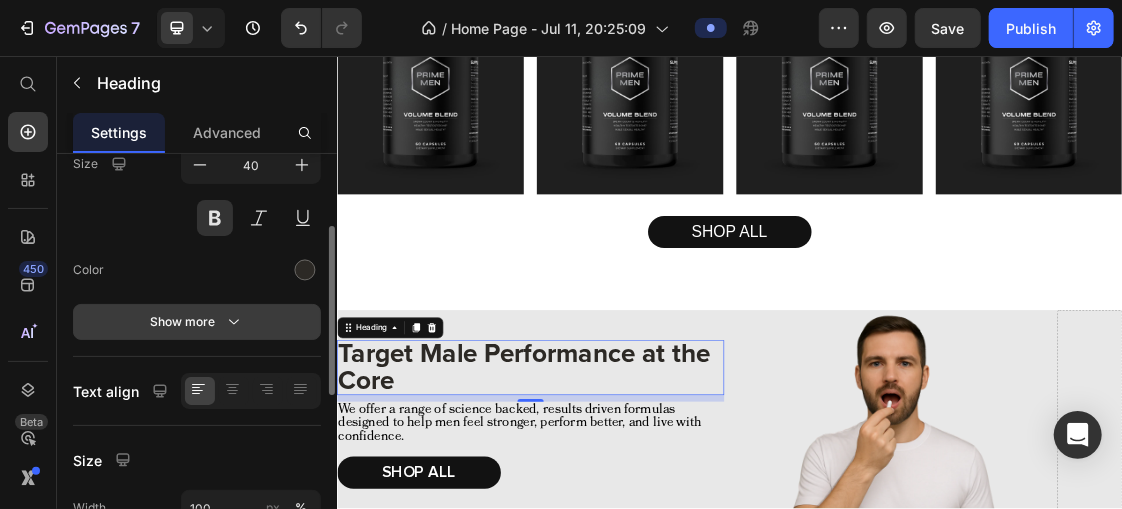 click on "Show more" at bounding box center (197, 322) 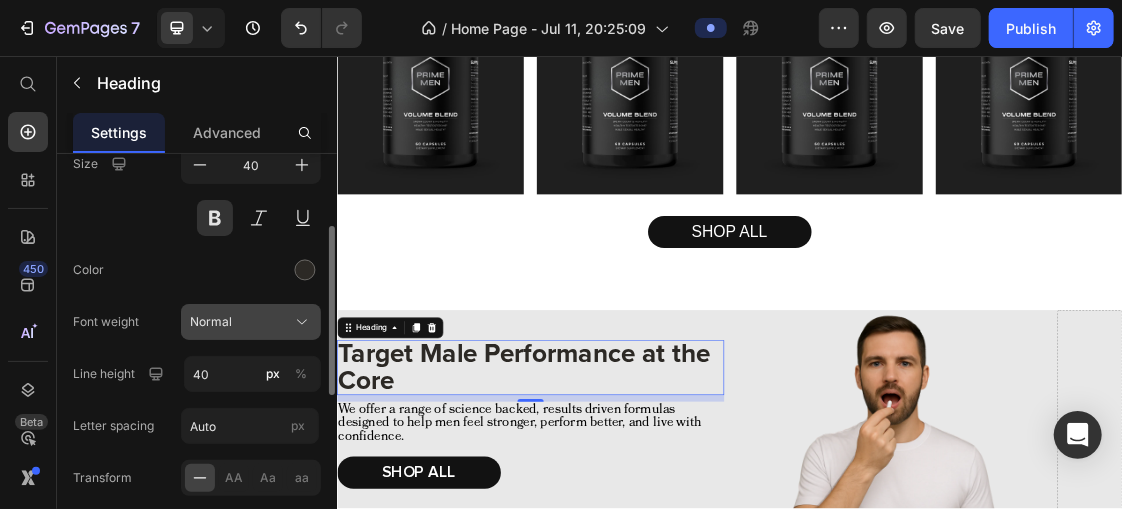 click on "Normal" at bounding box center (251, 322) 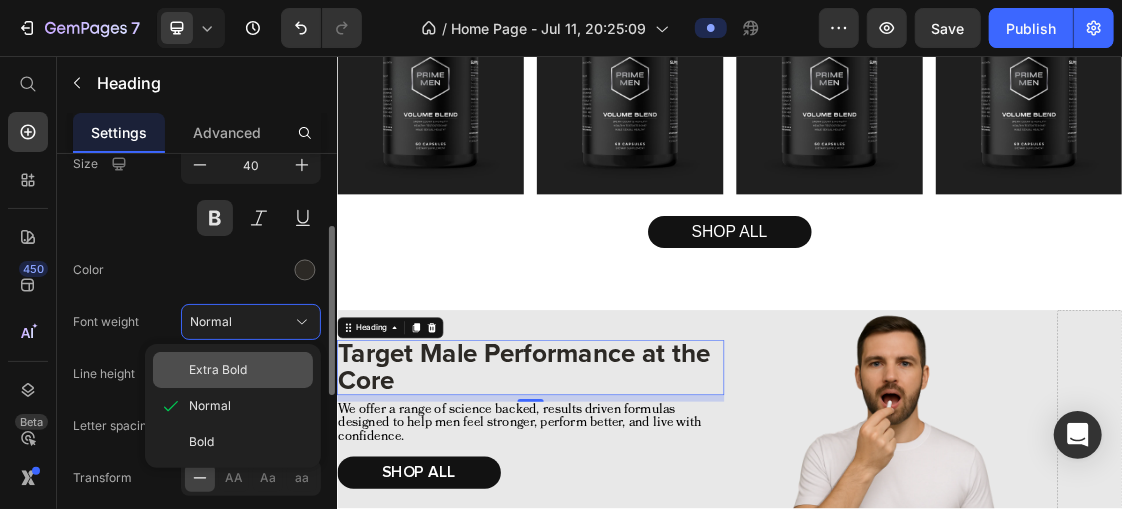 click on "Extra Bold" at bounding box center (247, 370) 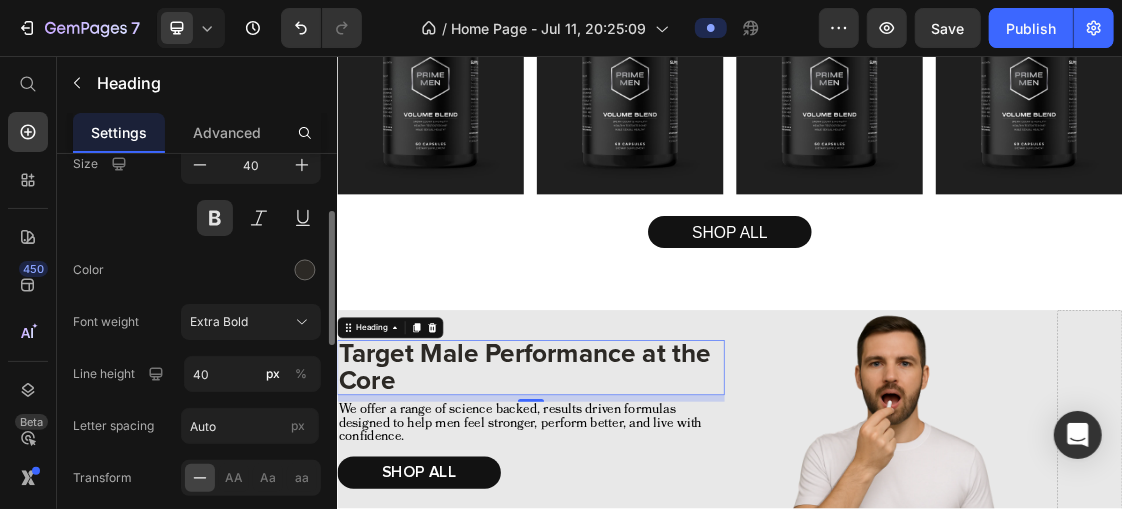 click on "Target Male Performance at the Core" at bounding box center [632, 532] 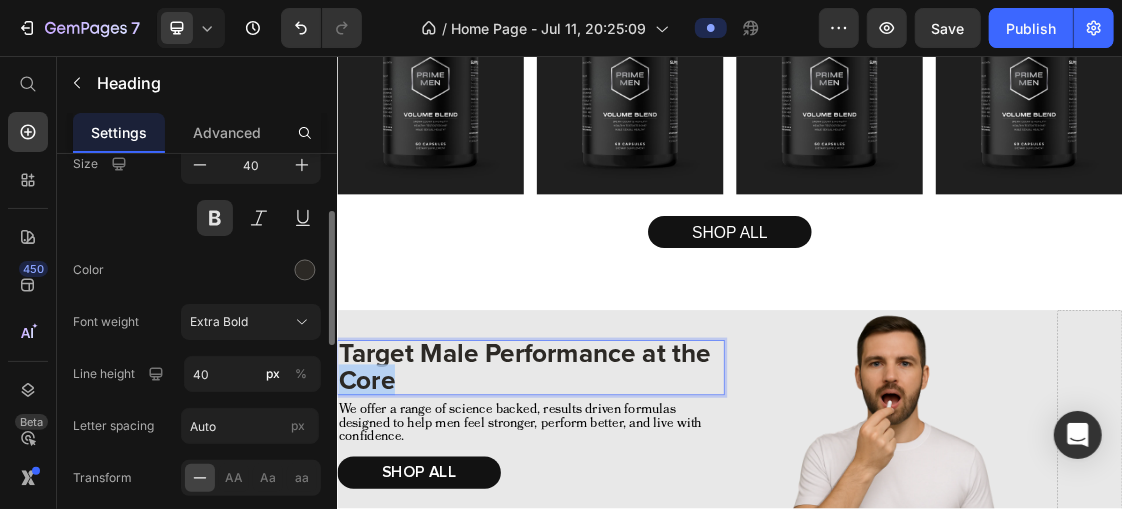 click on "Target Male Performance at the Core" at bounding box center (632, 532) 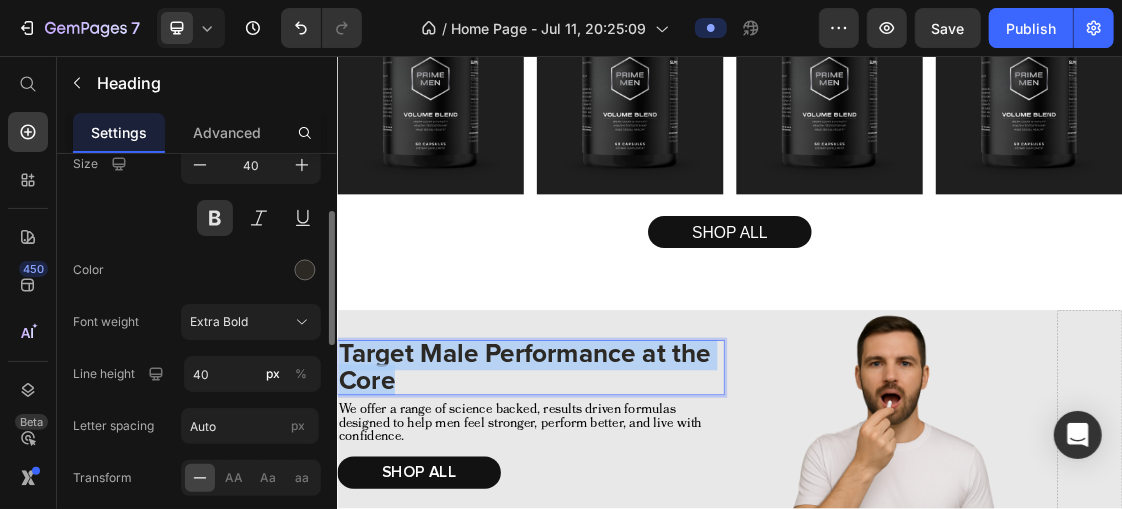 click on "Target Male Performance at the Core" at bounding box center [632, 532] 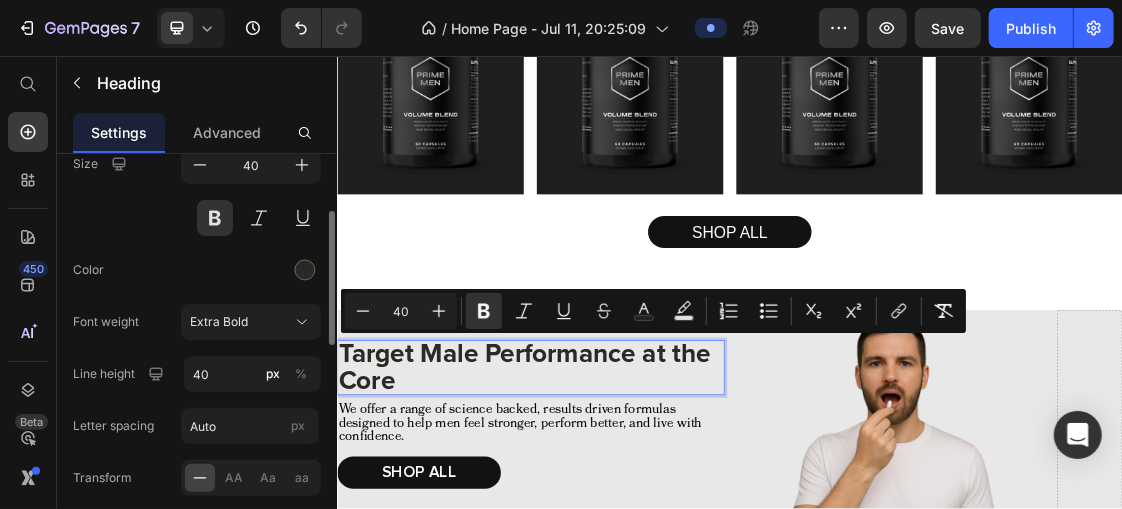 click on "Target Male Performance at the Core" at bounding box center [632, 532] 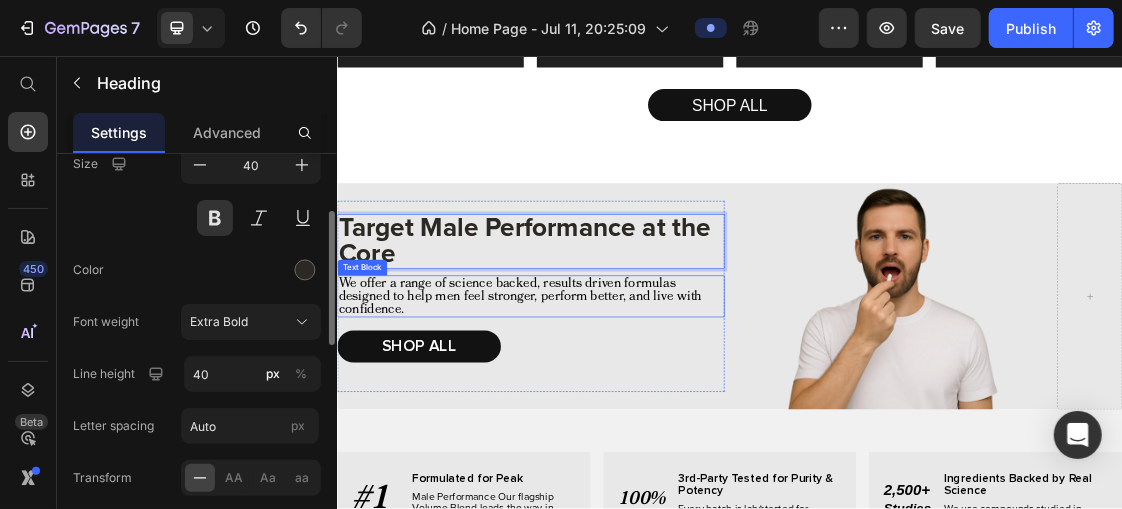scroll, scrollTop: 1104, scrollLeft: 0, axis: vertical 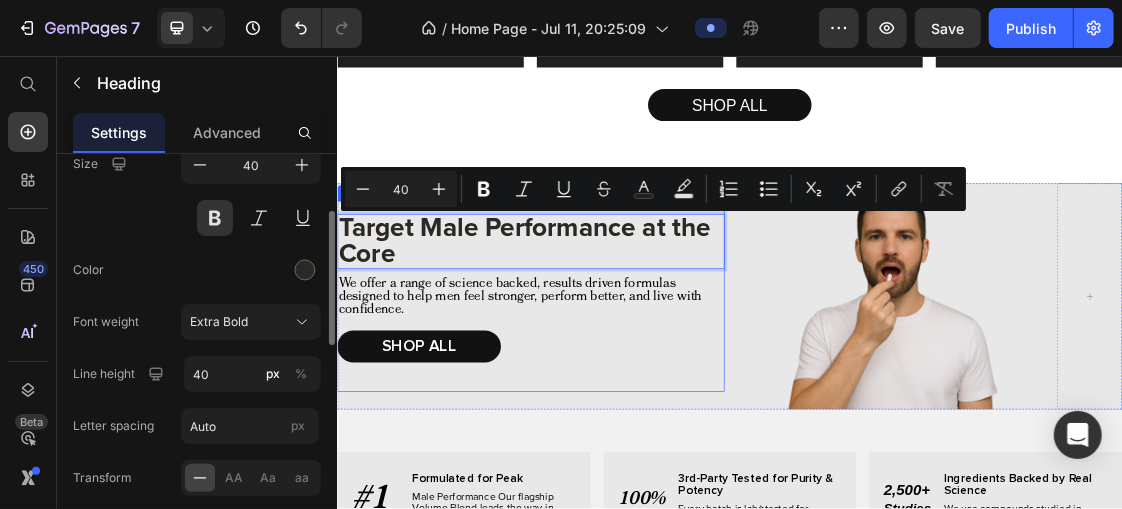 click on "Target Male Performance at the Core Heading   10 We offer a range of science backed, results driven formulas designed to help men feel stronger, perform better, and live with confidence. Text Block SHOP ALL Button" at bounding box center (632, 423) 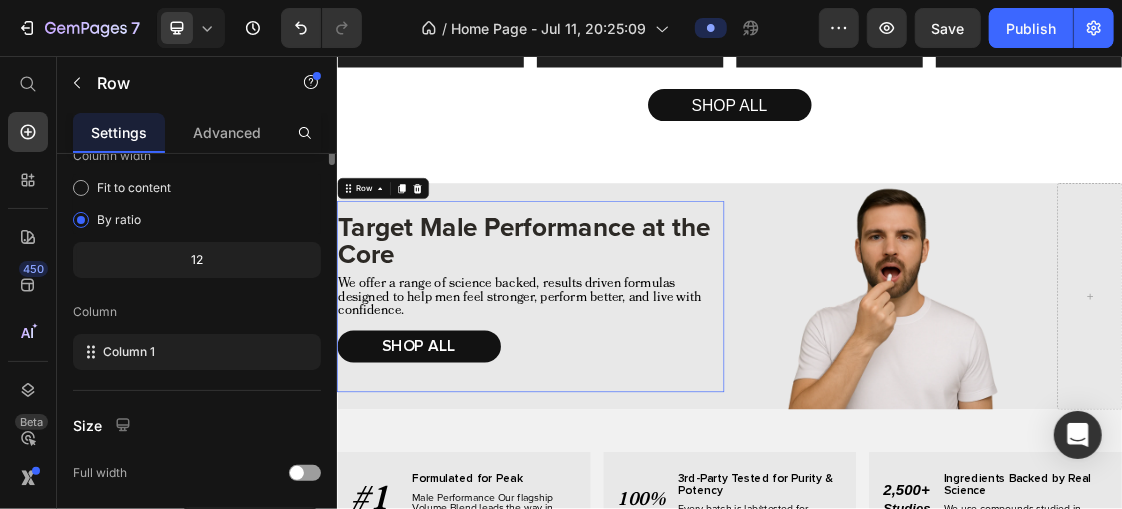 scroll, scrollTop: 0, scrollLeft: 0, axis: both 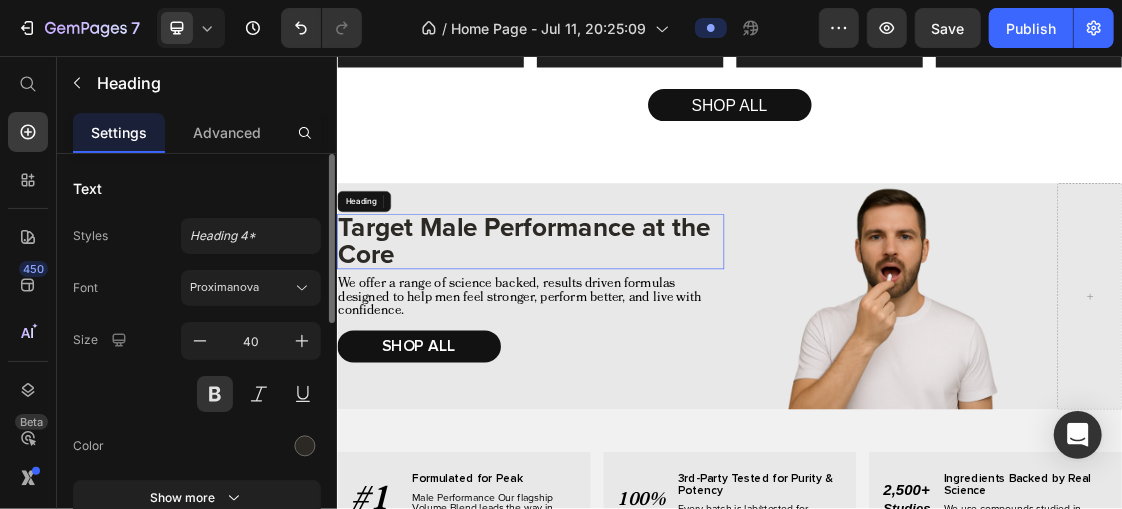 click on "Target Male Performance at the Core" at bounding box center [632, 339] 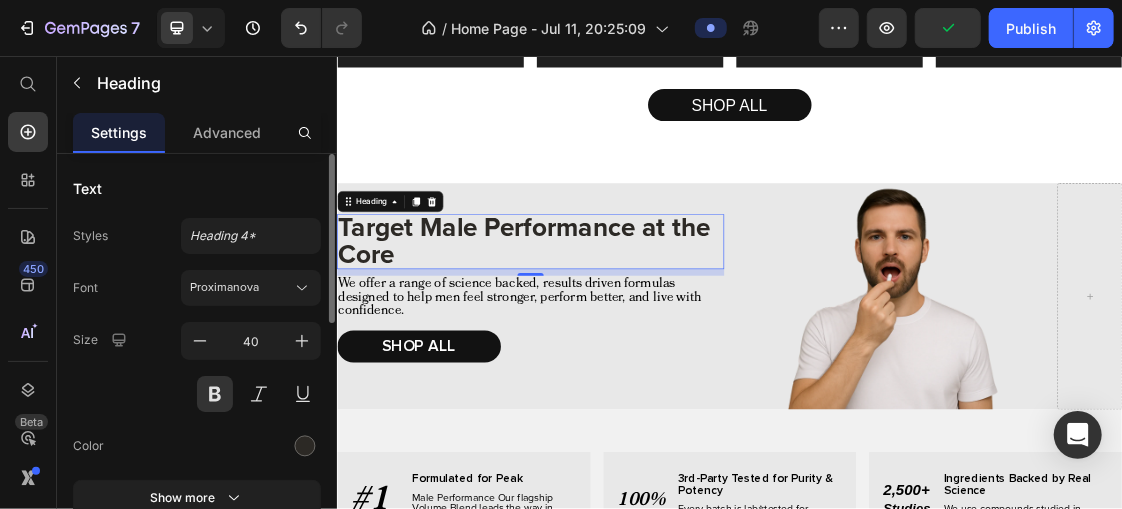 click on "Font Proximanova Size 40 Color Show more" at bounding box center [197, 393] 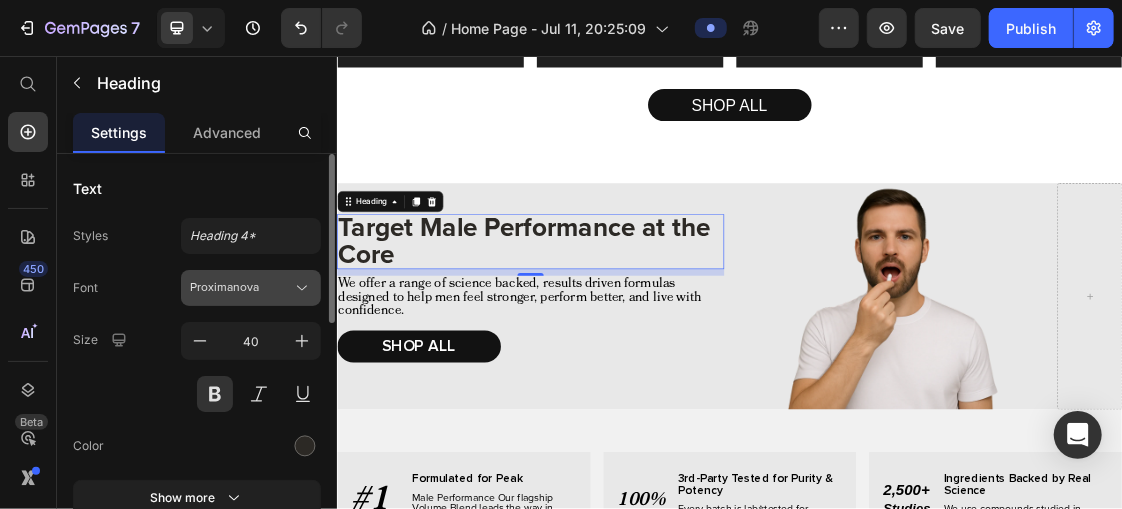 click on "Proximanova" at bounding box center (251, 288) 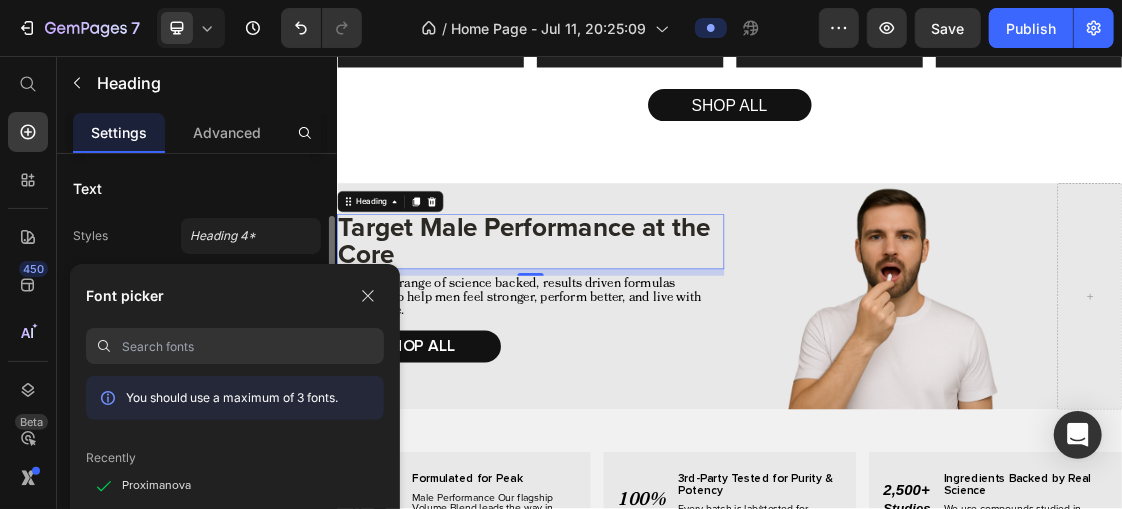 scroll, scrollTop: 44, scrollLeft: 0, axis: vertical 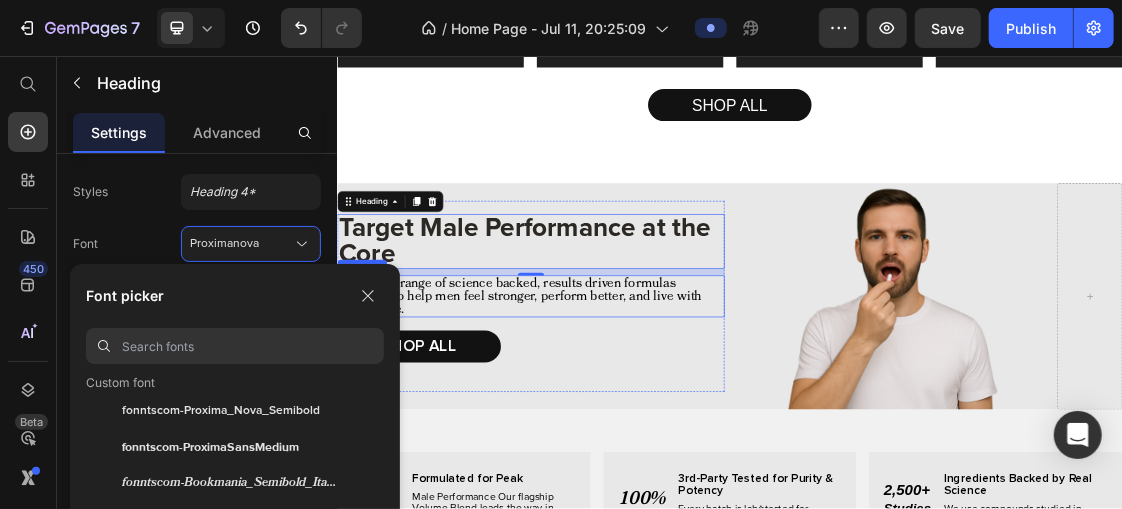 click on "We offer a range of science backed, results driven formulas designed to help men feel stronger, perform better, and live with confidence." at bounding box center [632, 423] 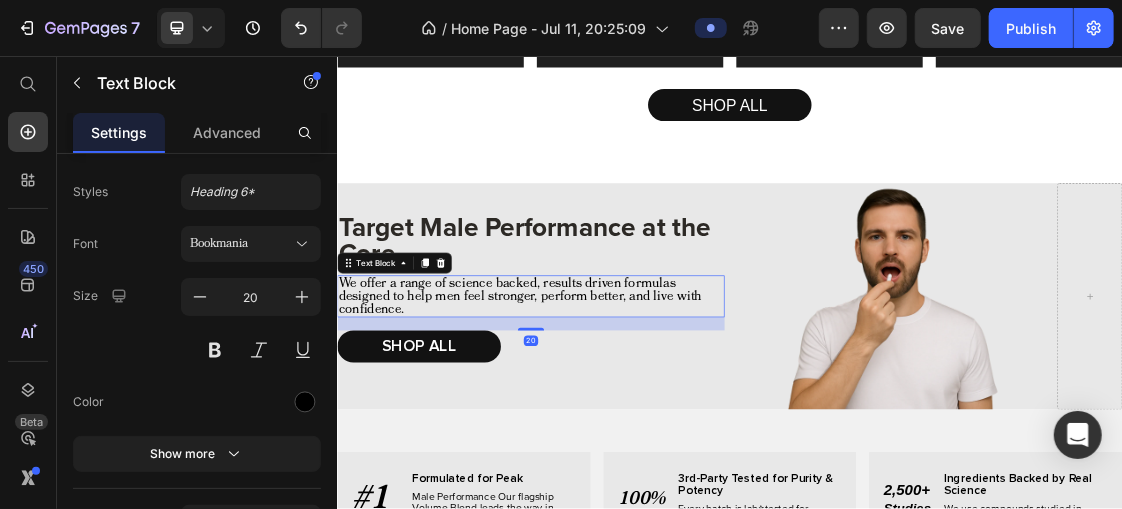 scroll, scrollTop: 0, scrollLeft: 0, axis: both 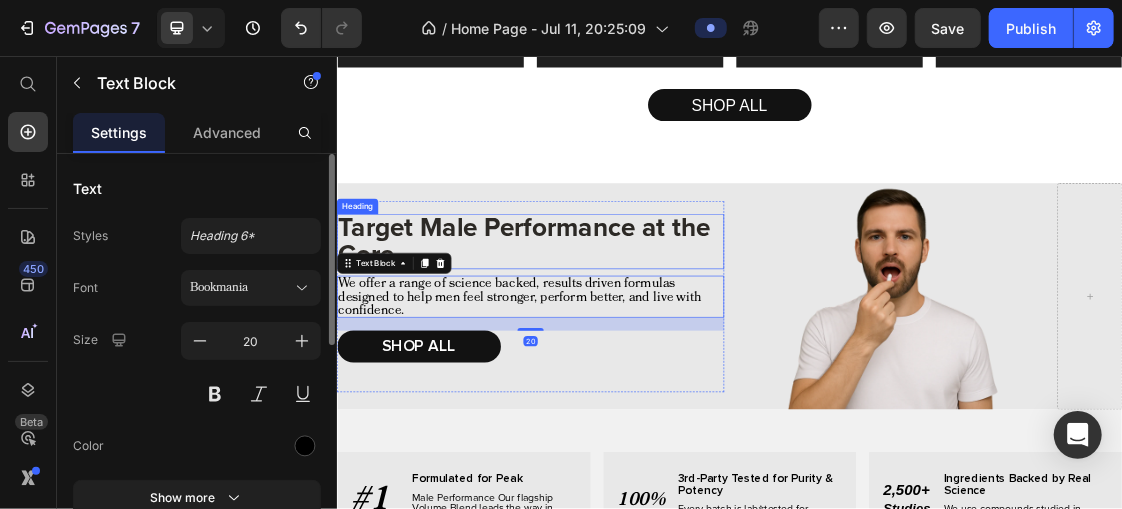click on "Target Male Performance at the Core" at bounding box center [632, 339] 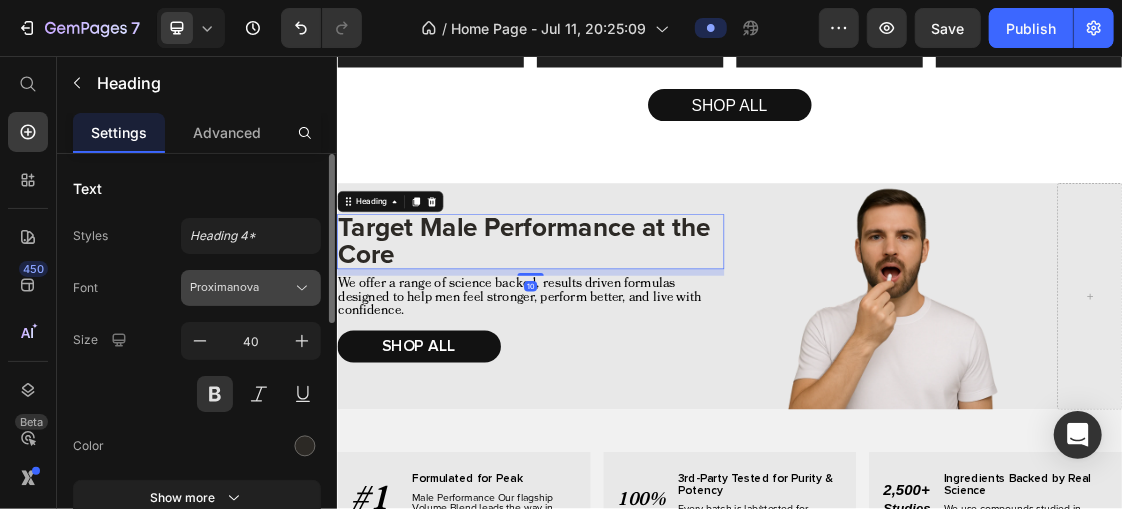 click on "Proximanova" at bounding box center [251, 288] 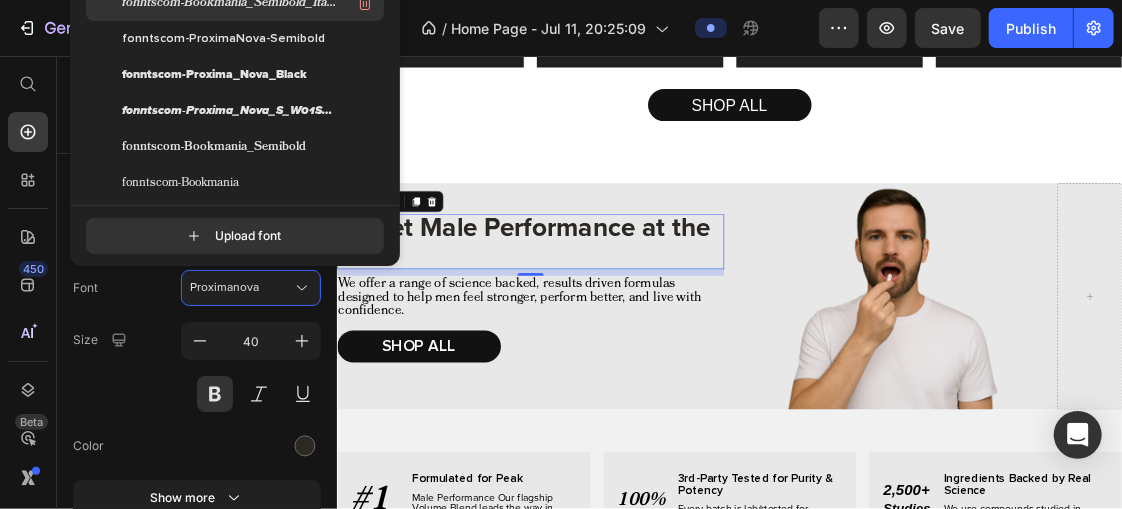 scroll, scrollTop: 87, scrollLeft: 0, axis: vertical 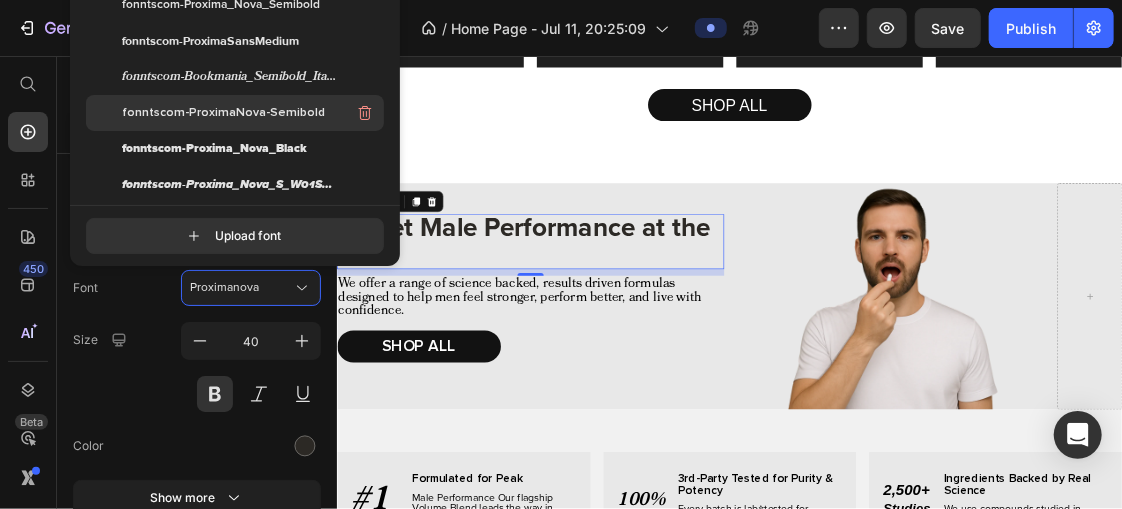 click on "fonntscom-ProximaNova-Semibold" 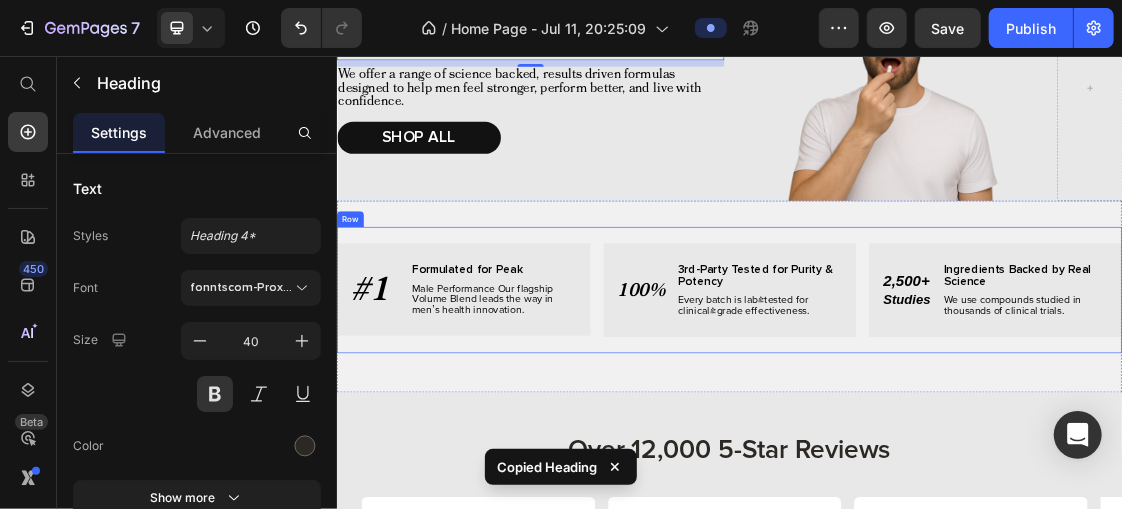 scroll, scrollTop: 1431, scrollLeft: 0, axis: vertical 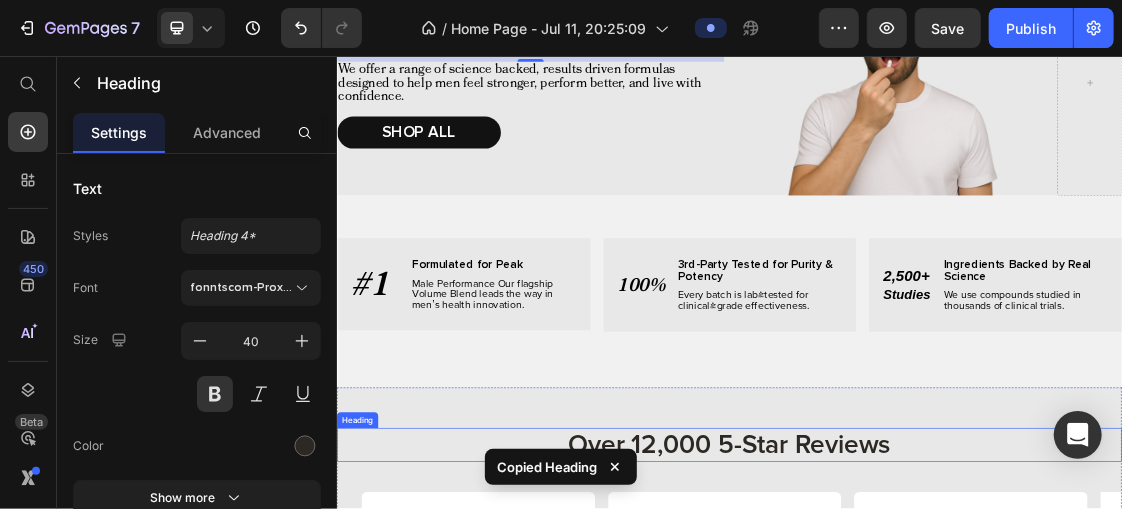 click on "Over 12,000 5-Star Reviews" at bounding box center (936, 650) 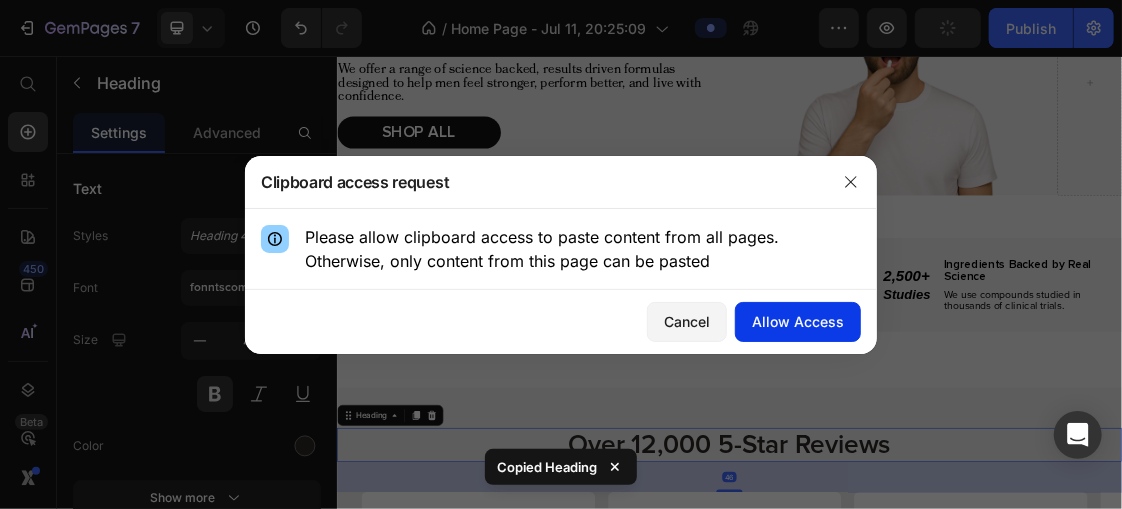 click on "Allow Access" 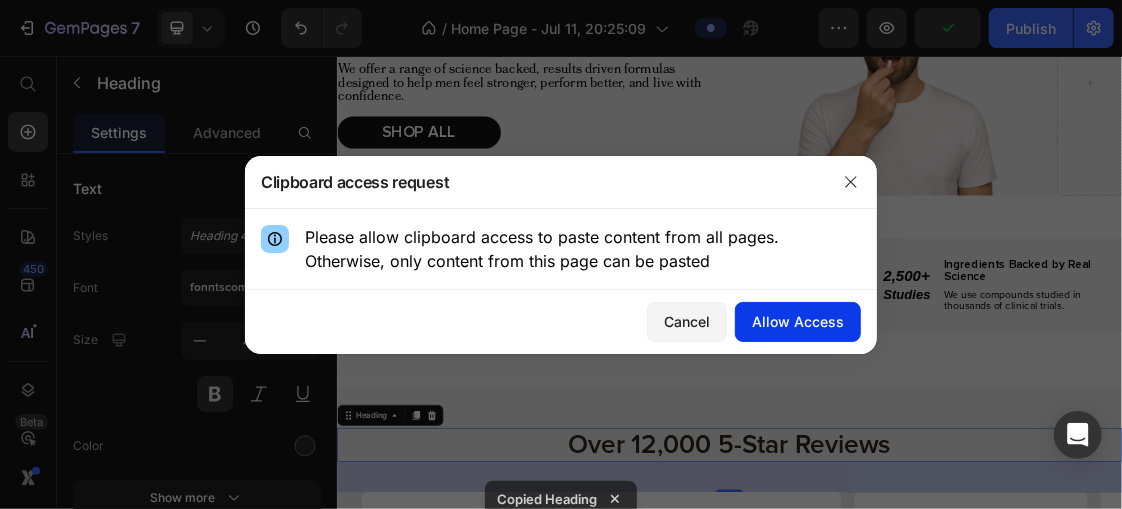click on "Allow Access" at bounding box center (798, 321) 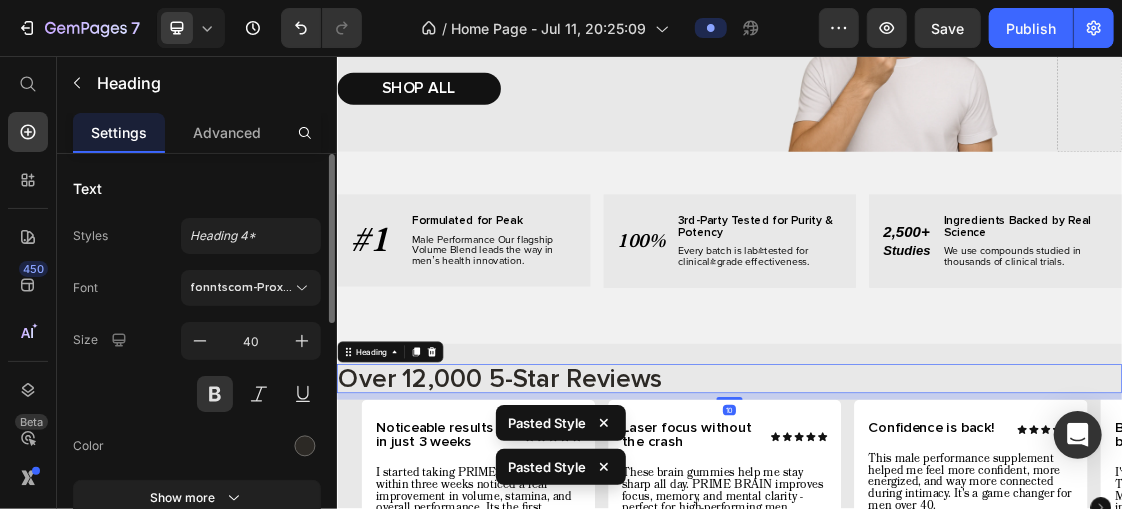 scroll, scrollTop: 1581, scrollLeft: 0, axis: vertical 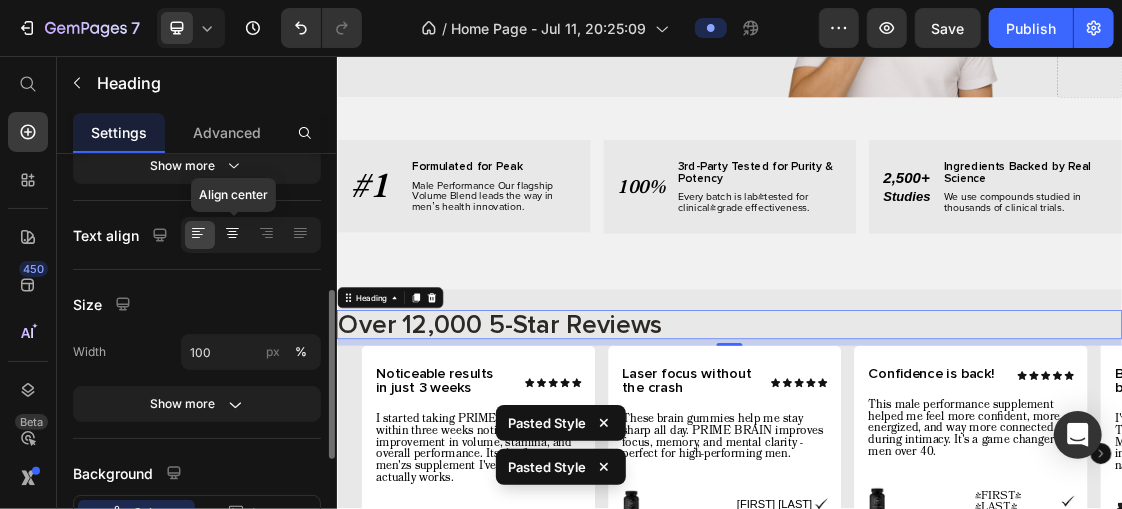 drag, startPoint x: 234, startPoint y: 242, endPoint x: 504, endPoint y: 675, distance: 510.28326 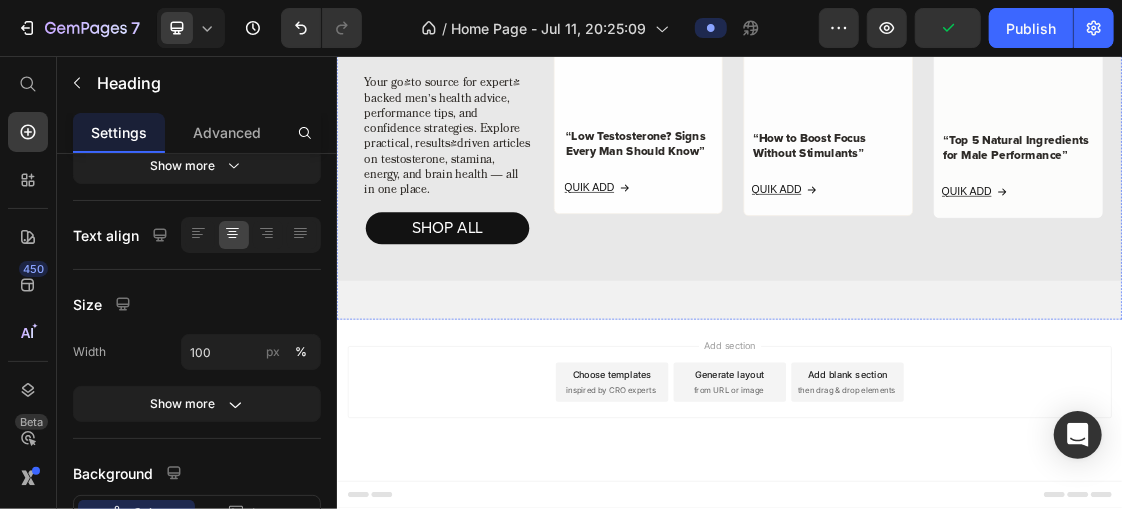 scroll, scrollTop: 4631, scrollLeft: 0, axis: vertical 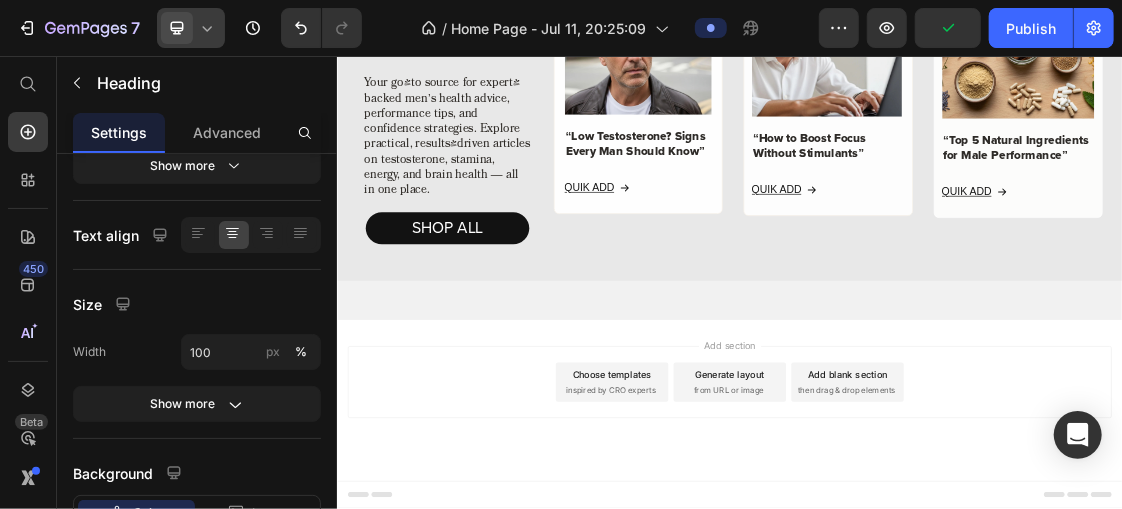 click 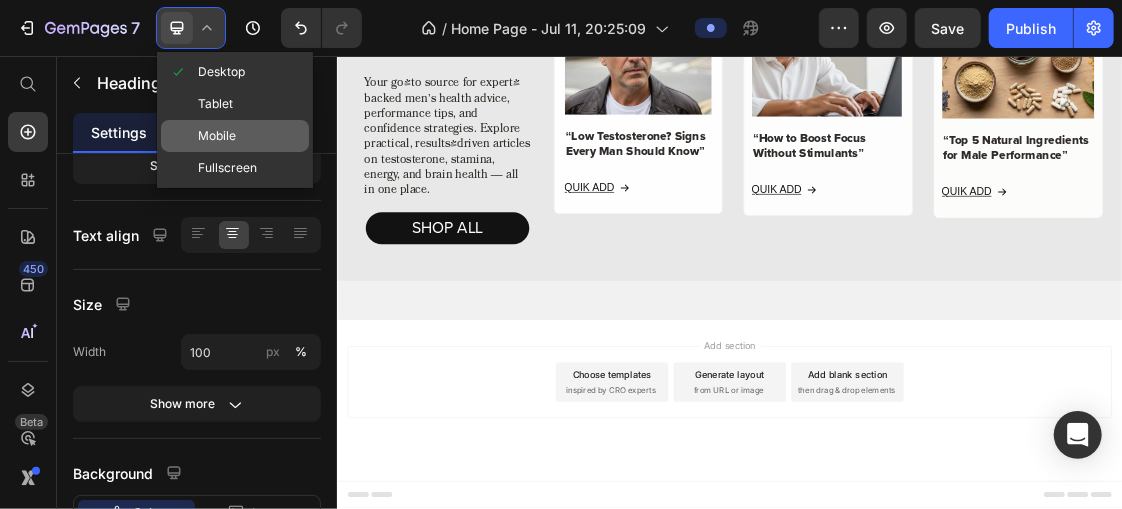 click on "Mobile" 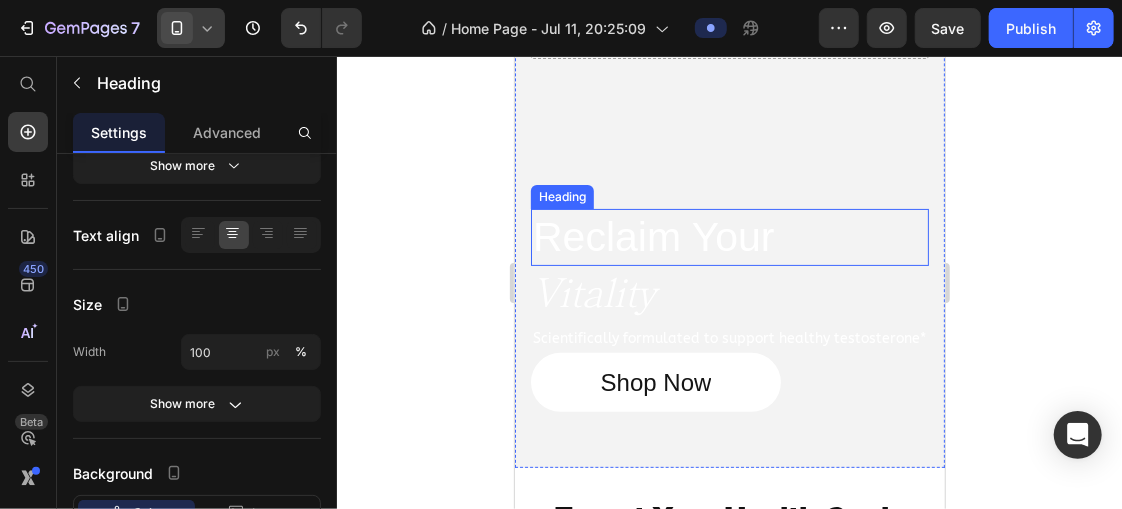 scroll, scrollTop: 126, scrollLeft: 0, axis: vertical 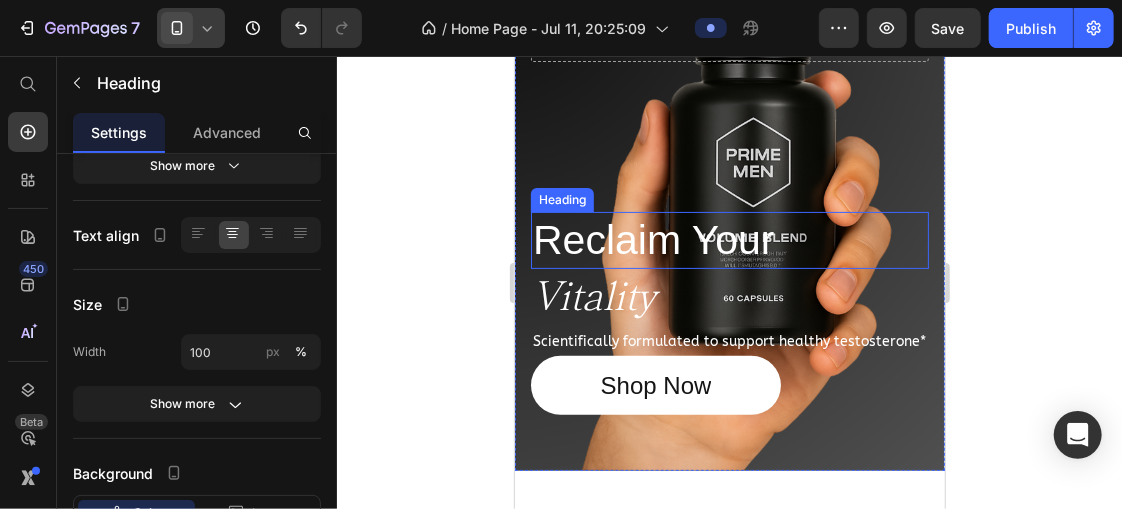 click on "Reclaim Your" at bounding box center [729, 239] 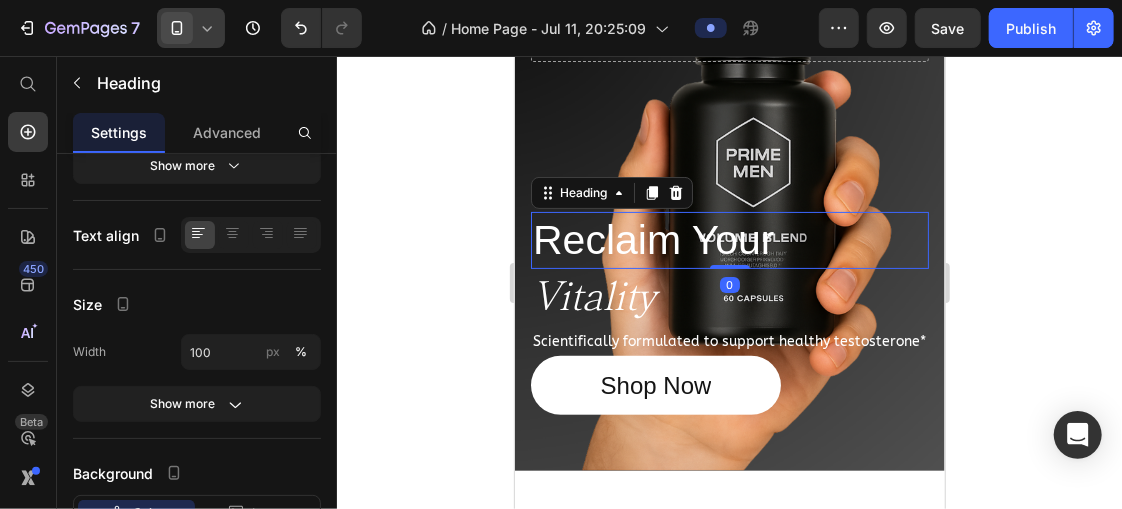 scroll, scrollTop: 0, scrollLeft: 0, axis: both 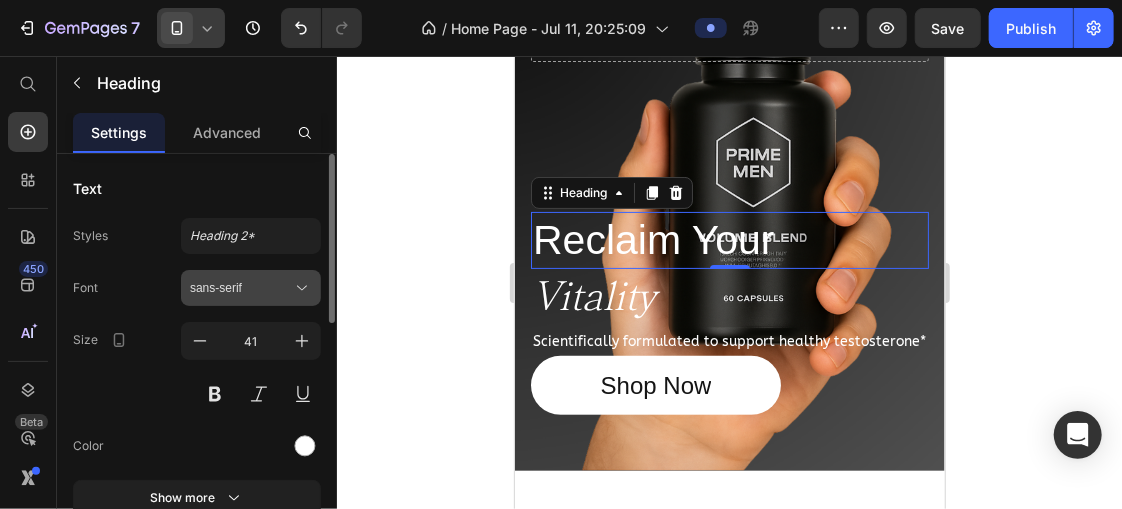 click on "sans-serif" at bounding box center (241, 288) 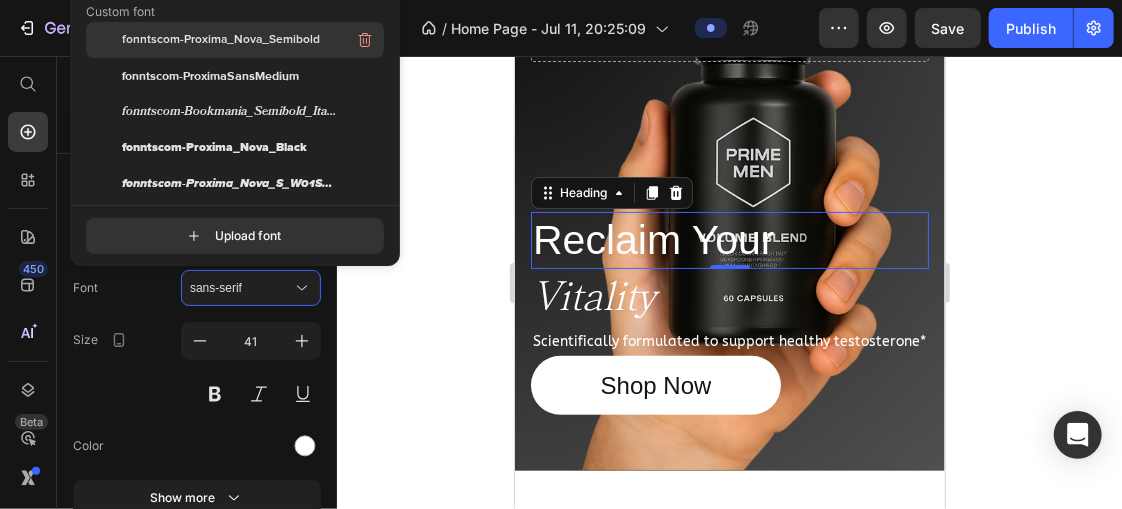 scroll, scrollTop: 165, scrollLeft: 0, axis: vertical 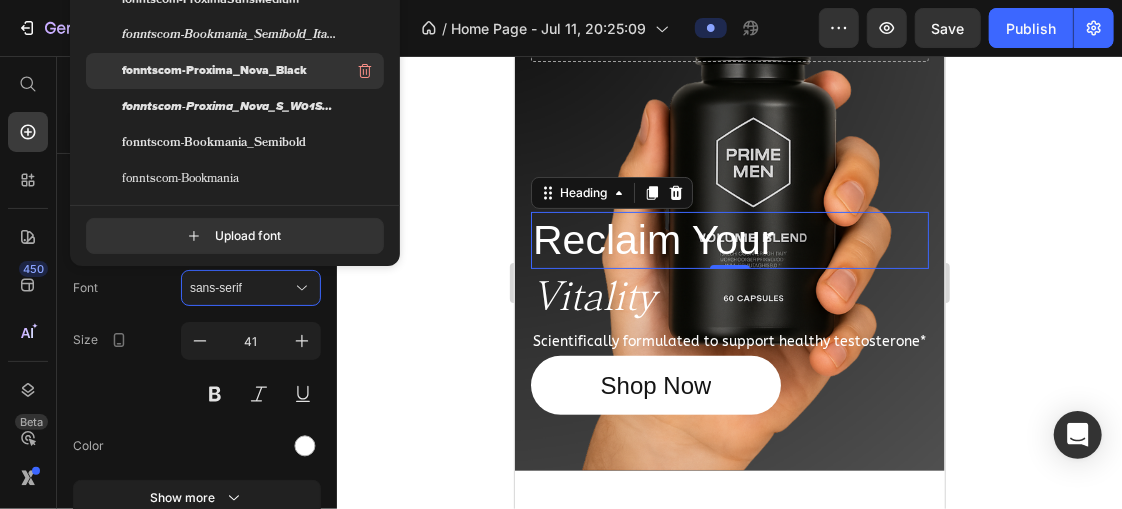 drag, startPoint x: 218, startPoint y: 70, endPoint x: 21, endPoint y: 140, distance: 209.06697 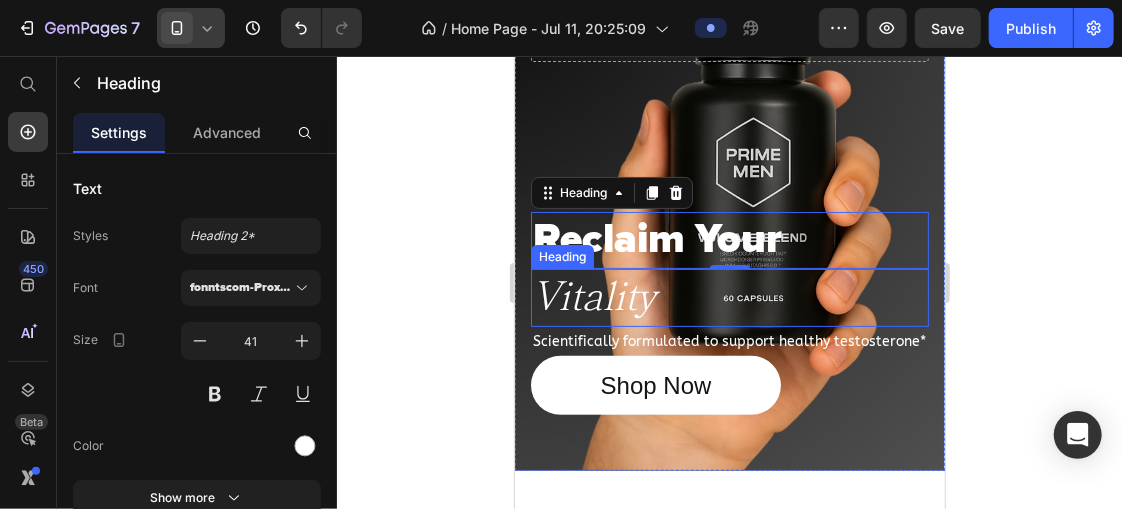 click on "Vitality" at bounding box center [729, 296] 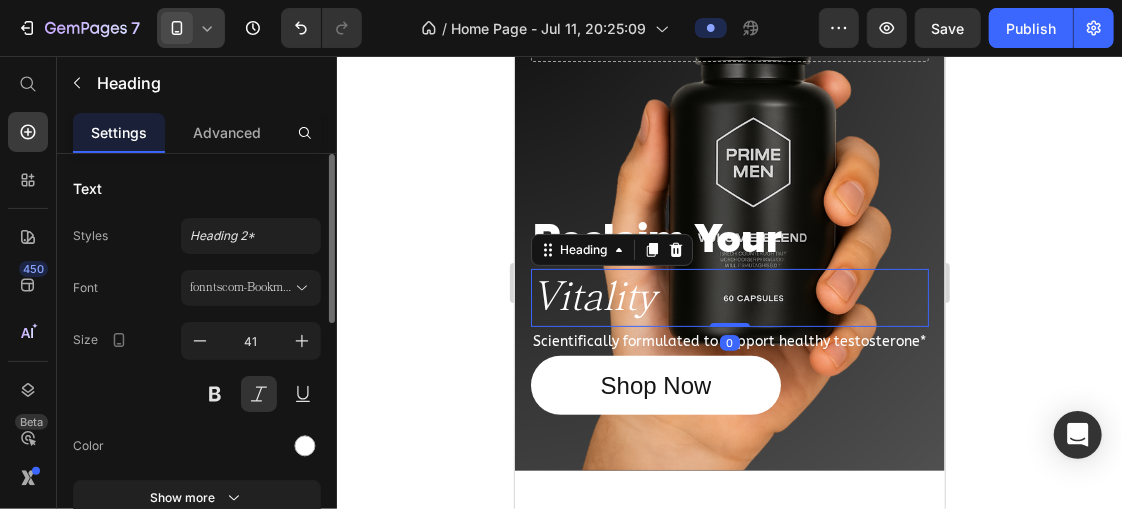 click on "Font fonntscom-Bookmania_Light Size 41 Color Show more" at bounding box center [197, 393] 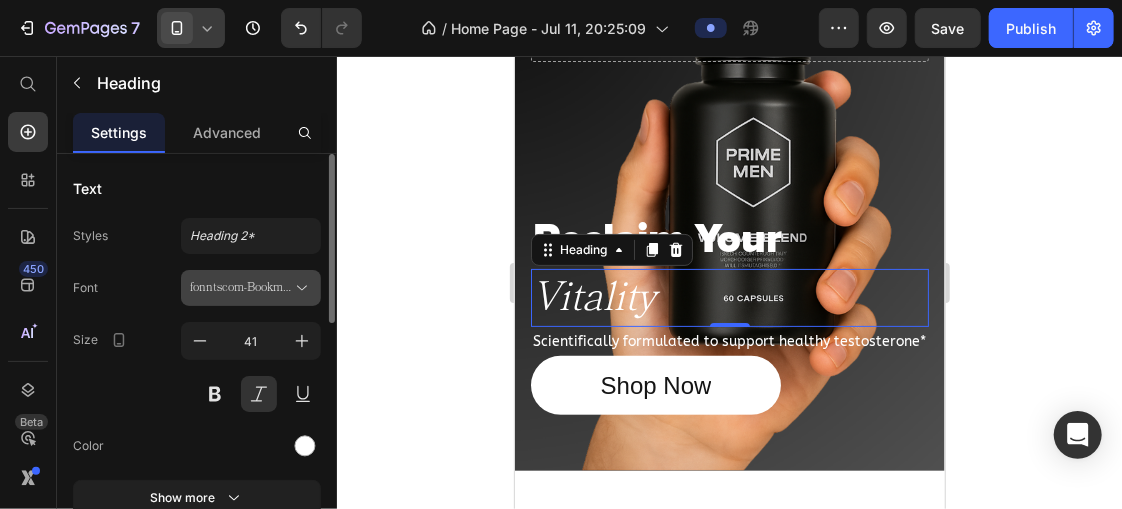click on "fonntscom-Bookmania_Light" at bounding box center [241, 288] 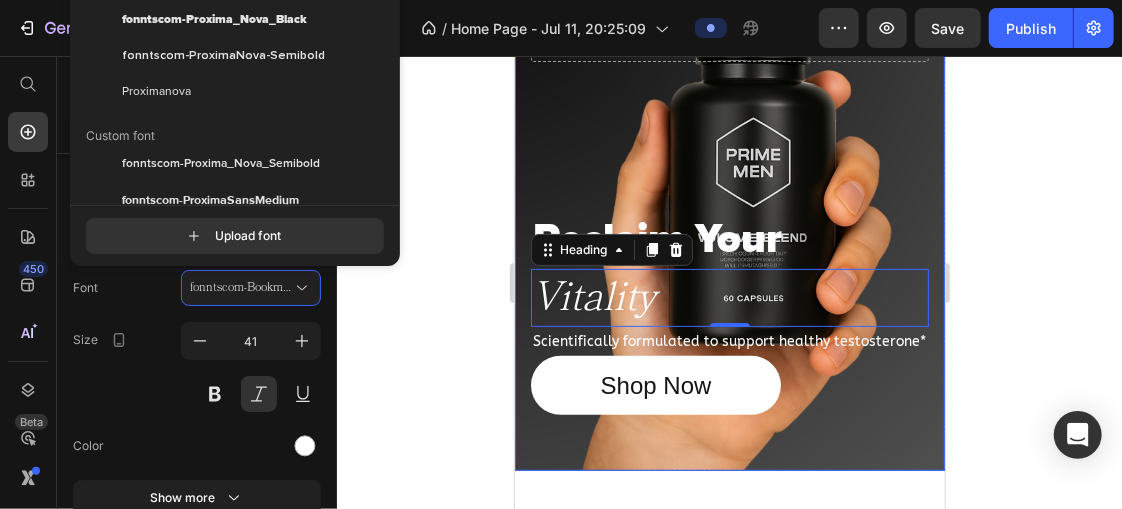 click on "Reclaim Your  Heading Vitality Heading   0 Scientifically formulated to support healthy testosterone* Text Block Shop Now Button" at bounding box center (729, 250) 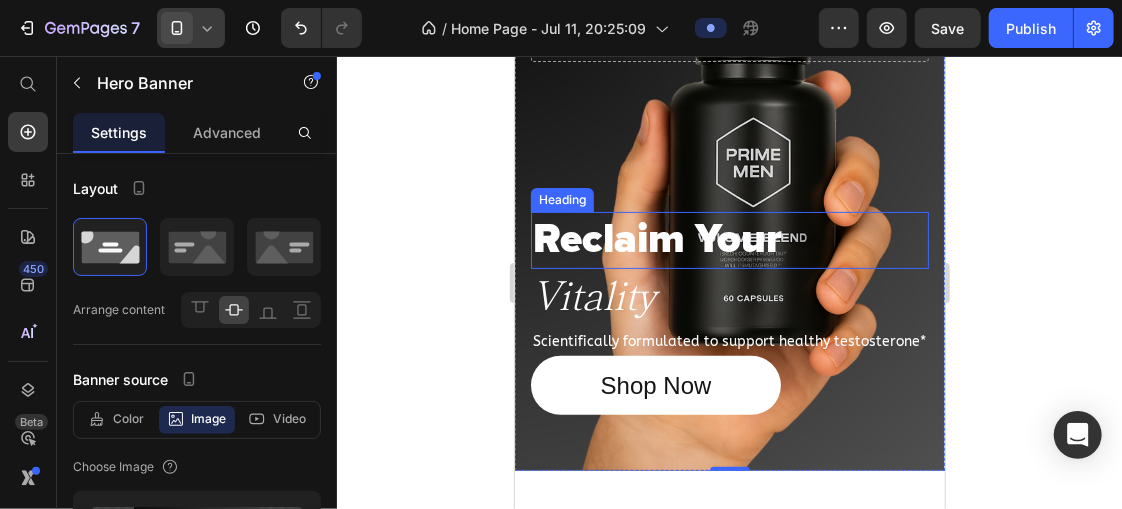 click on "Reclaim Your" at bounding box center (729, 239) 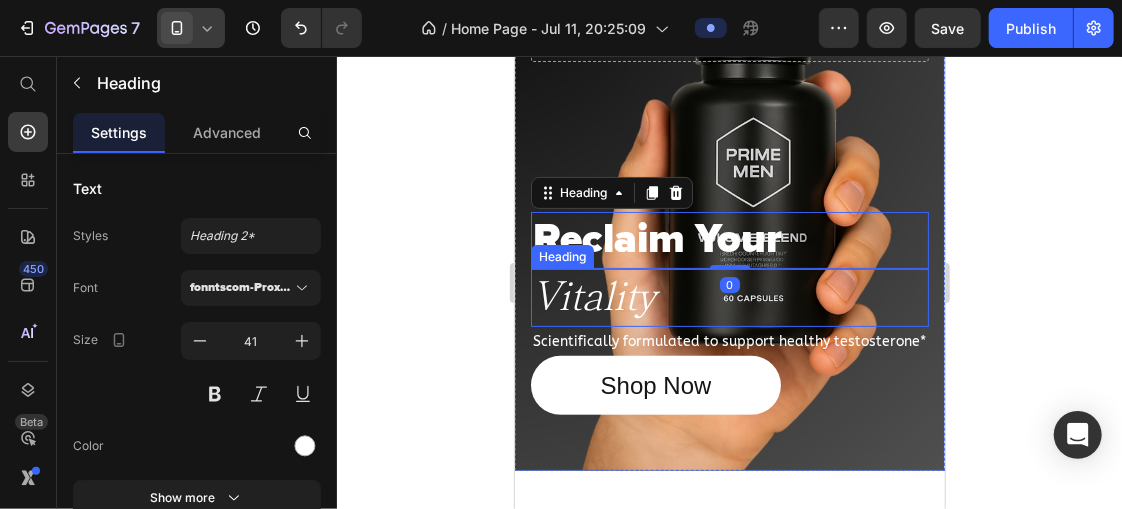 click on "Vitality" at bounding box center (729, 296) 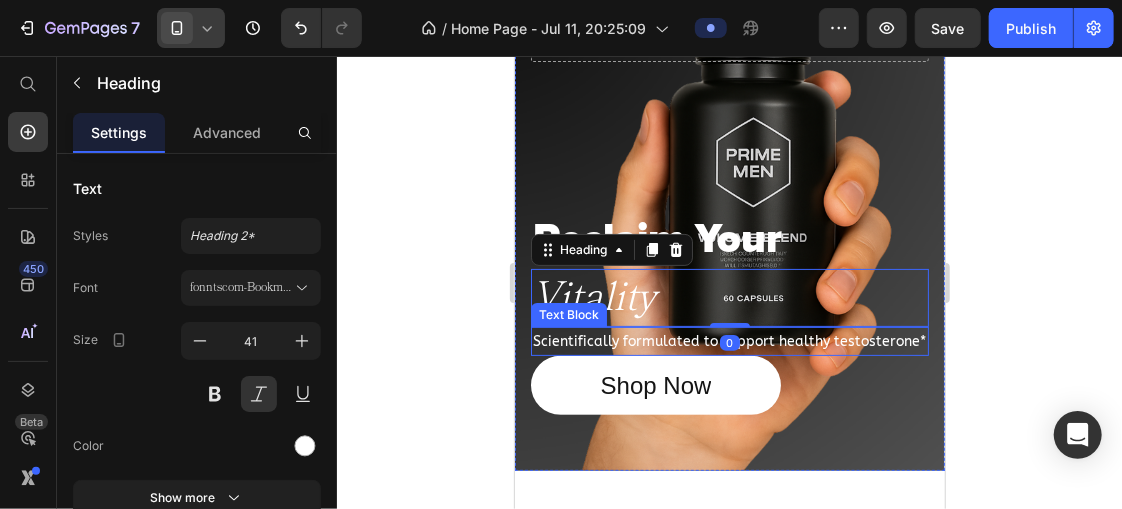 click on "Scientifically formulated to support healthy testosterone*" at bounding box center [729, 340] 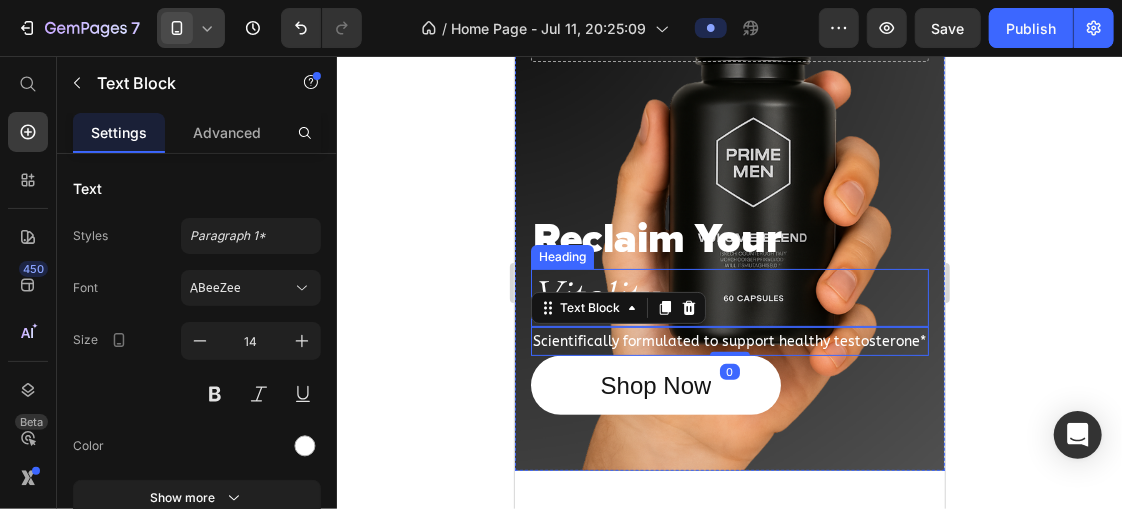 click on "Vitality" at bounding box center [729, 296] 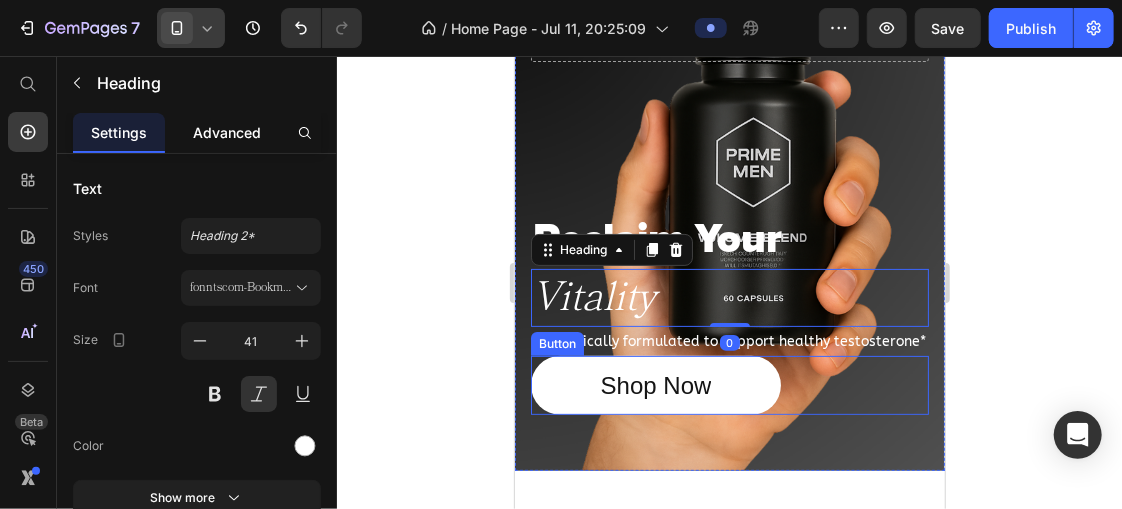 click on "Advanced" at bounding box center [227, 132] 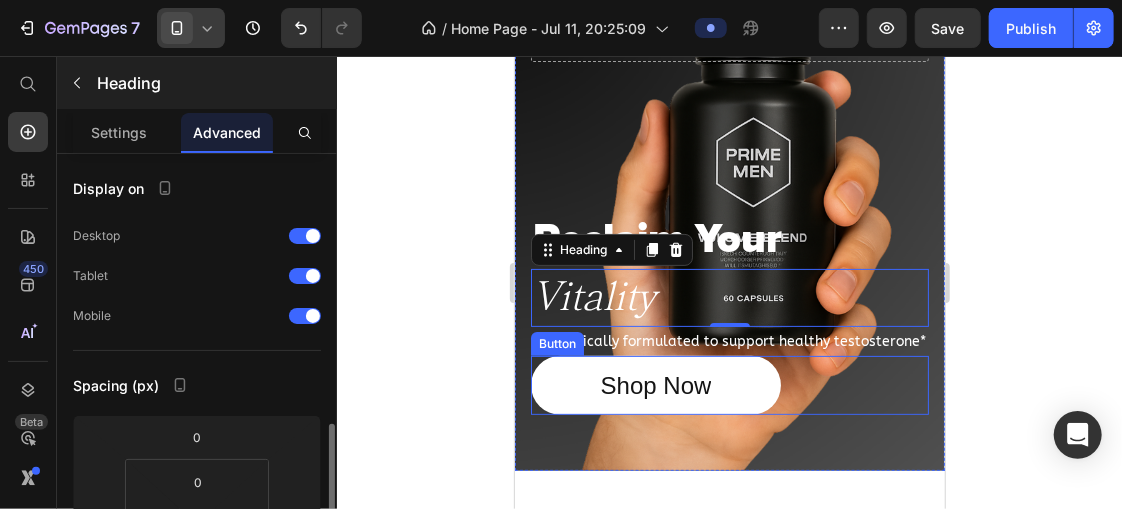 scroll, scrollTop: 204, scrollLeft: 0, axis: vertical 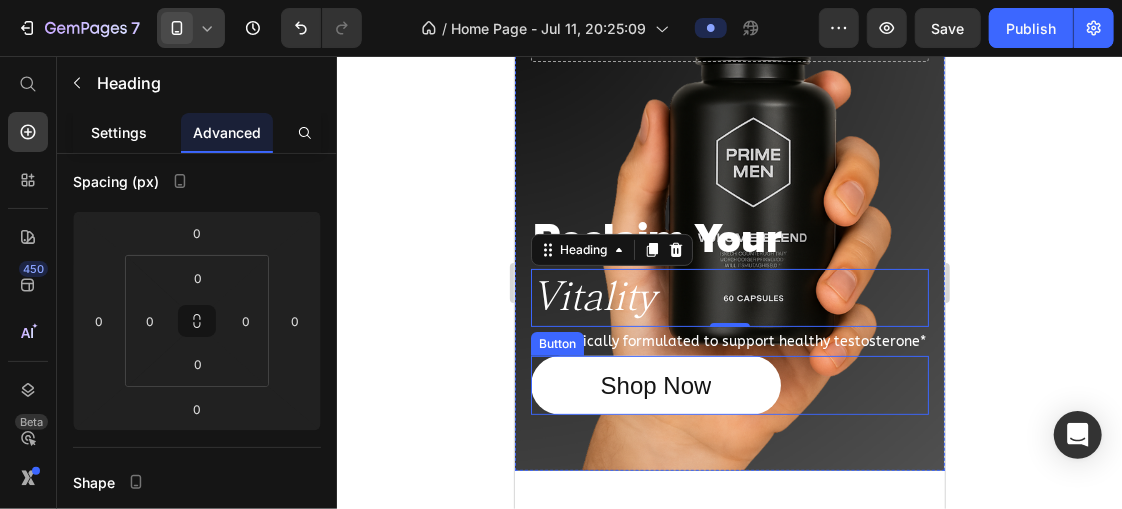 click on "Settings" at bounding box center (119, 132) 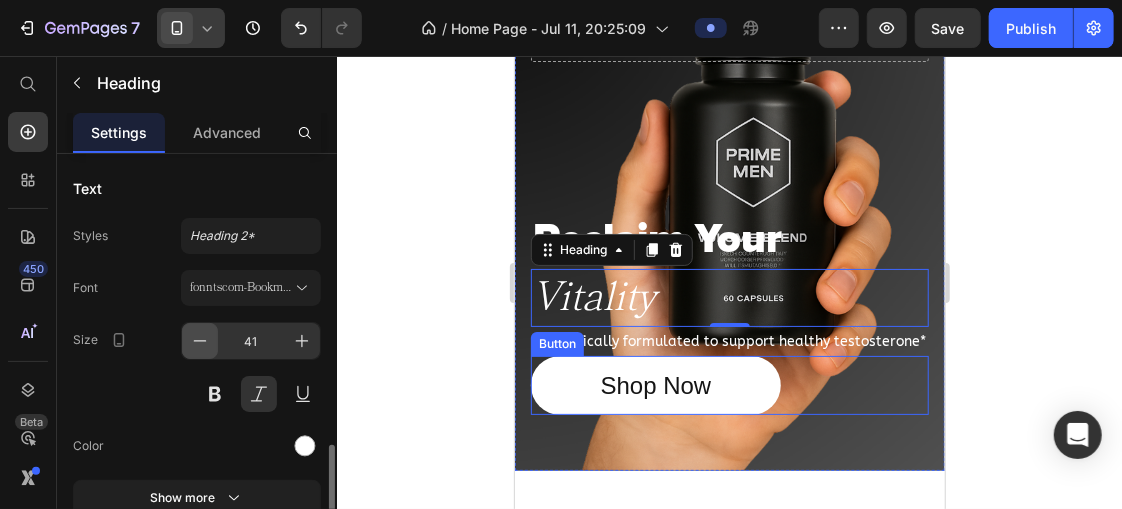 scroll, scrollTop: 210, scrollLeft: 0, axis: vertical 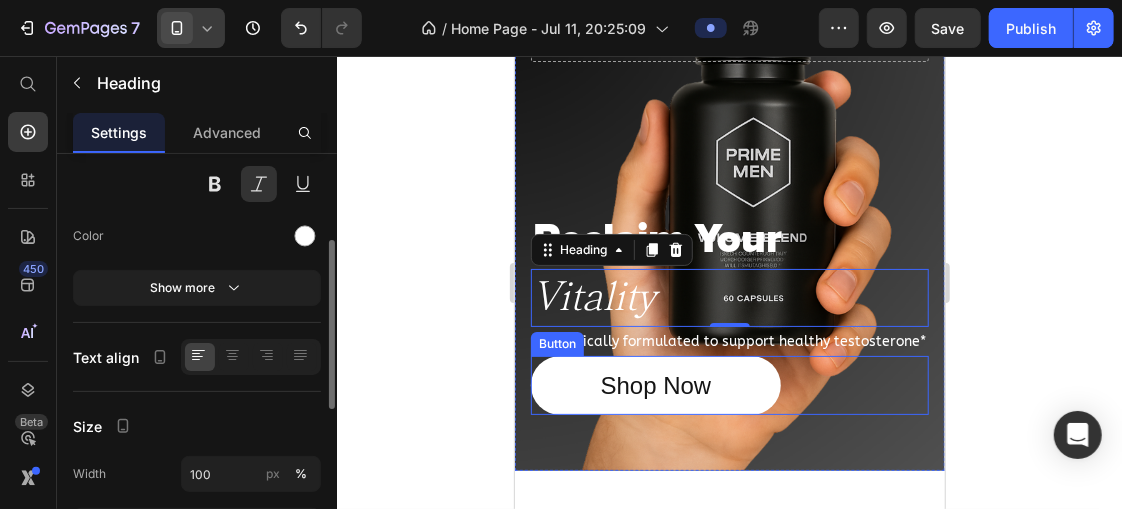 click on "Text Styles Heading 2* Font fonntscom-Bookmania_Light Size 41 Color Show more" 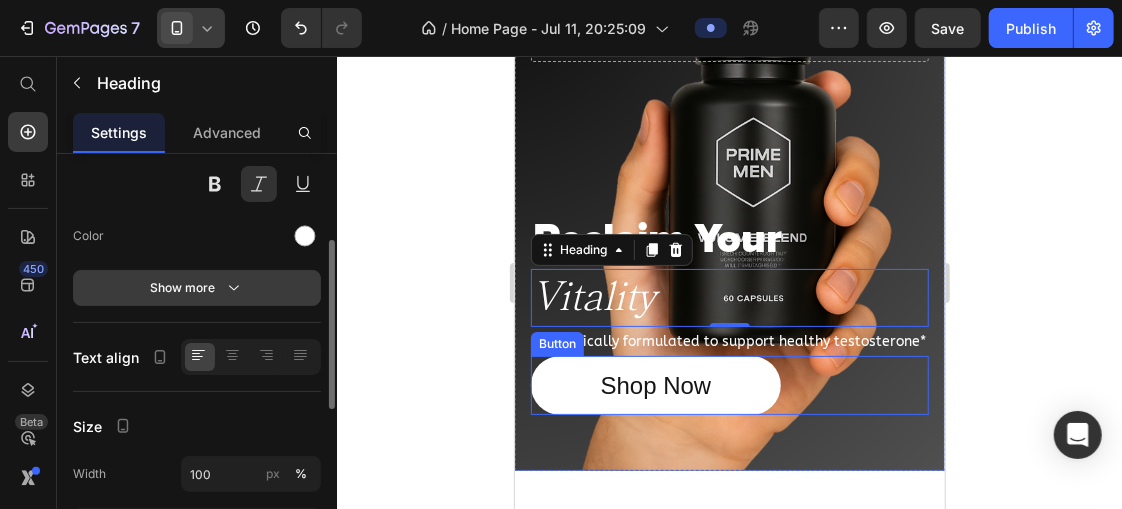 click on "Show more" at bounding box center (197, 288) 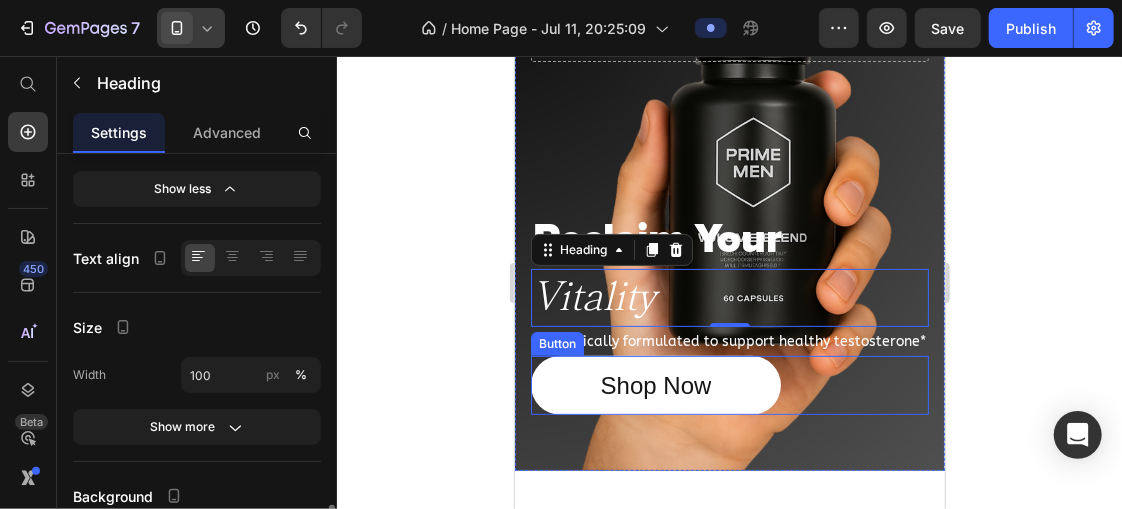 scroll, scrollTop: 694, scrollLeft: 0, axis: vertical 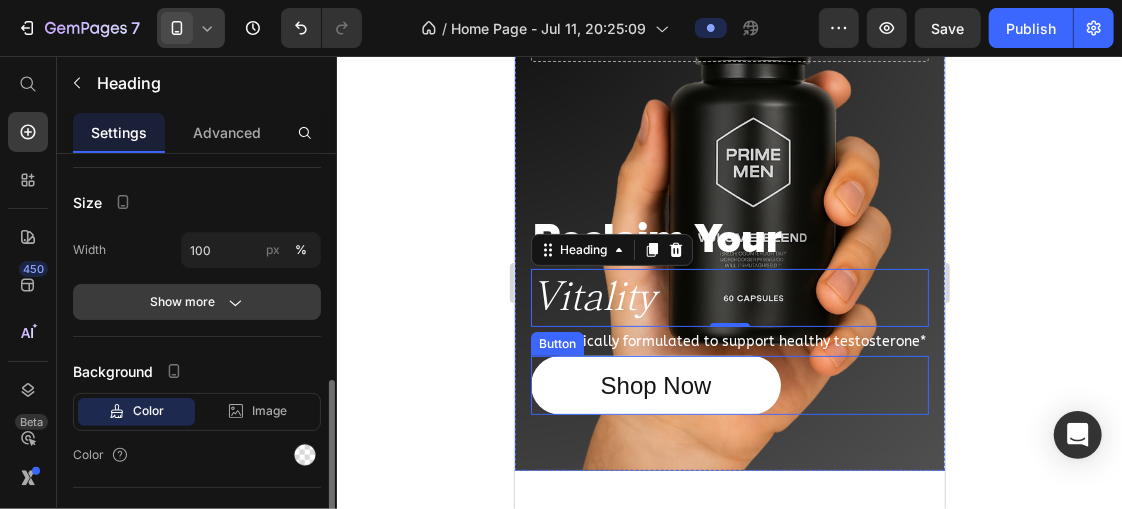 click 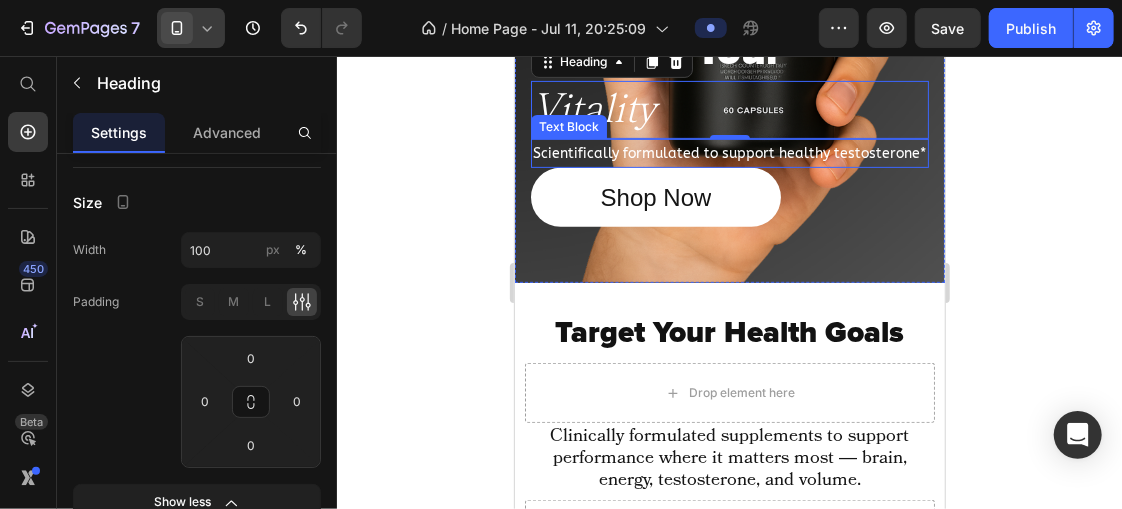 scroll, scrollTop: 325, scrollLeft: 0, axis: vertical 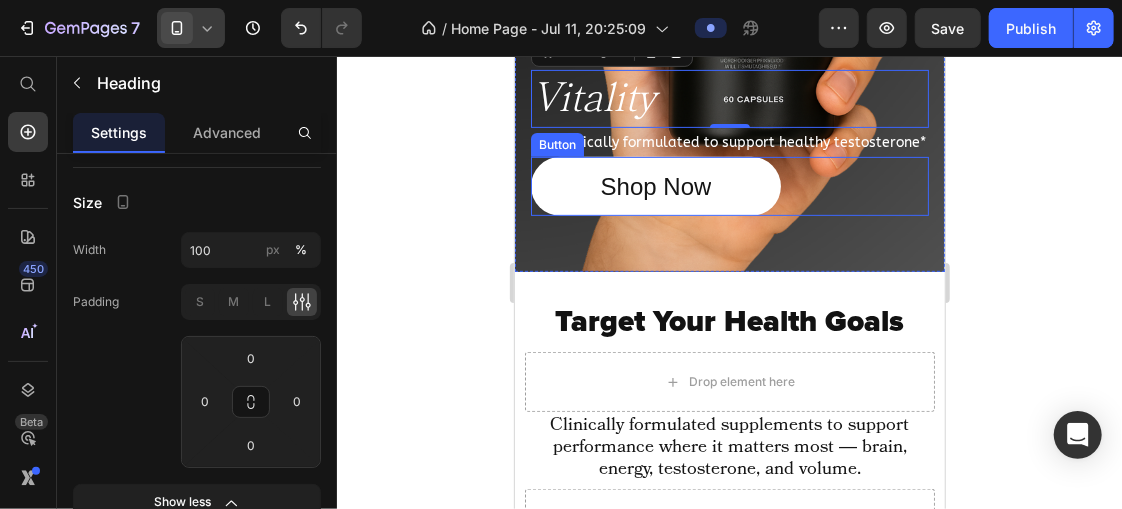click on "Shop Now" at bounding box center (655, 185) 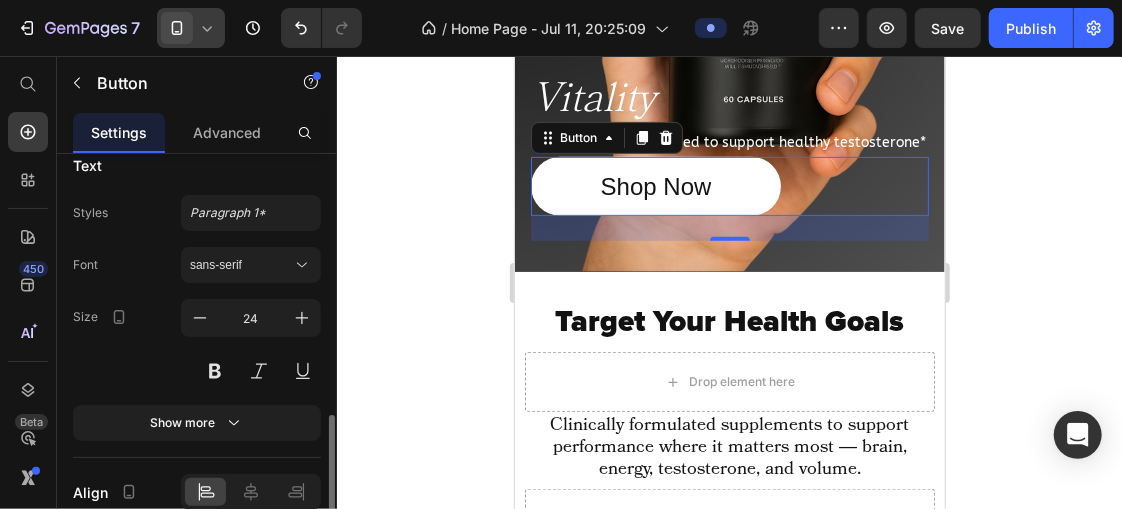 scroll, scrollTop: 842, scrollLeft: 0, axis: vertical 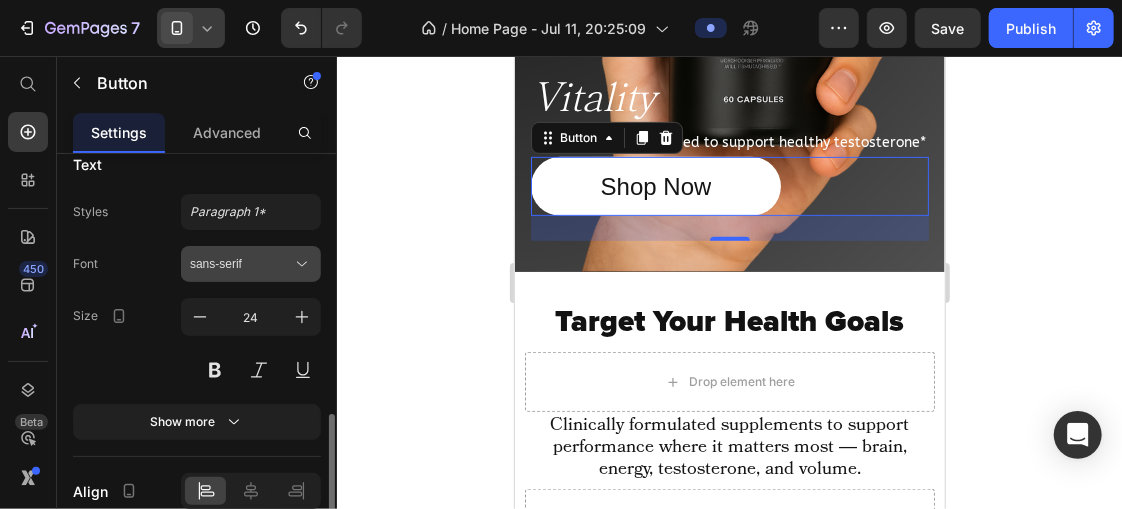 click on "sans-serif" at bounding box center [241, 264] 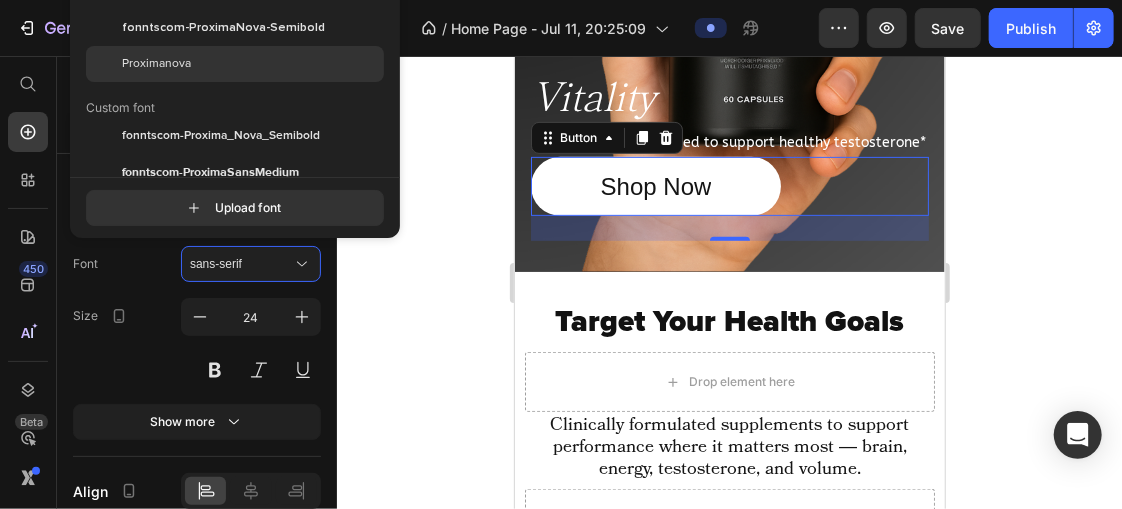 click on "Proximanova" 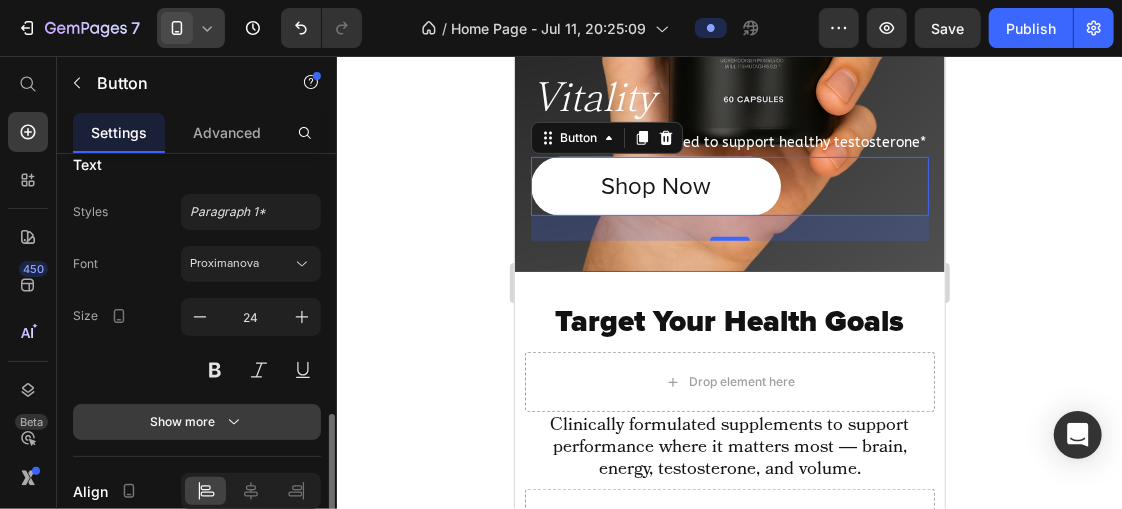 click on "Show more" at bounding box center (197, 422) 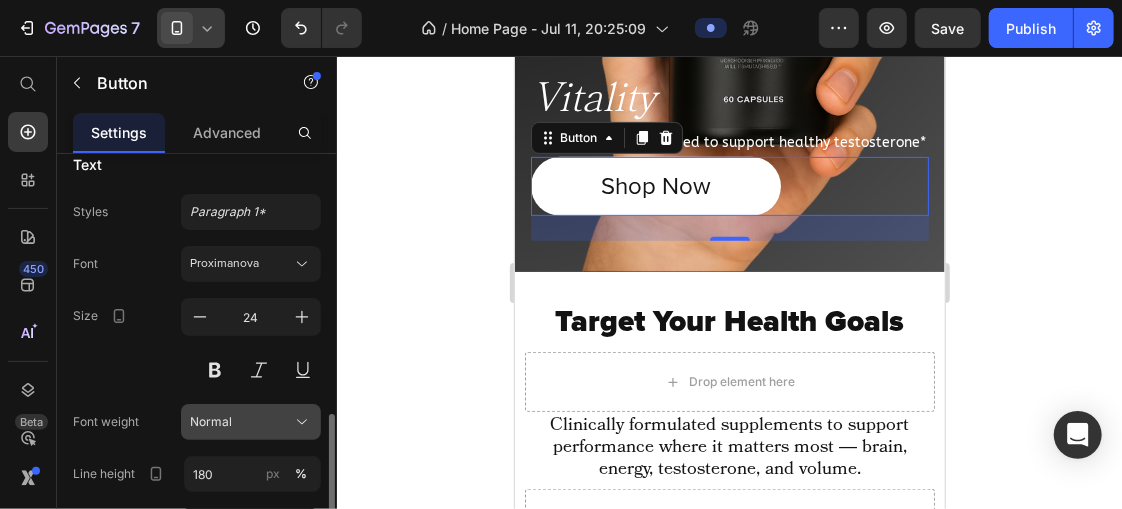 click on "Normal" at bounding box center (251, 422) 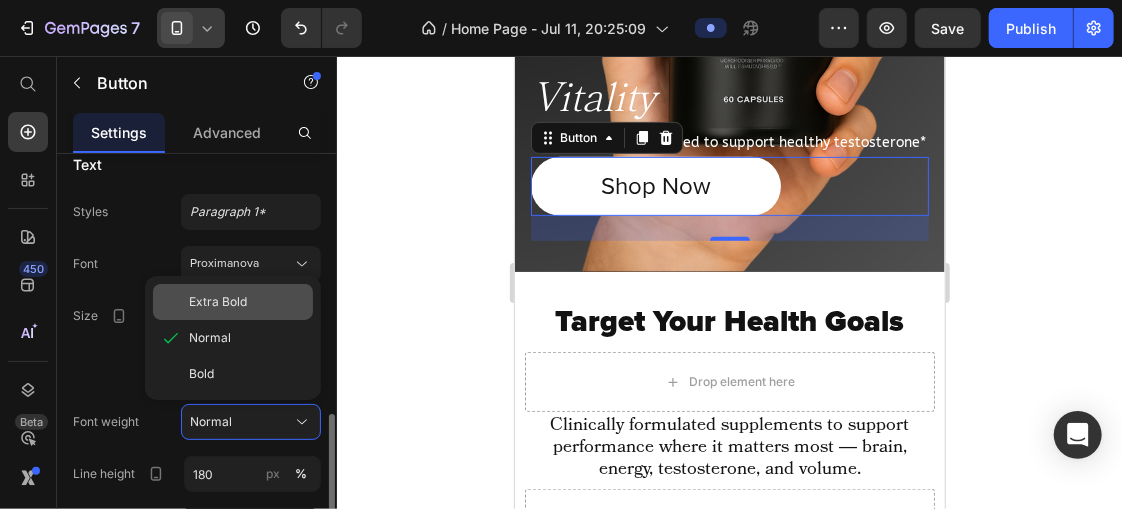 click on "Extra Bold" at bounding box center (218, 302) 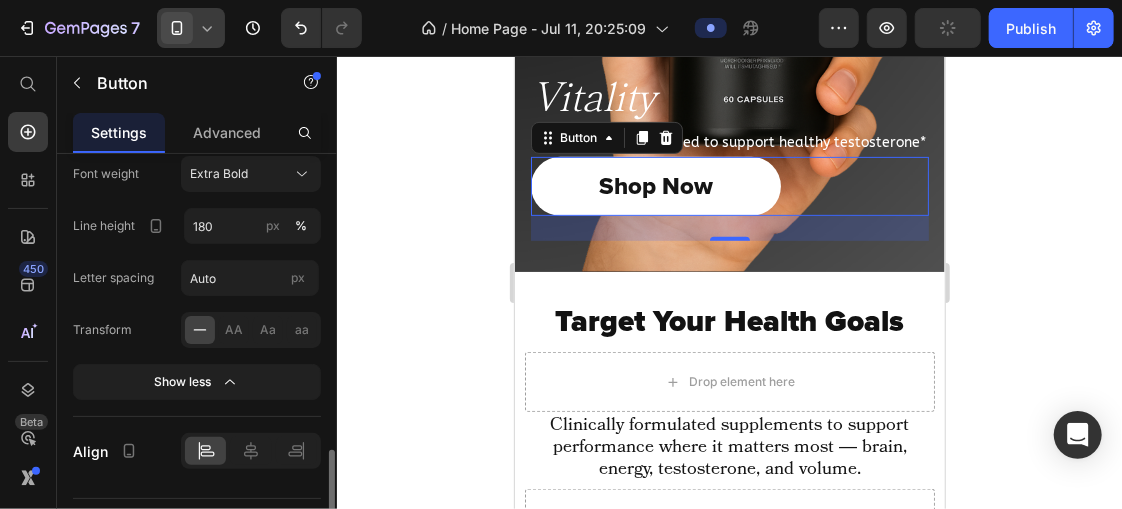 scroll, scrollTop: 1097, scrollLeft: 0, axis: vertical 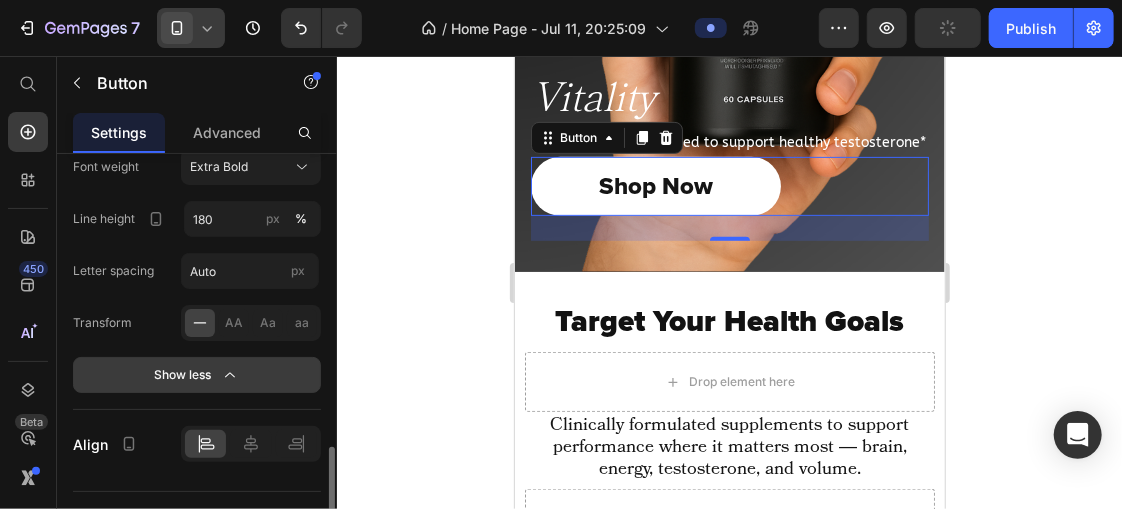 click on "Show less" 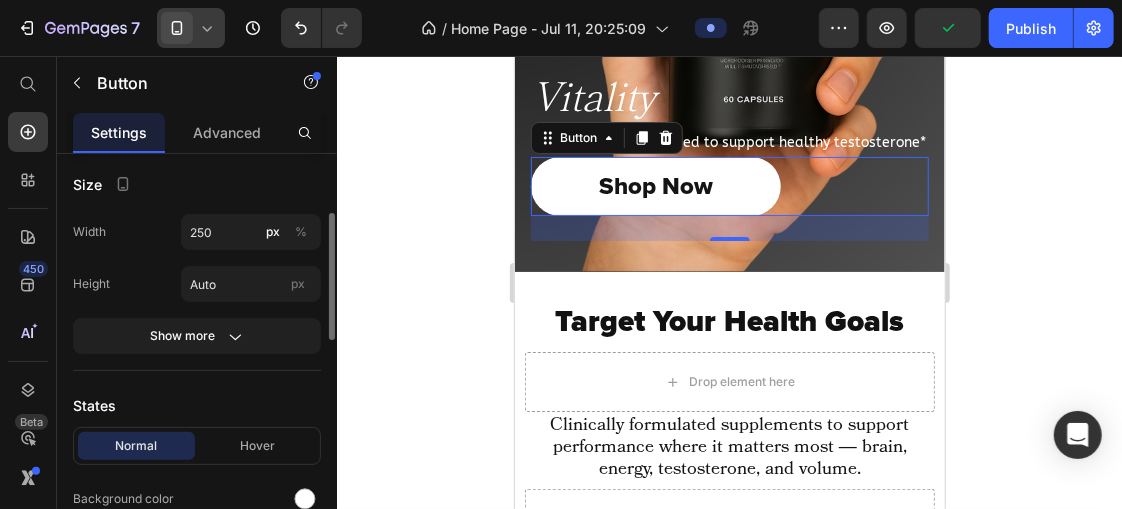 scroll, scrollTop: 214, scrollLeft: 0, axis: vertical 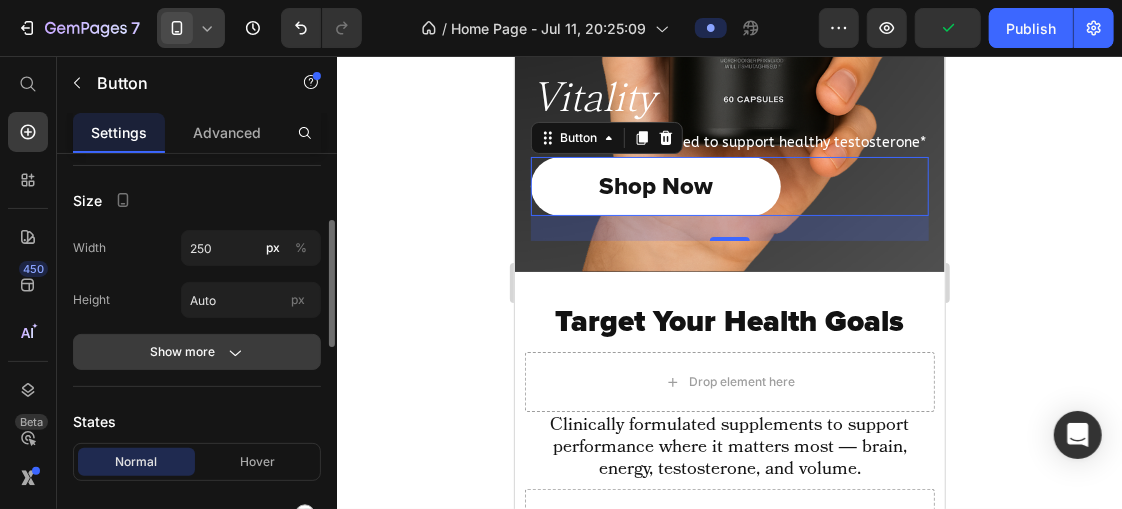 click on "Show more" 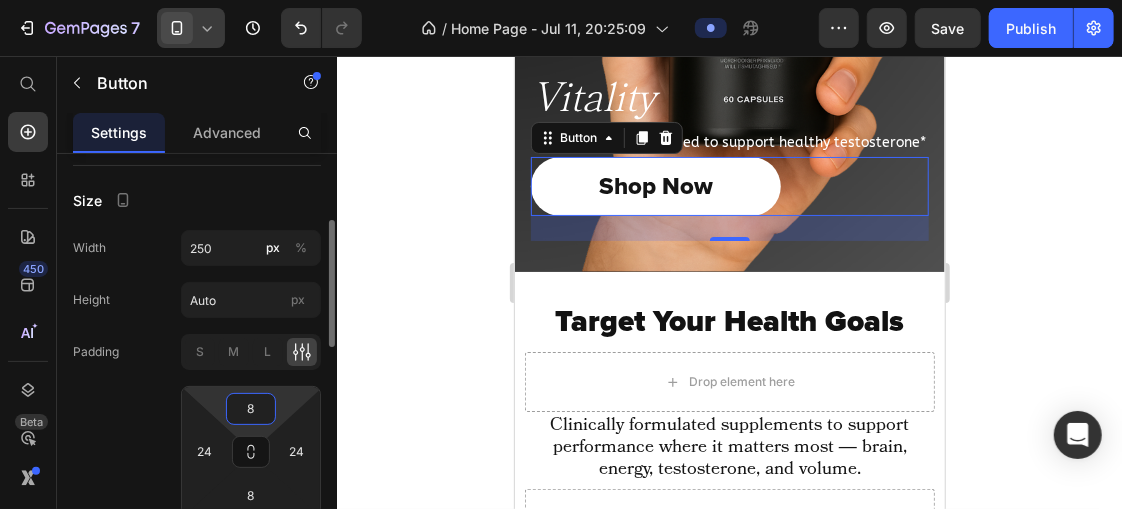 click on "8" at bounding box center [251, 409] 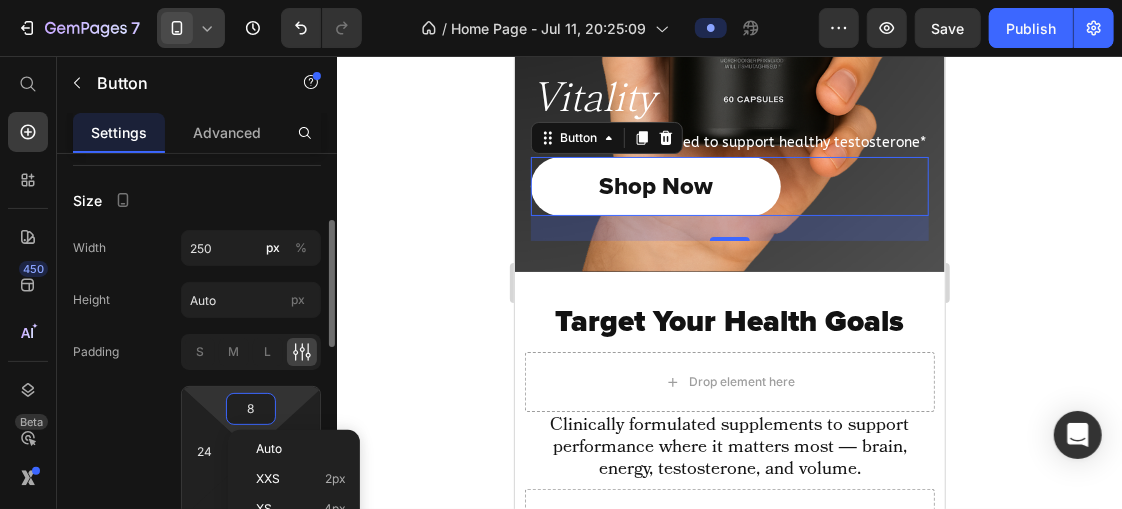 type on "3" 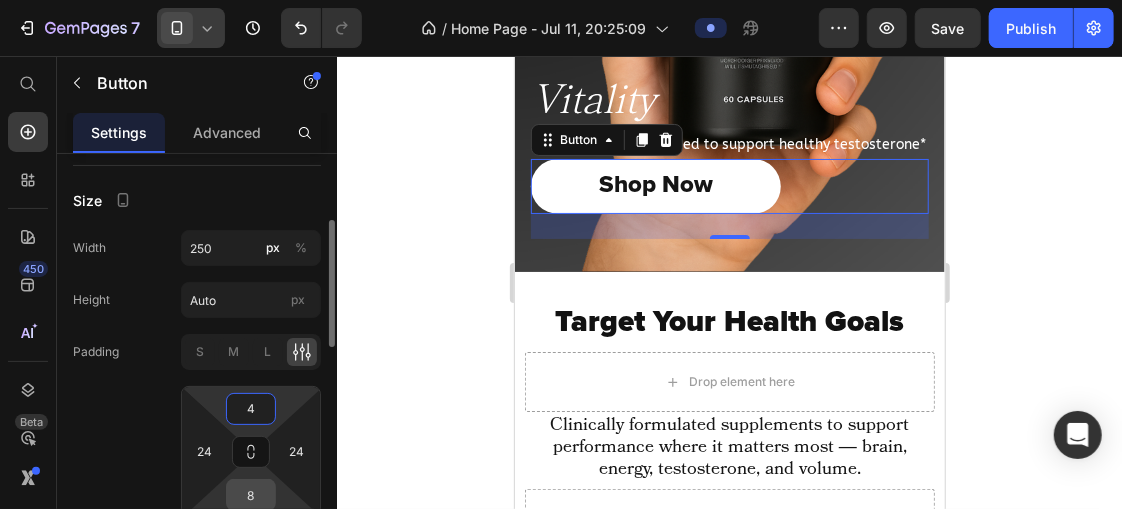 type on "4" 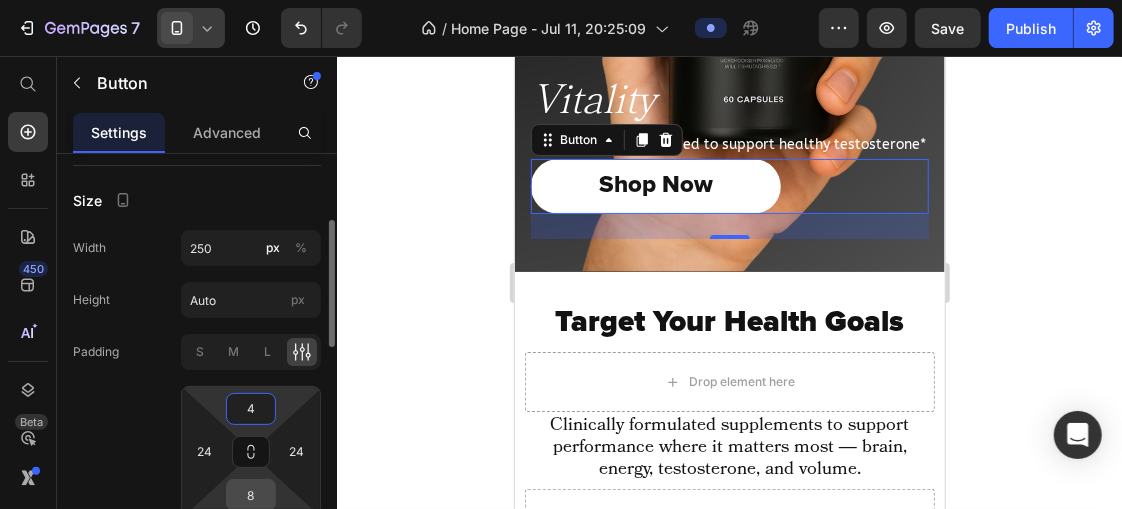 click on "8" at bounding box center (251, 495) 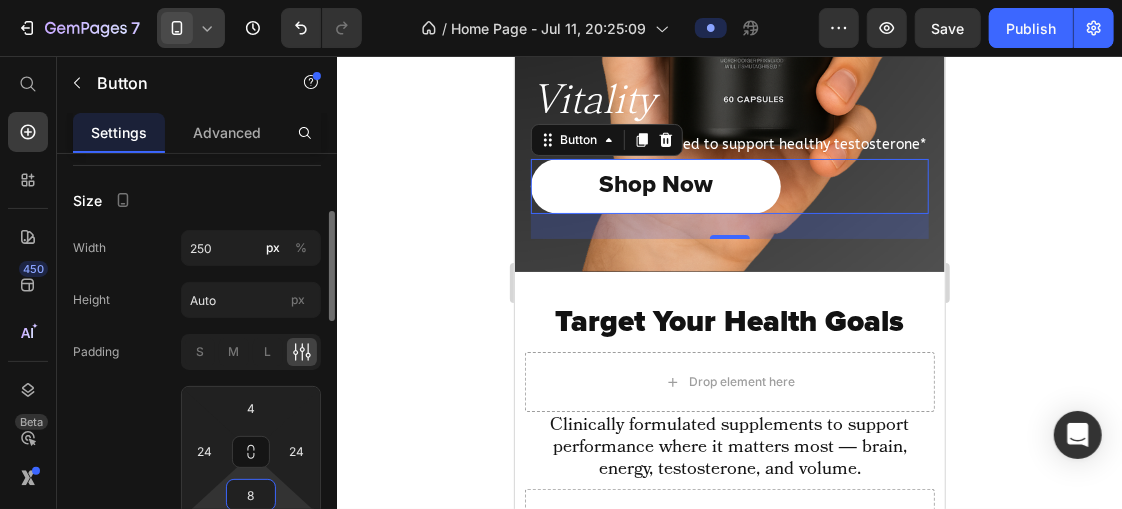 click on "8" at bounding box center (251, 495) 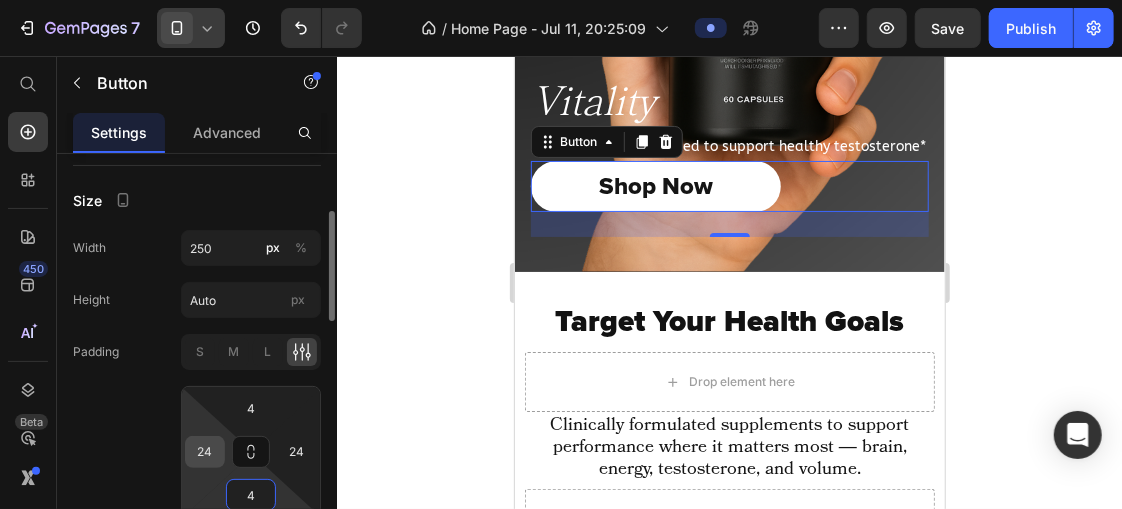 type on "4" 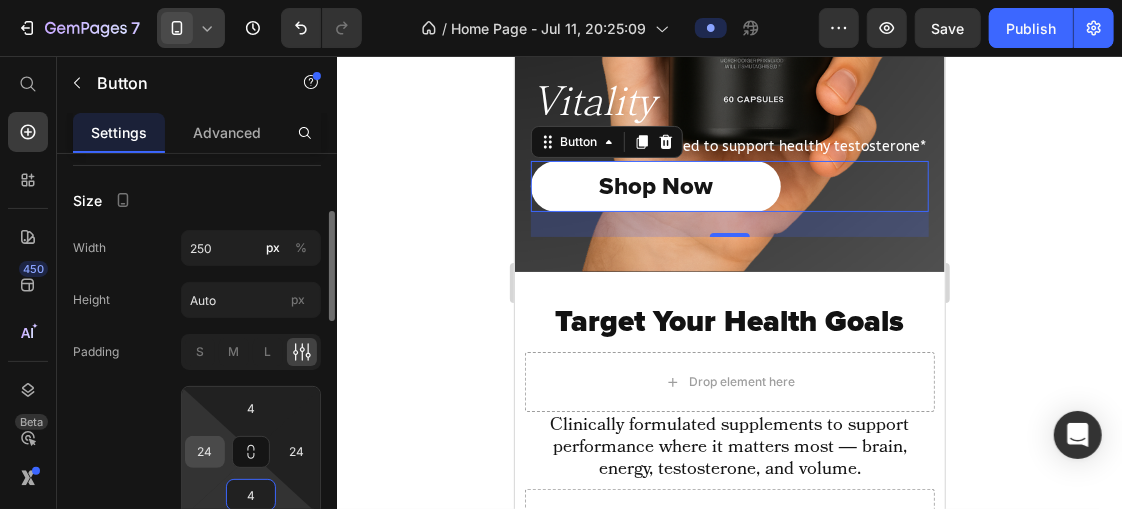 drag, startPoint x: 194, startPoint y: 448, endPoint x: 211, endPoint y: 449, distance: 17.029387 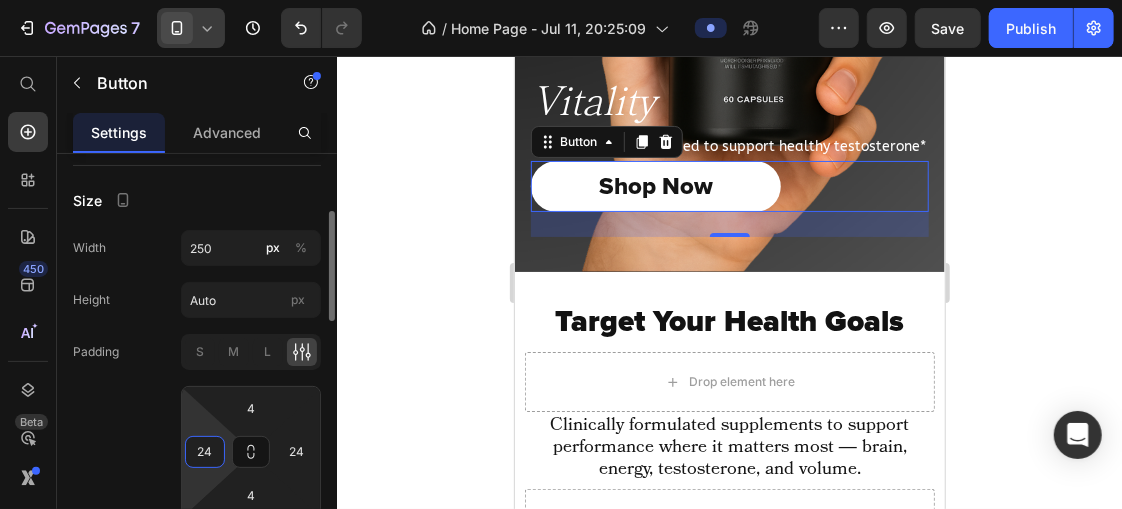 click on "24" at bounding box center (205, 452) 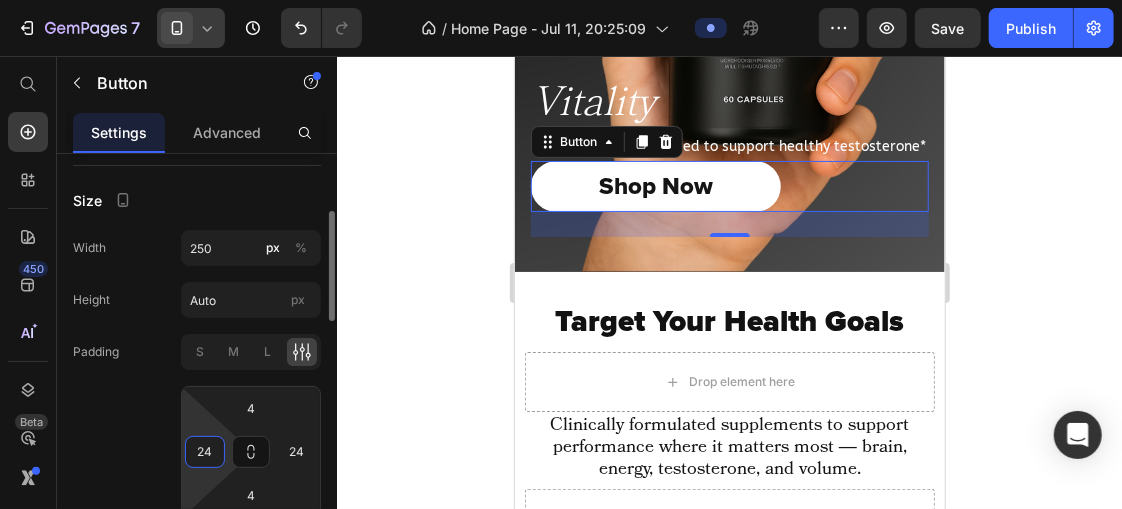 click on "24" at bounding box center (205, 452) 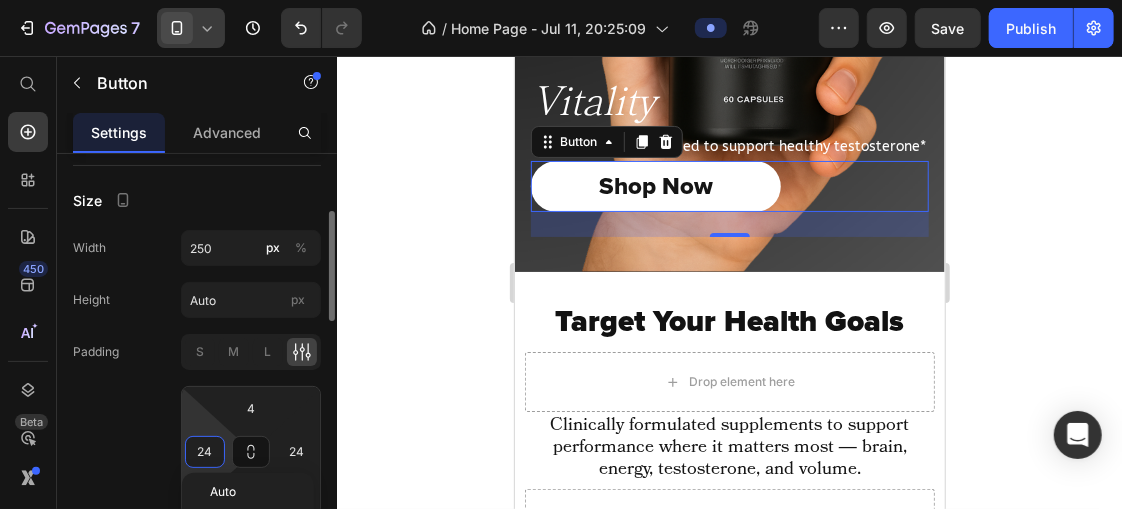 click on "24" at bounding box center (205, 452) 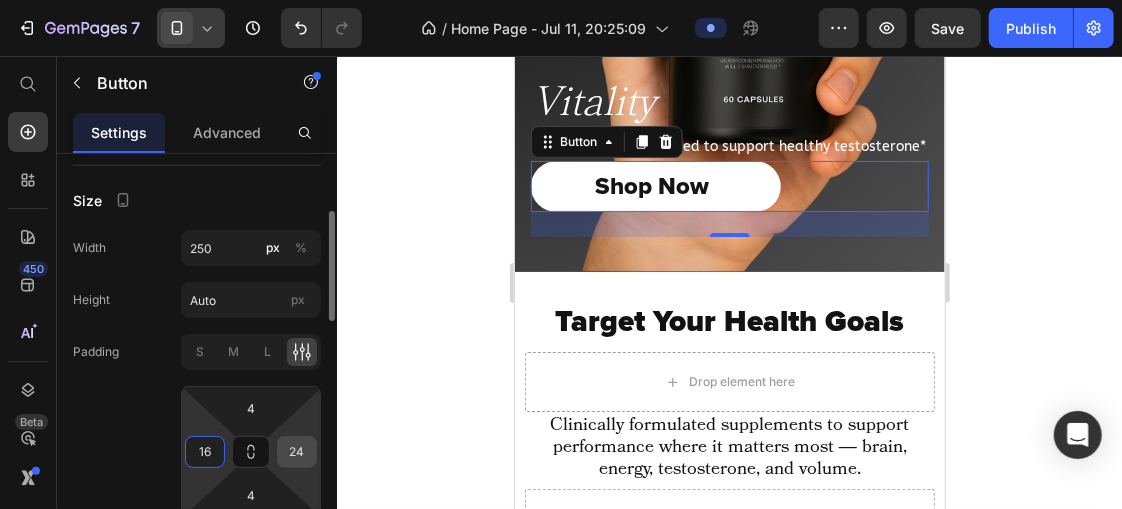type on "16" 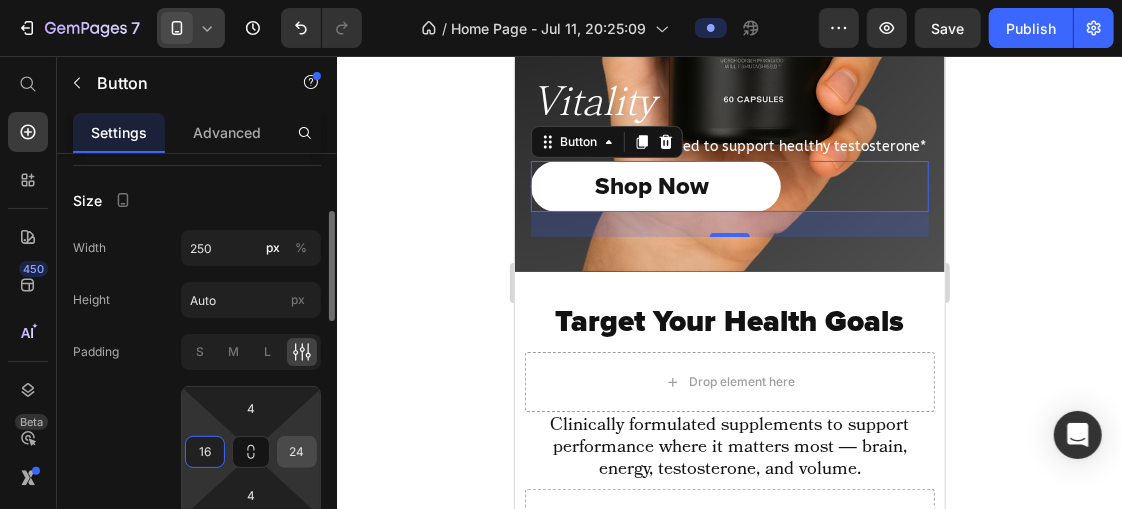 click on "24" at bounding box center [297, 452] 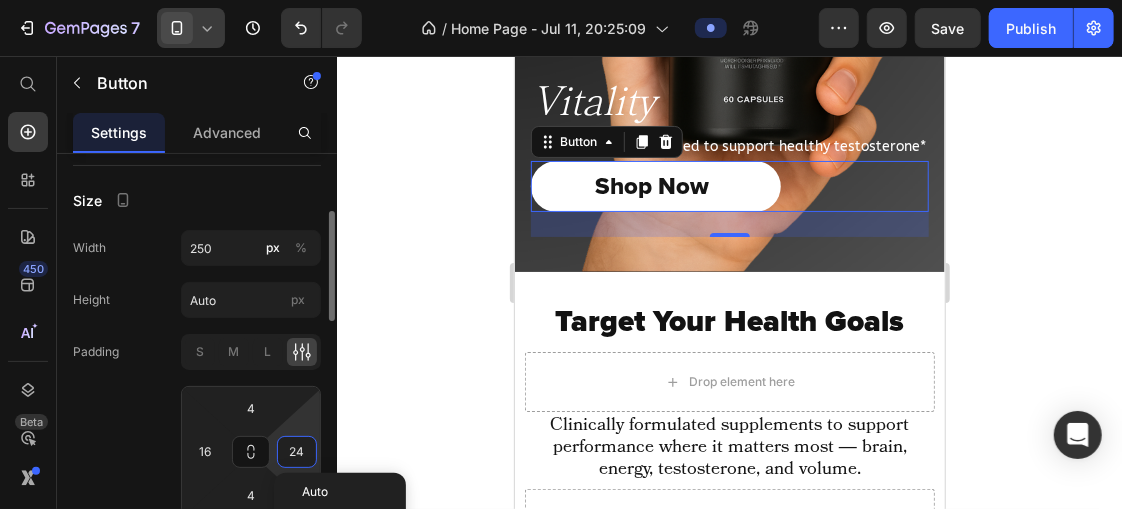 click on "24" at bounding box center (297, 452) 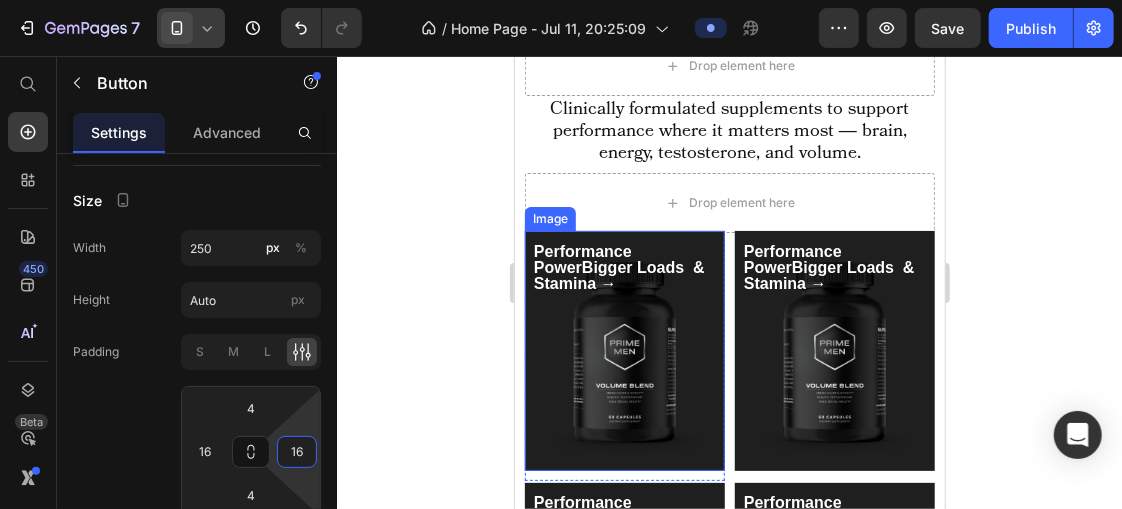 scroll, scrollTop: 720, scrollLeft: 0, axis: vertical 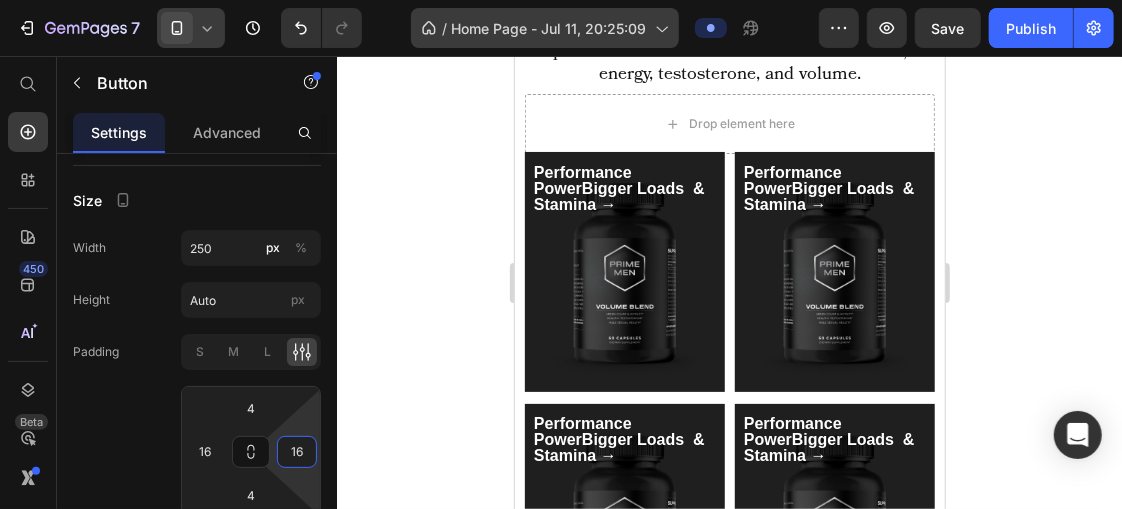 type on "16" 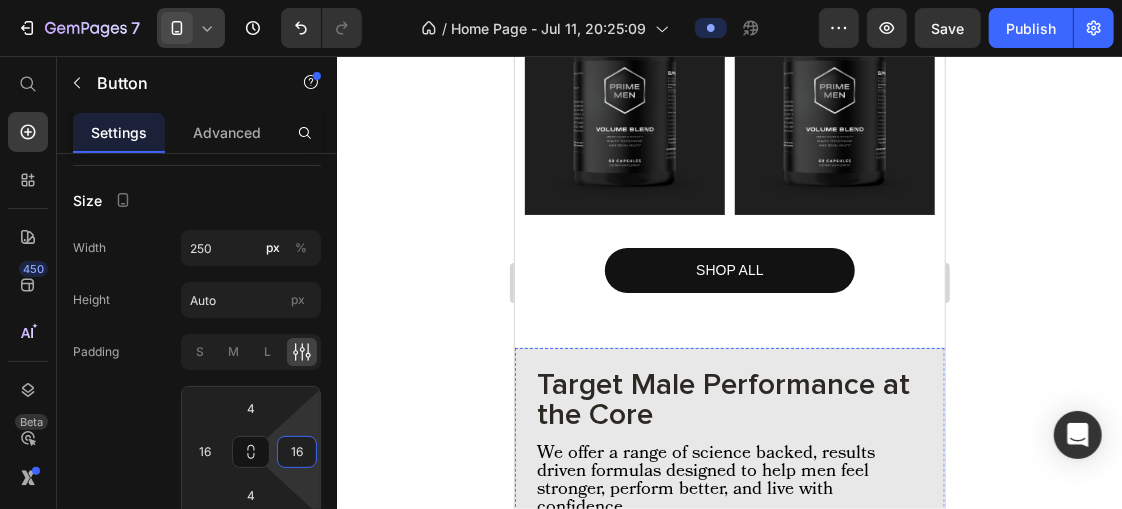 scroll, scrollTop: 1132, scrollLeft: 0, axis: vertical 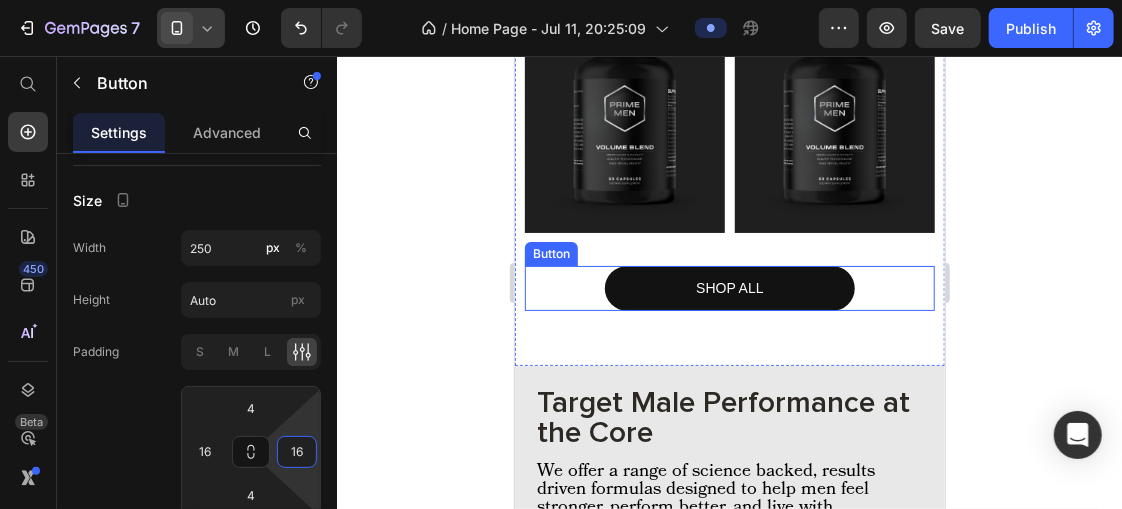 click on "SHOP ALL Button" at bounding box center (729, 287) 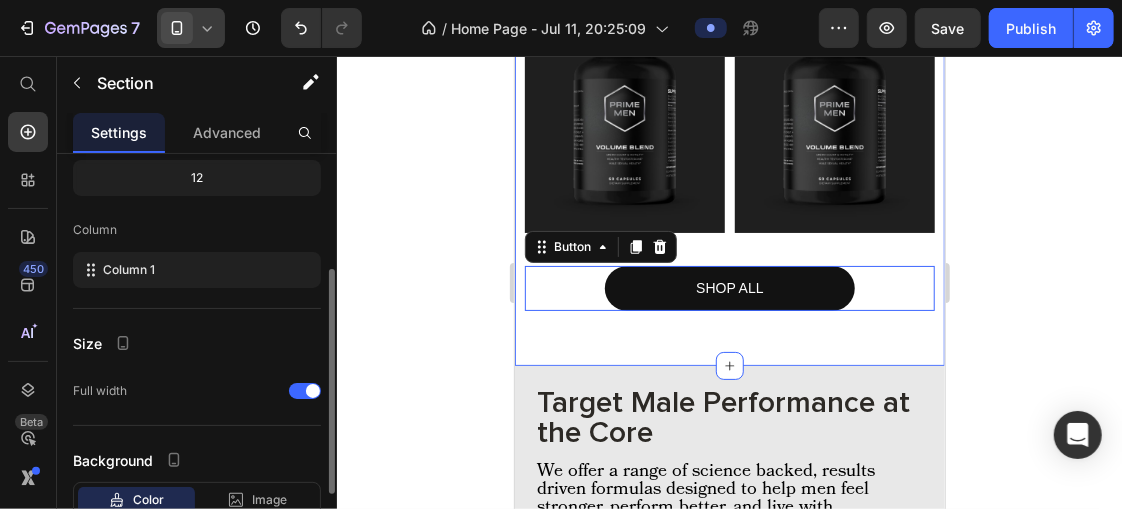 click on "Target Your Health Goals Heading
Drop element here Clinically formulated supplements to support performance where it matters most — brain, energy, testosterone, and volume. Text Block Row
Drop element here Row Performance PowerBigger Loads  & Stamina → Text Block Row Performance PowerBigger Loads  & Stamina → Text Block Row Row Performance PowerBigger Loads  & Stamina → Text Block Row Cognitive Health Sharper Focus  & Clarity → Text Block Row Daily Vitality Sustained Energy  & Recovery → Text Block Row T-Level Support Strength, Drive  & Mood → Text Block Row Row Image Row Image Row Performance PowerBigger Loads  & Stamina → Text Block Row Image Row Performance PowerBigger Loads  & Stamina → Text Block Row Image Row Row SHOP ALL Button   0 Section 2" at bounding box center (729, -86) 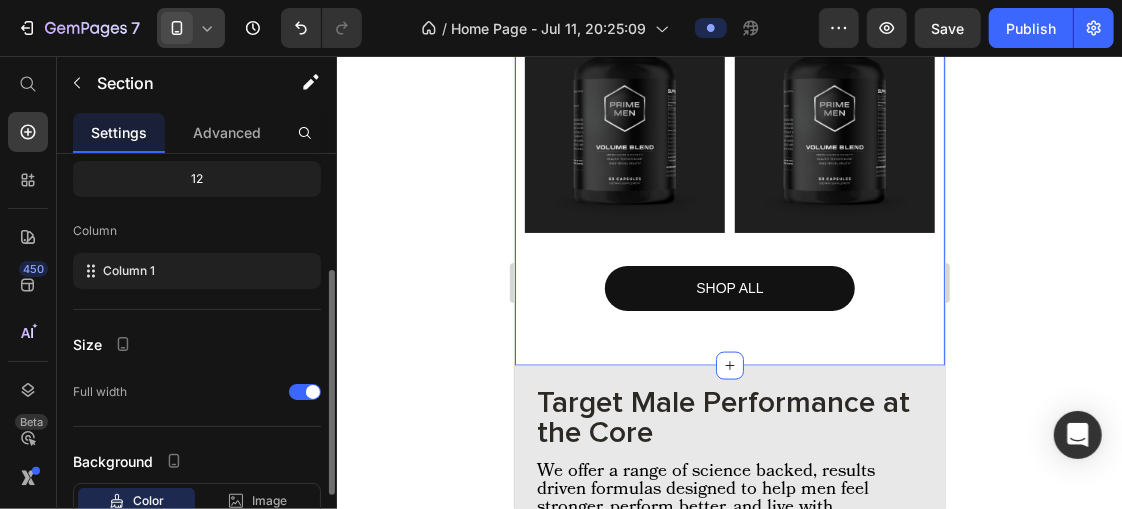 scroll, scrollTop: 0, scrollLeft: 0, axis: both 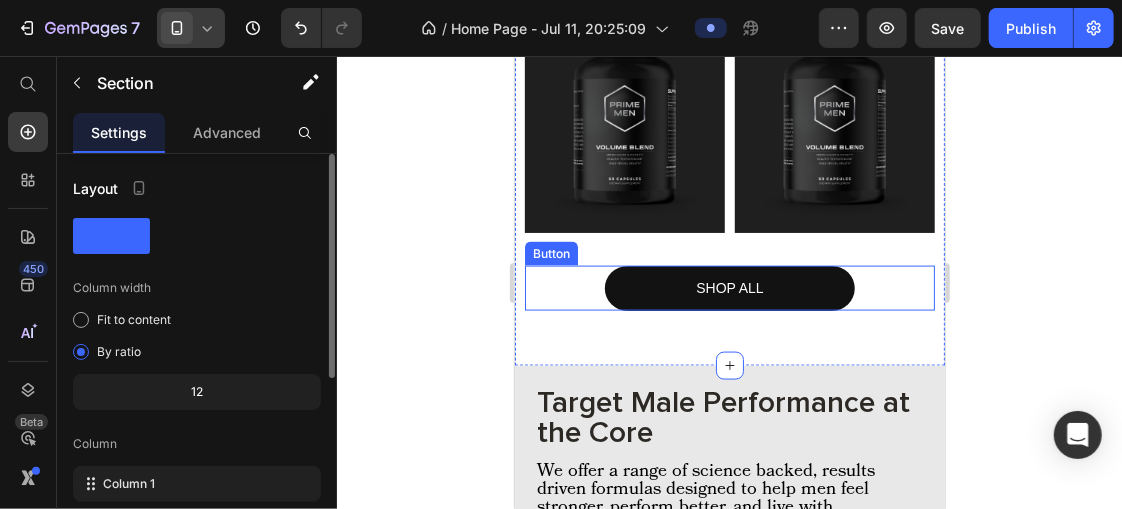 click on "SHOP ALL Button" at bounding box center (729, 287) 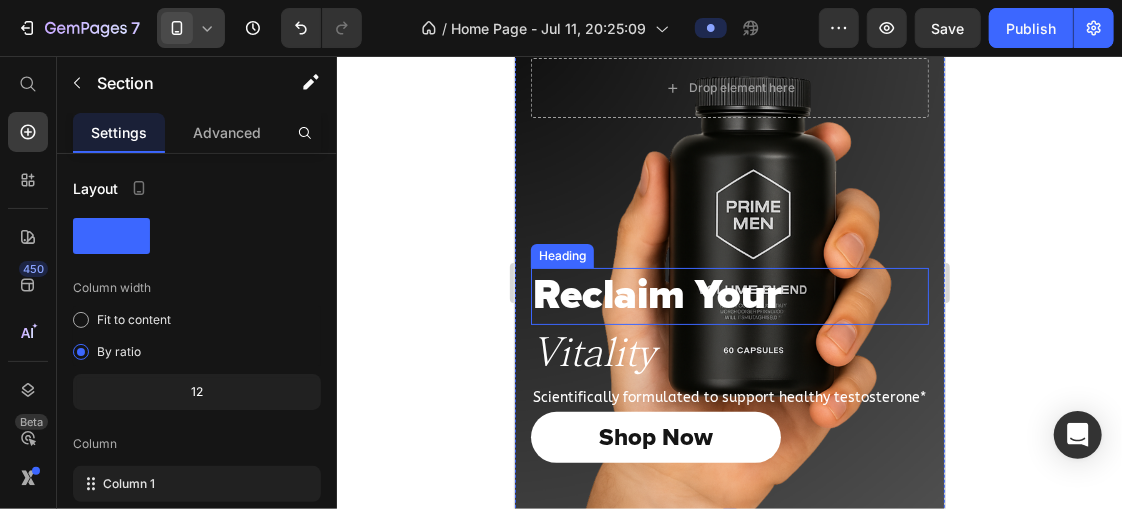 scroll, scrollTop: 0, scrollLeft: 0, axis: both 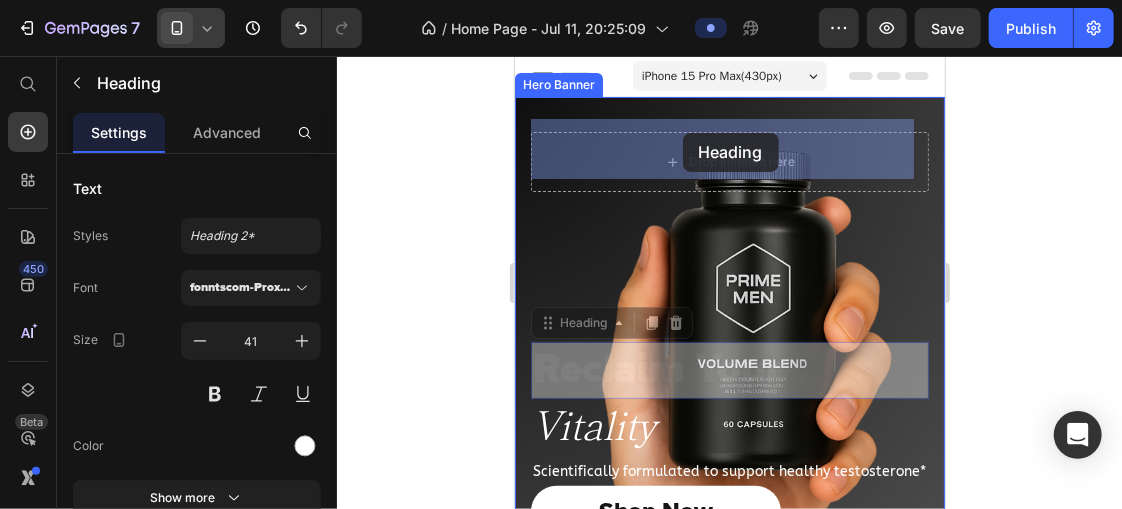 drag, startPoint x: 663, startPoint y: 358, endPoint x: 681, endPoint y: 129, distance: 229.70633 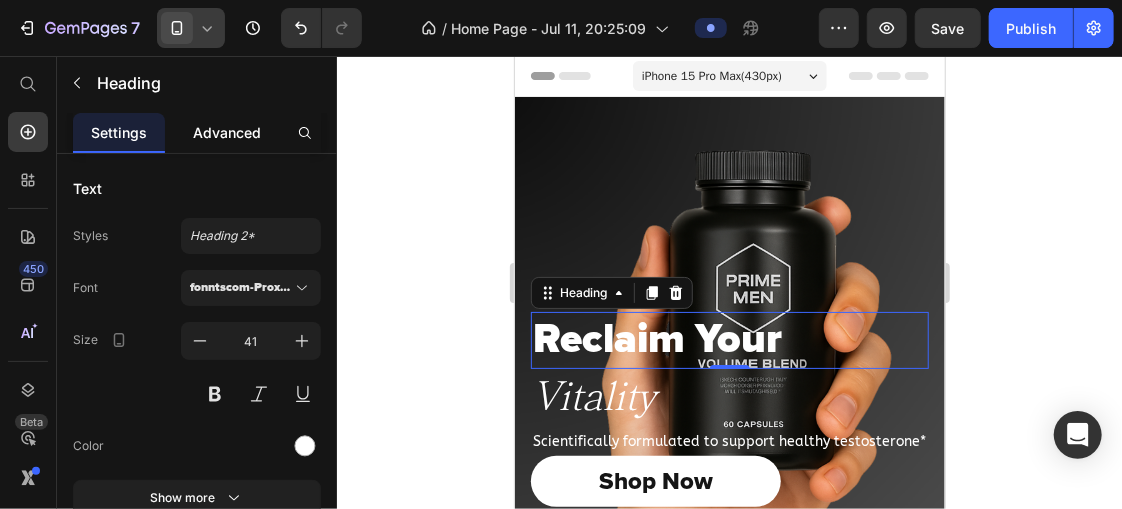 click on "Advanced" at bounding box center [227, 132] 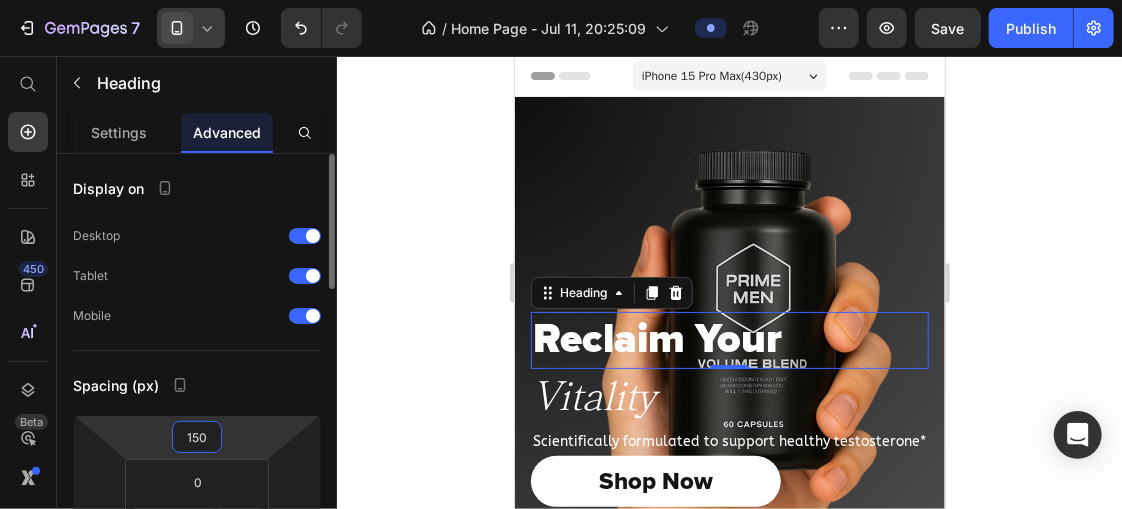 click on "150" at bounding box center (197, 437) 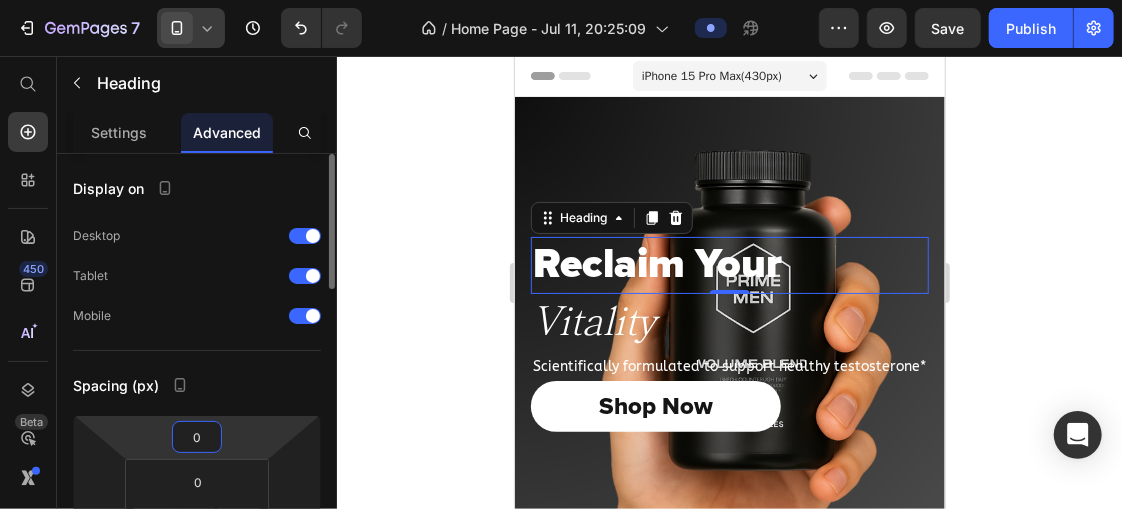 click on "0" at bounding box center (197, 437) 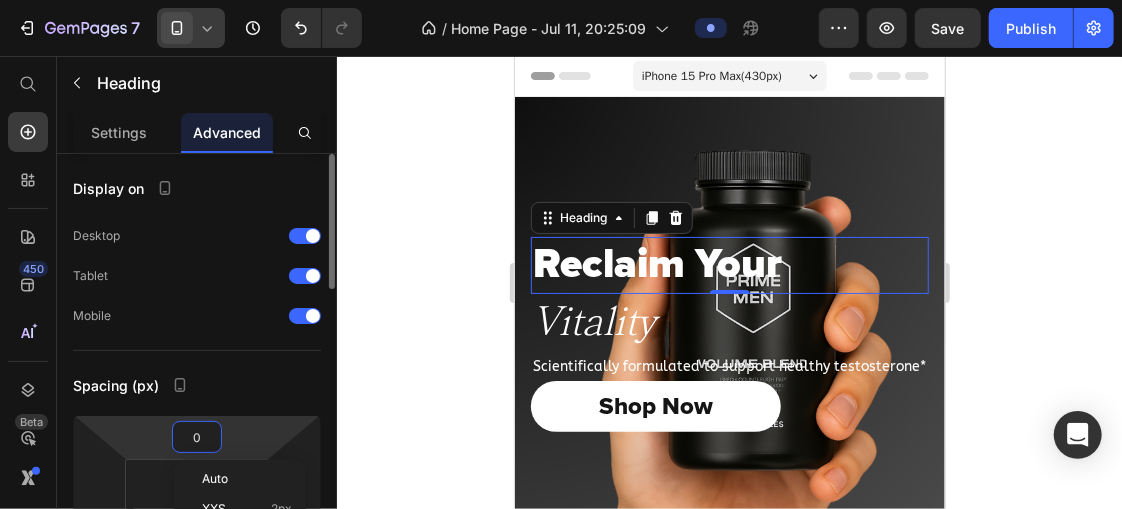 click on "0" at bounding box center (197, 437) 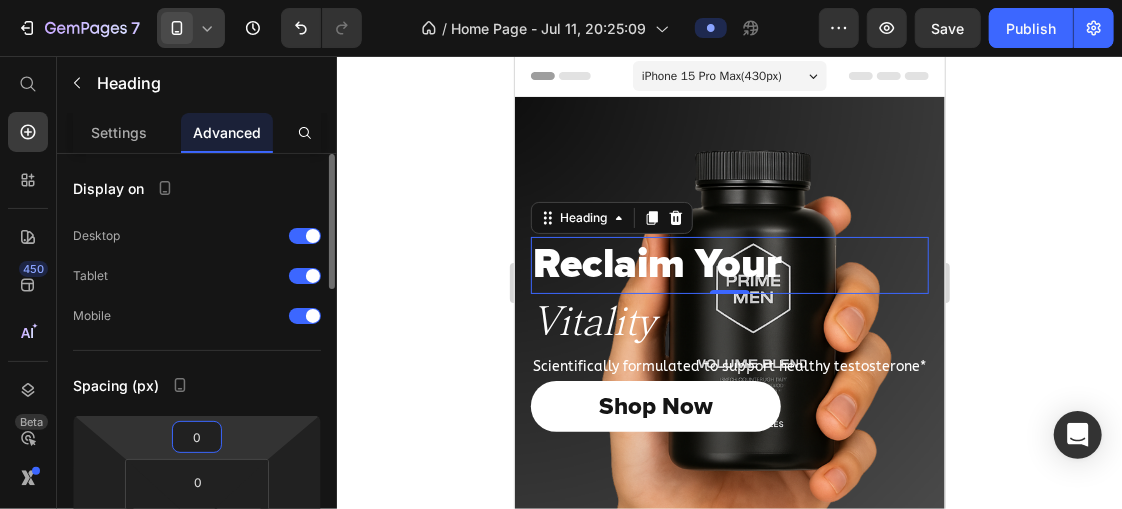 click on "0" at bounding box center (197, 437) 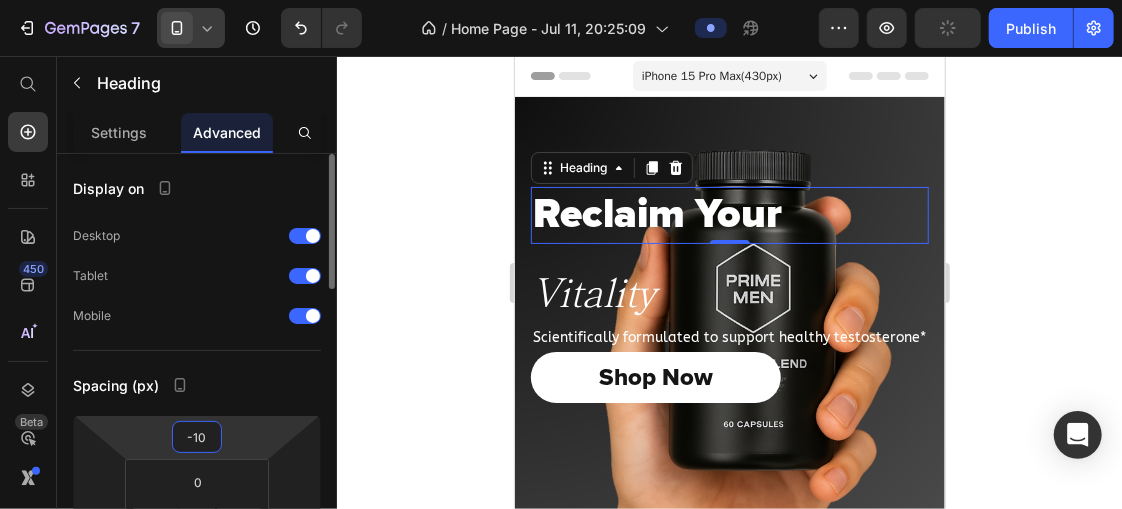 type on "-1" 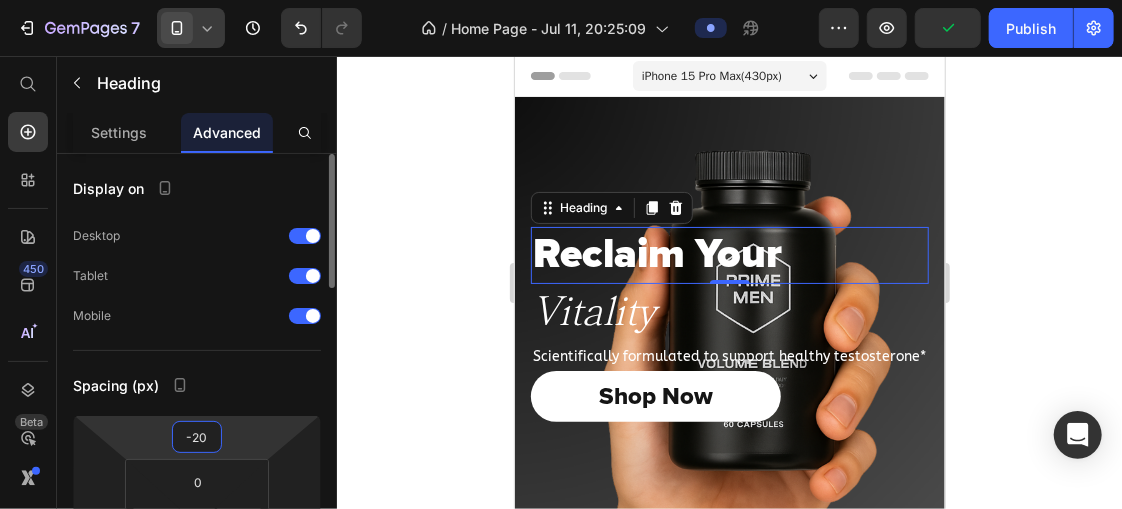 type on "-200" 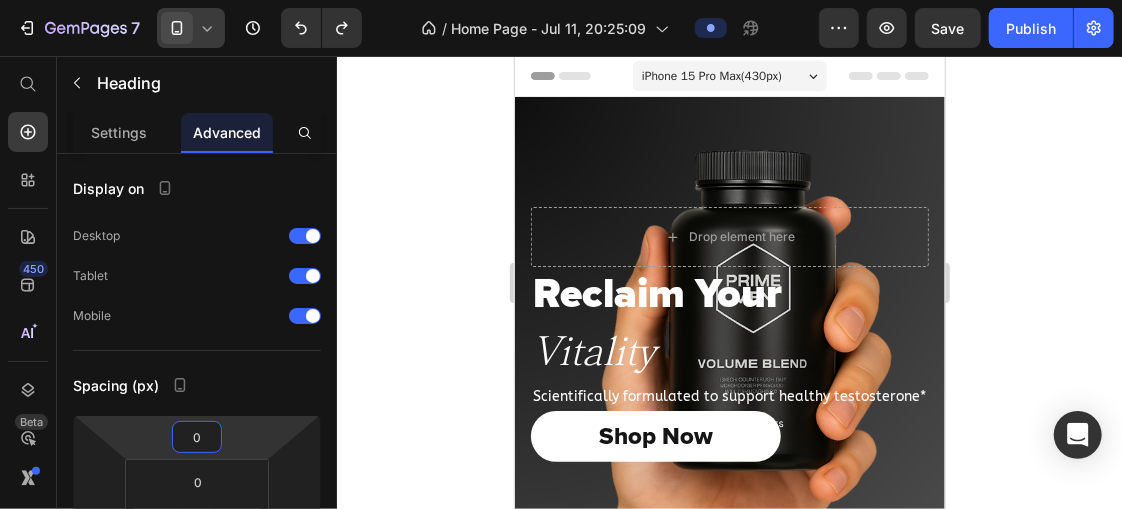 type on "150" 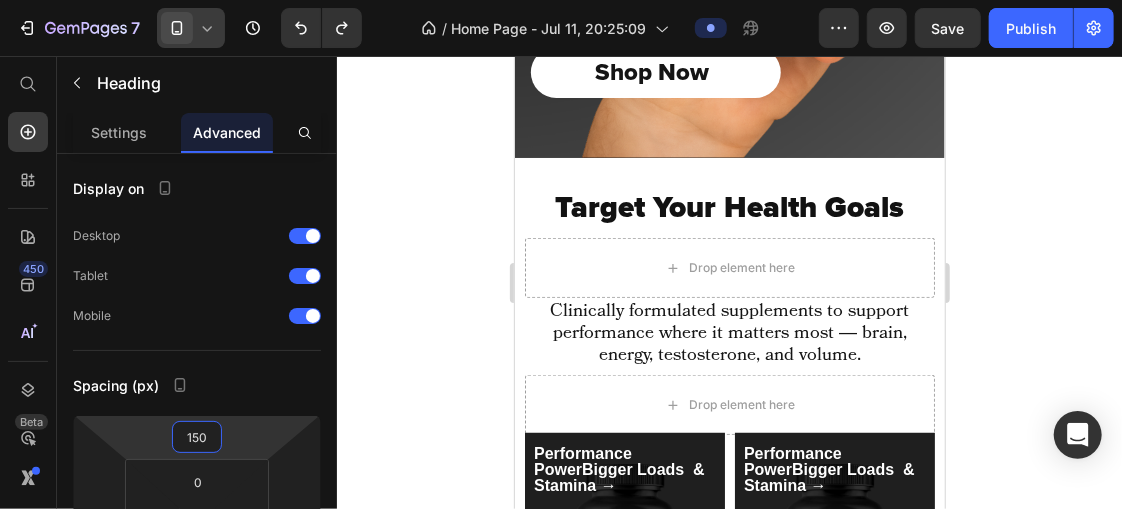 scroll, scrollTop: 482, scrollLeft: 0, axis: vertical 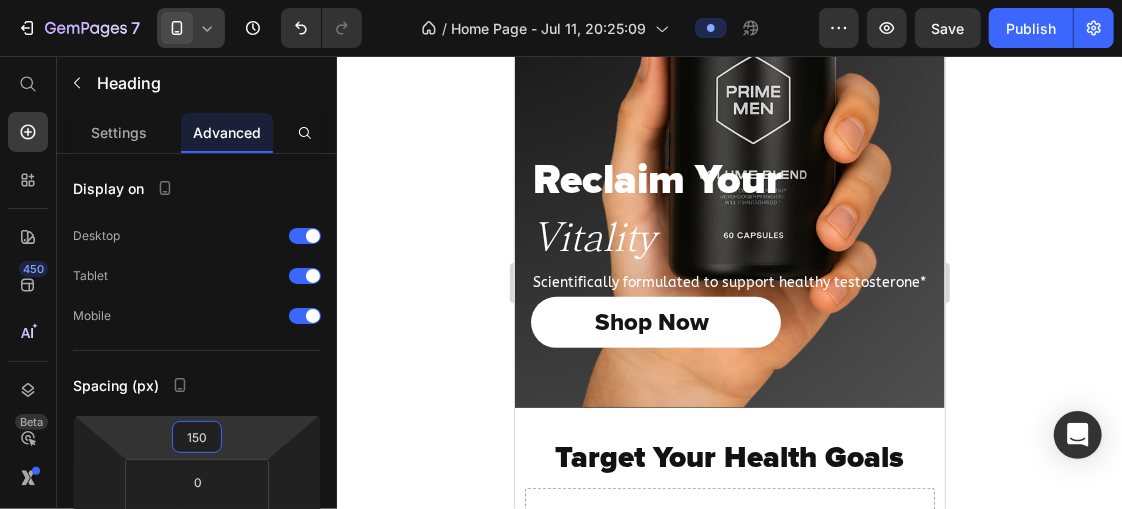 click on "Reclaim Your" at bounding box center [729, 180] 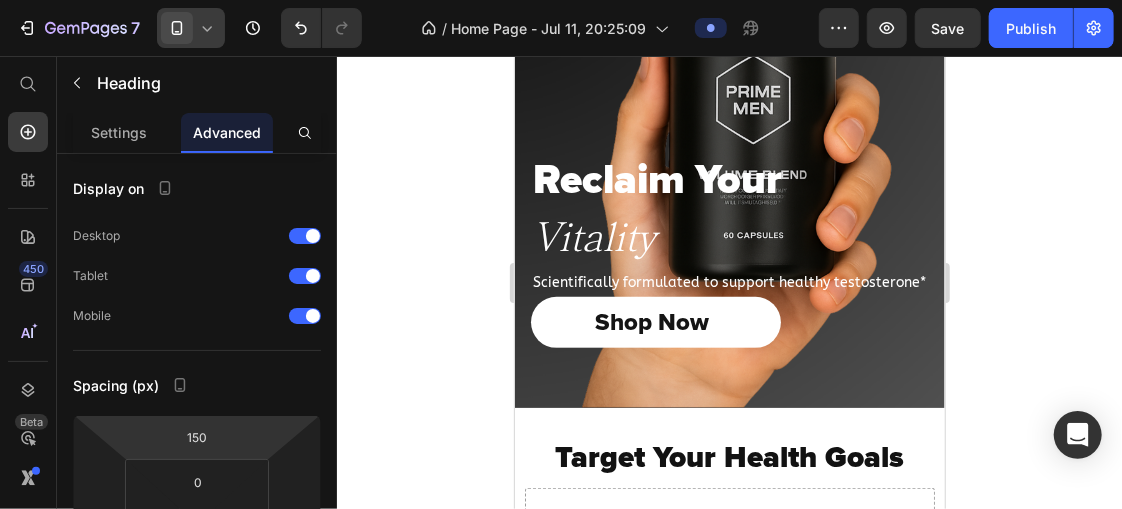 click on "Reclaim Your" at bounding box center [729, 180] 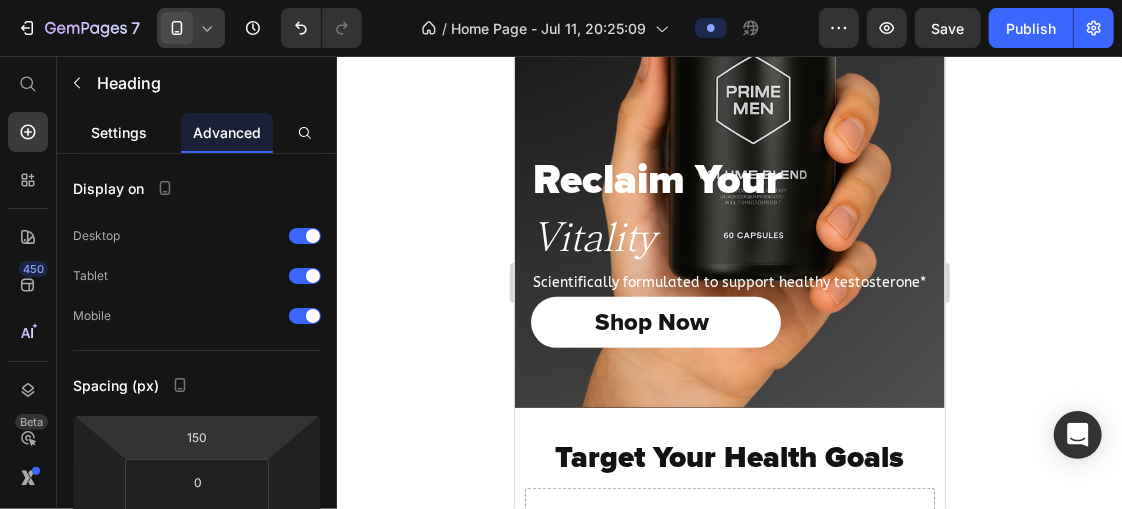 click on "Settings" at bounding box center (119, 132) 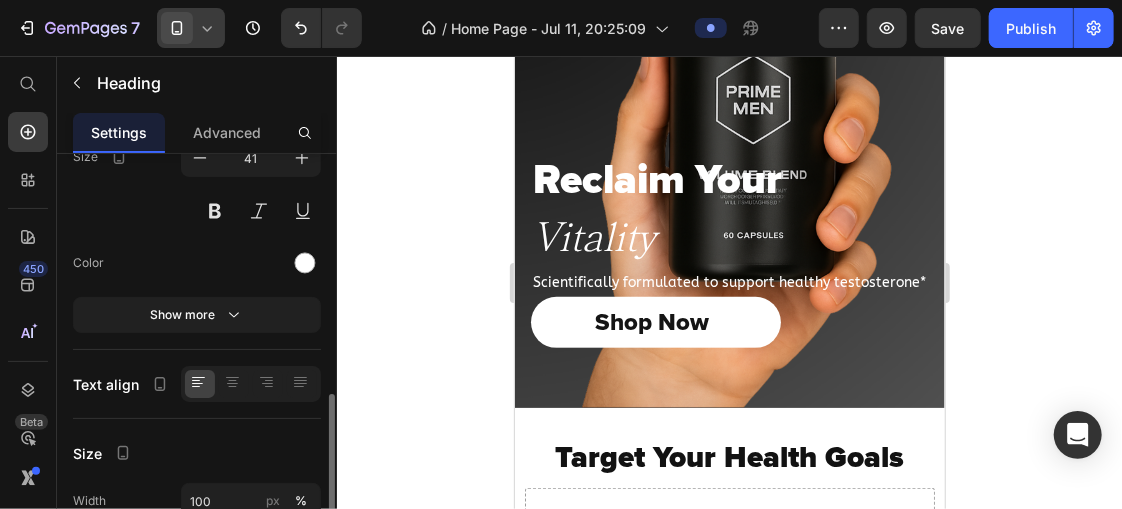 scroll, scrollTop: 311, scrollLeft: 0, axis: vertical 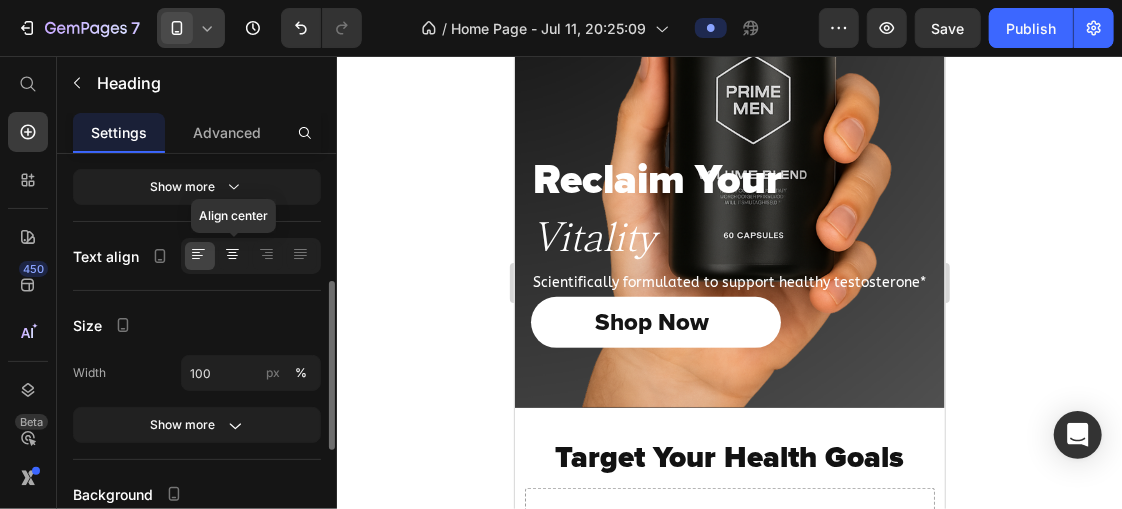 drag, startPoint x: 223, startPoint y: 257, endPoint x: 23, endPoint y: 49, distance: 288.55502 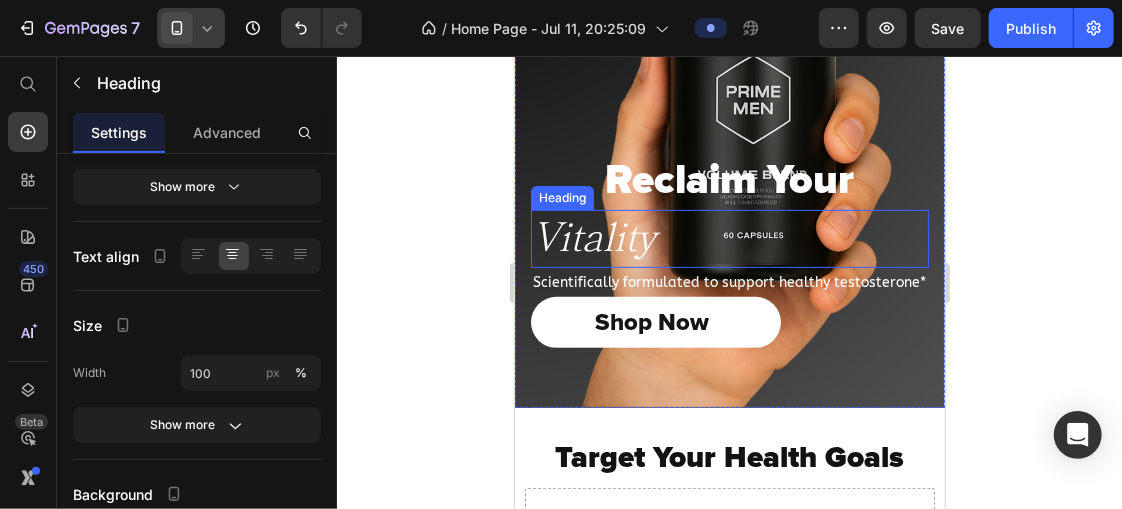 click on "Vitality" at bounding box center [729, 237] 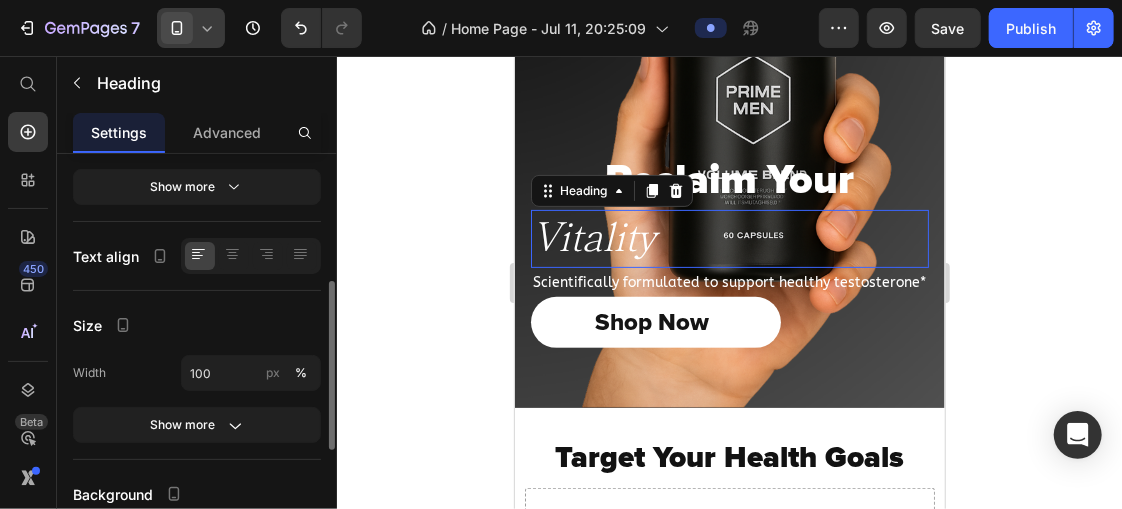 scroll, scrollTop: 311, scrollLeft: 0, axis: vertical 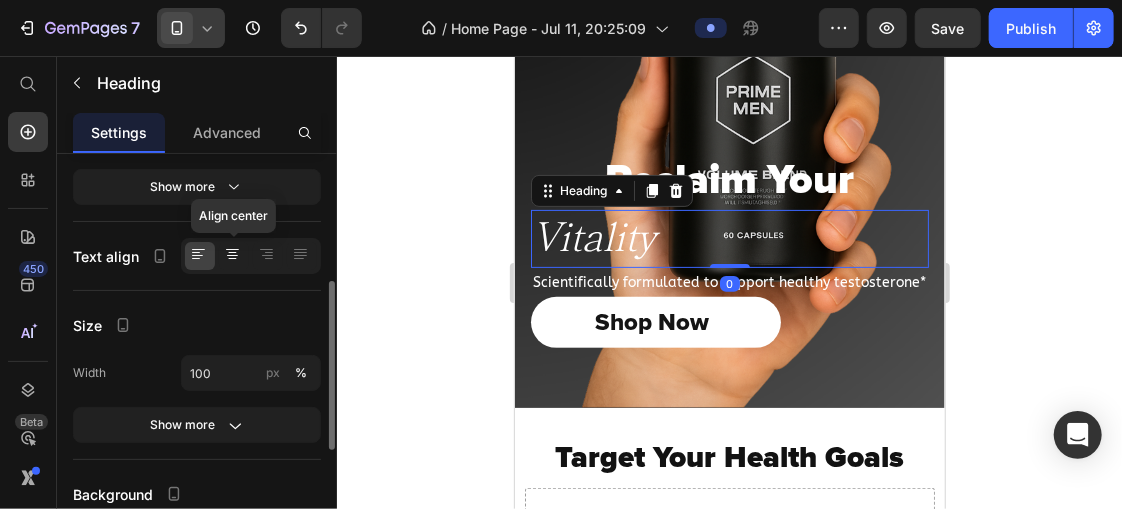 drag, startPoint x: 229, startPoint y: 256, endPoint x: 224, endPoint y: 111, distance: 145.08618 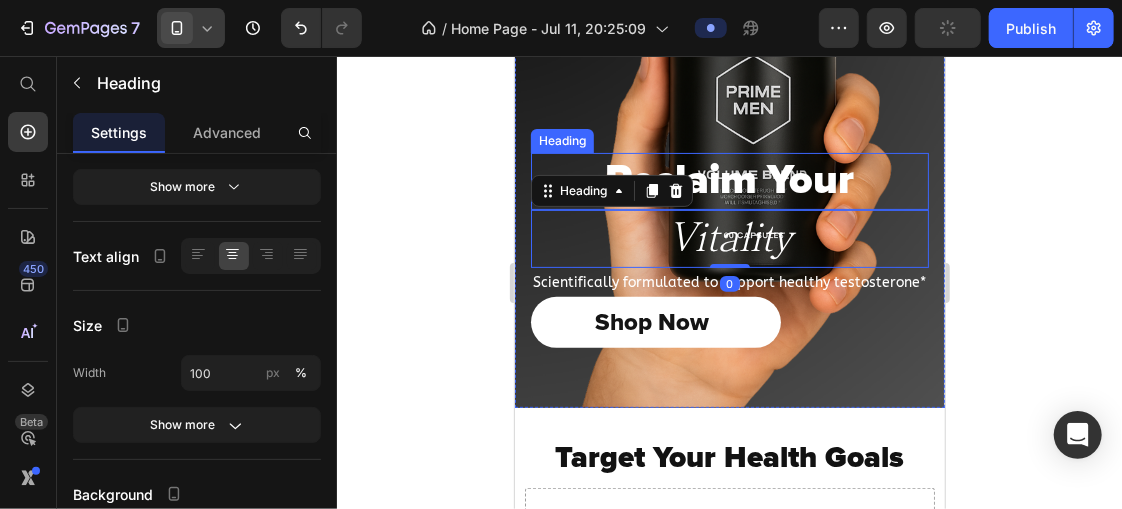 click on "Vitality" at bounding box center [729, 237] 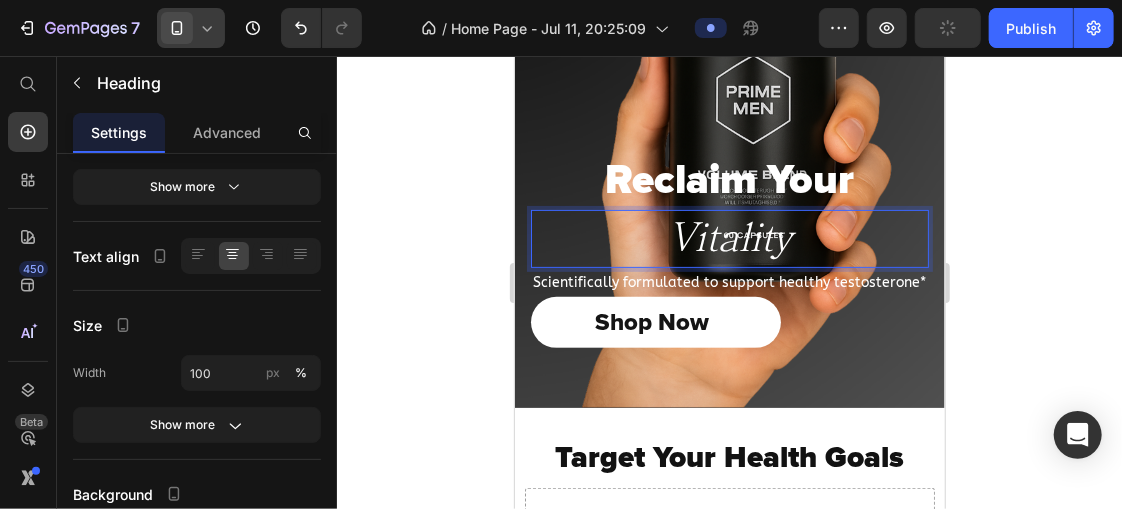 click on "Scientifically formulated to support healthy testosterone*" at bounding box center [729, 281] 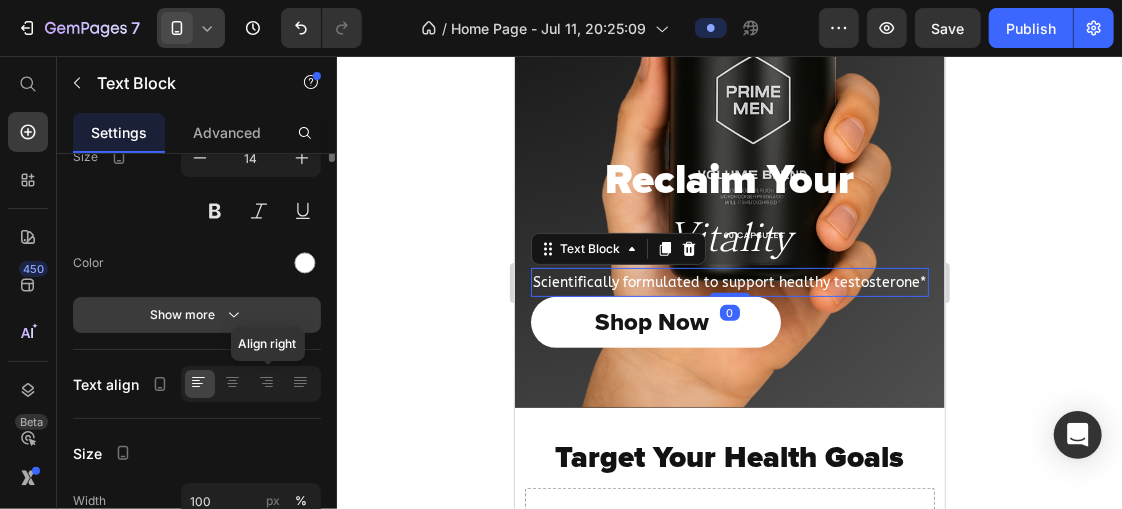 scroll, scrollTop: 0, scrollLeft: 0, axis: both 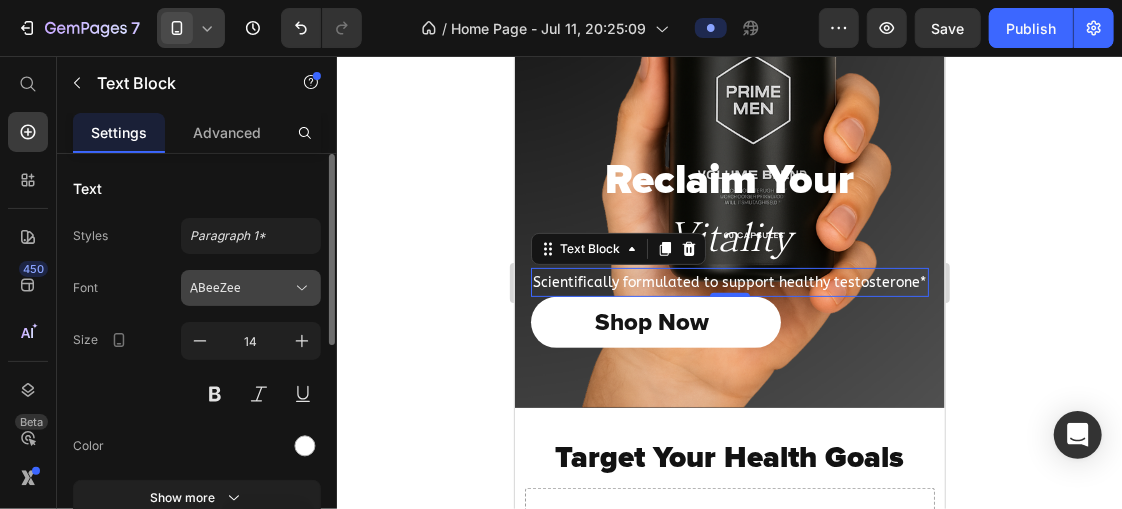 click on "ABeeZee" at bounding box center [251, 288] 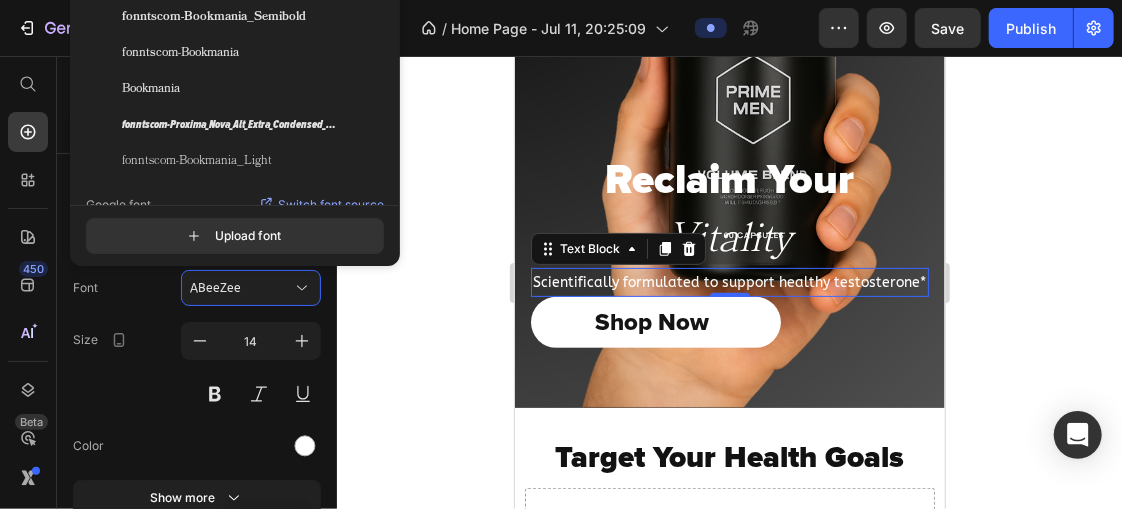 scroll, scrollTop: 293, scrollLeft: 0, axis: vertical 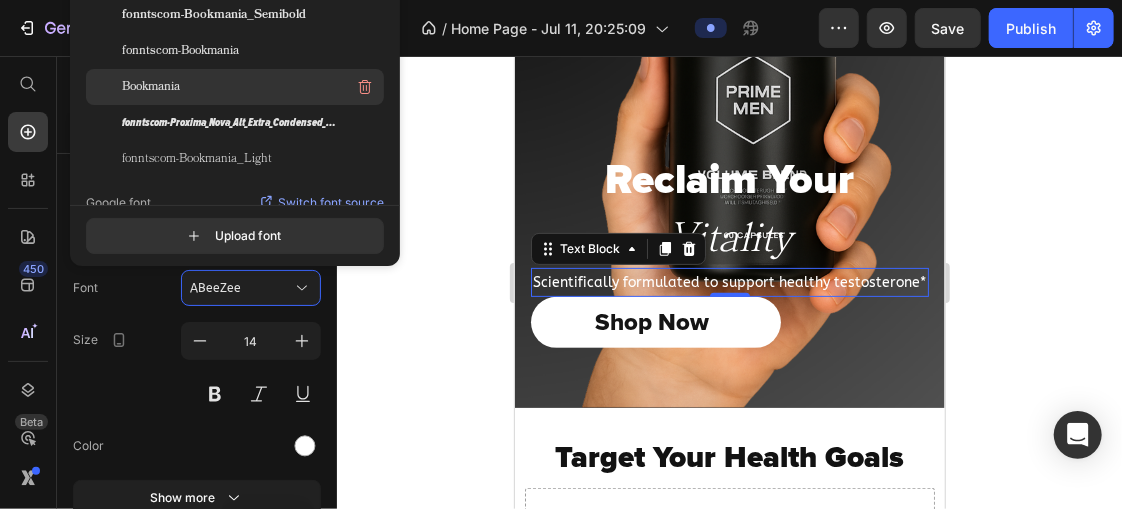click on "Bookmania" 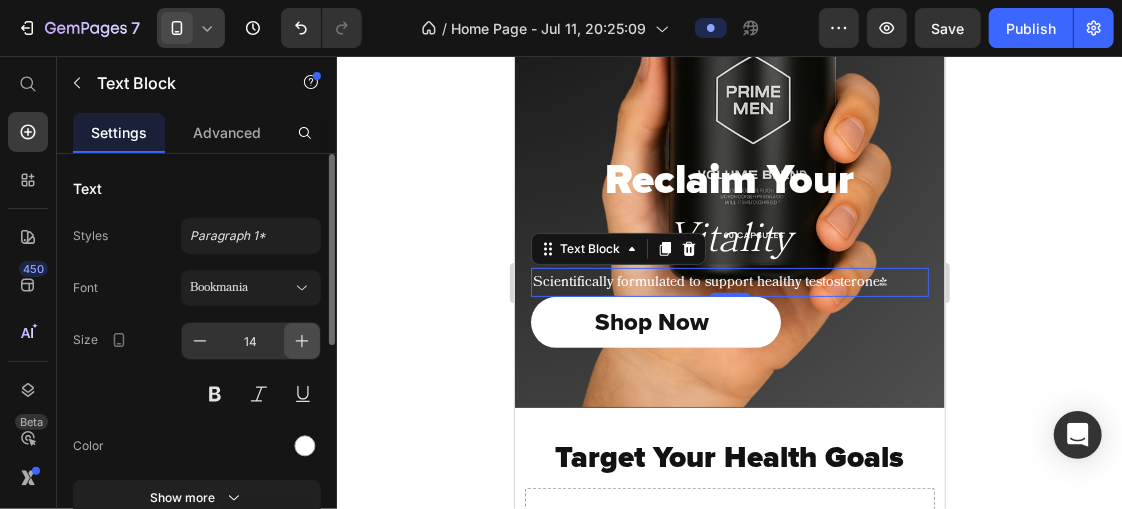 click 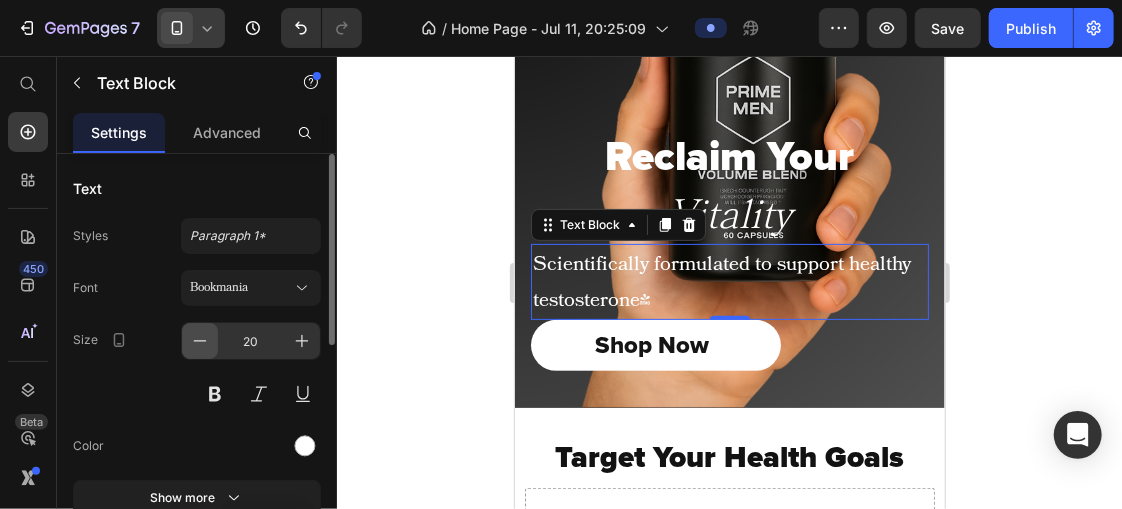 click 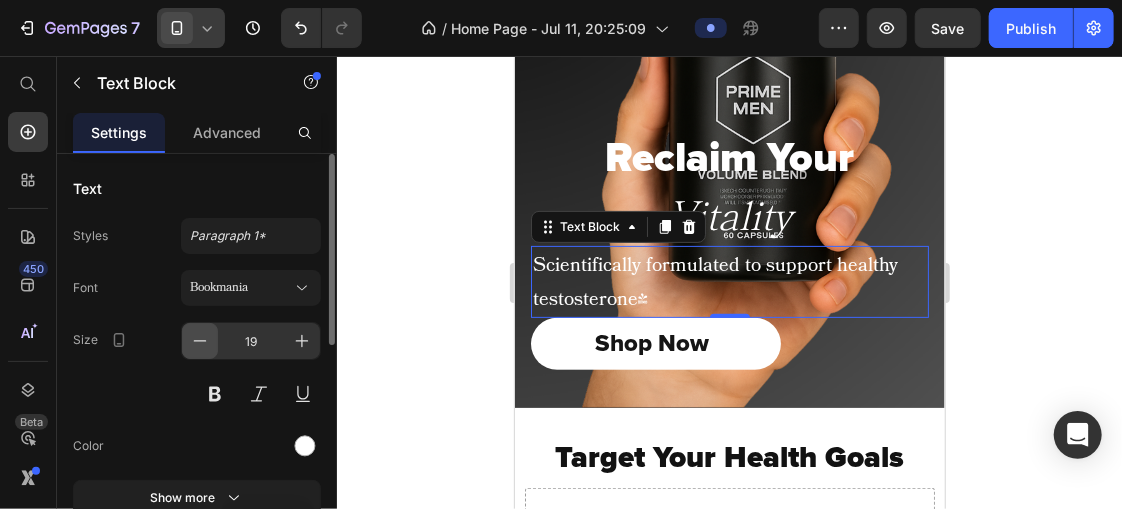 click 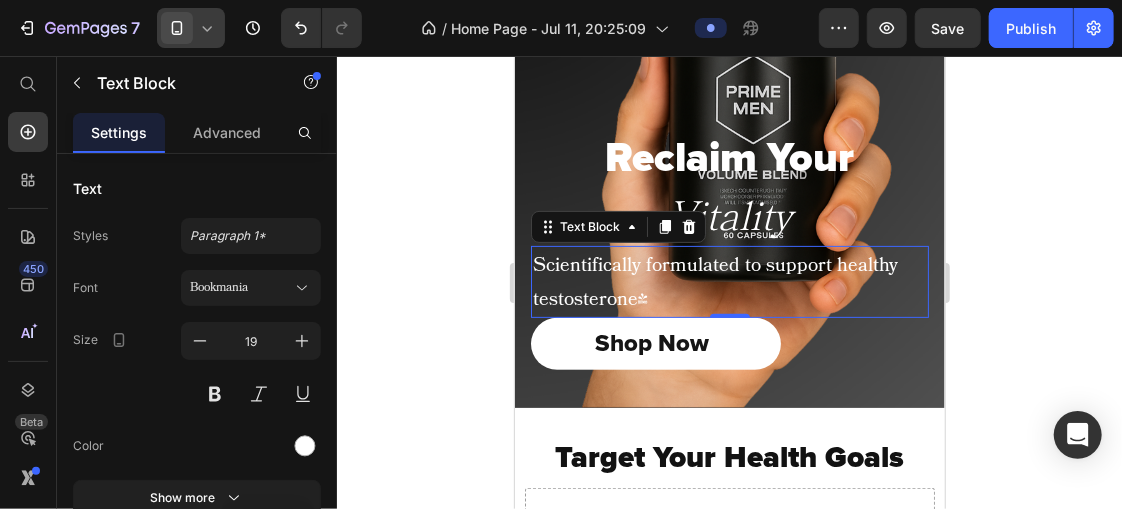 type on "18" 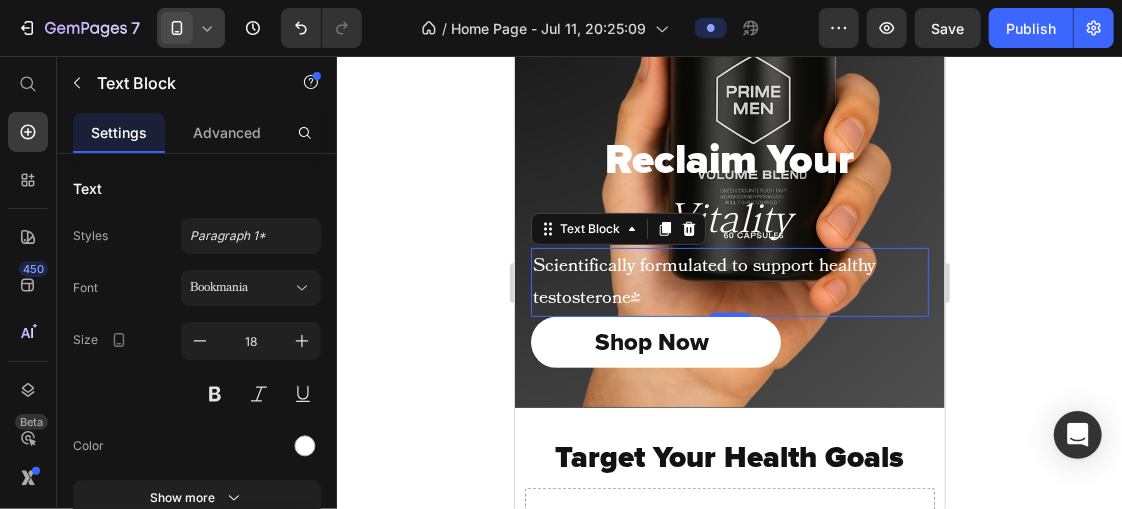click on "Scientifically formulated to support healthy testosterone*" at bounding box center (729, 281) 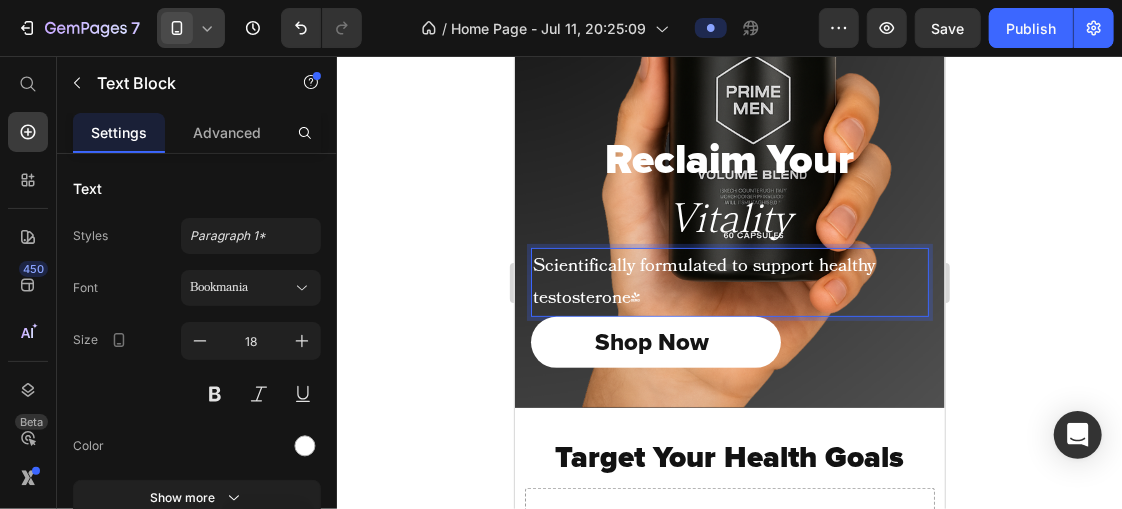 click on "Scientifically formulated to support healthy testosterone*" at bounding box center [729, 281] 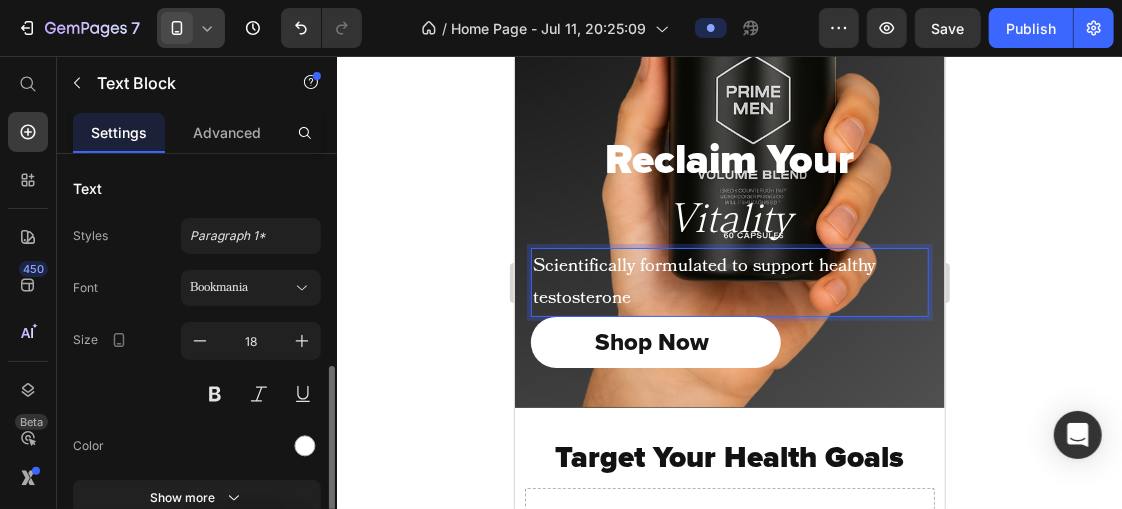 scroll, scrollTop: 148, scrollLeft: 0, axis: vertical 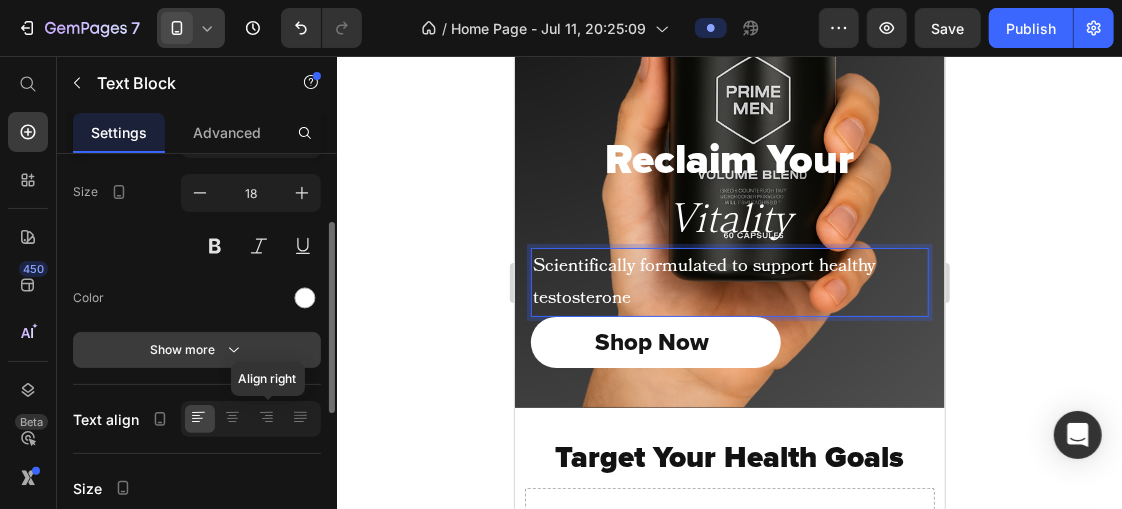click 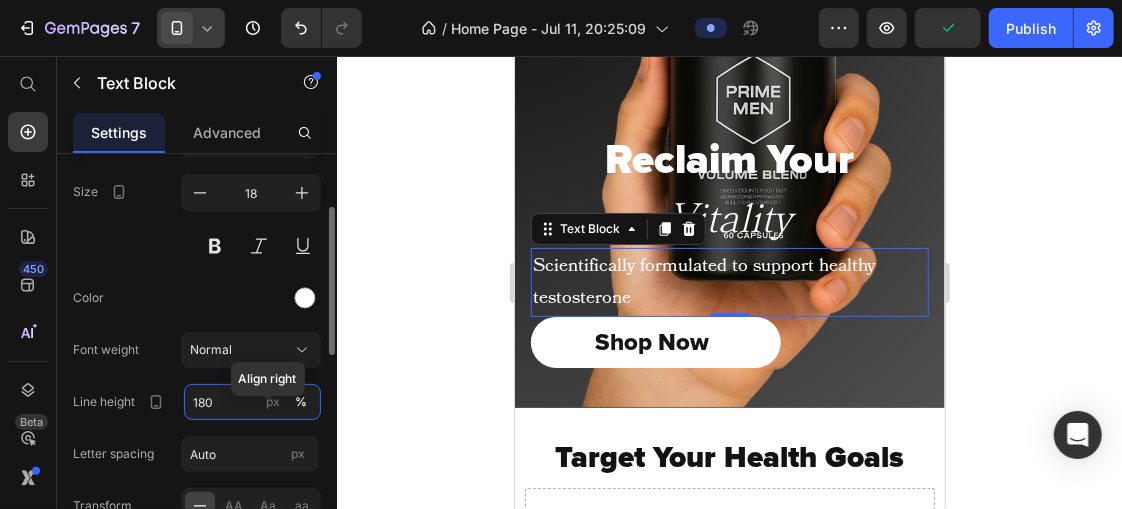 click on "180" at bounding box center (252, 402) 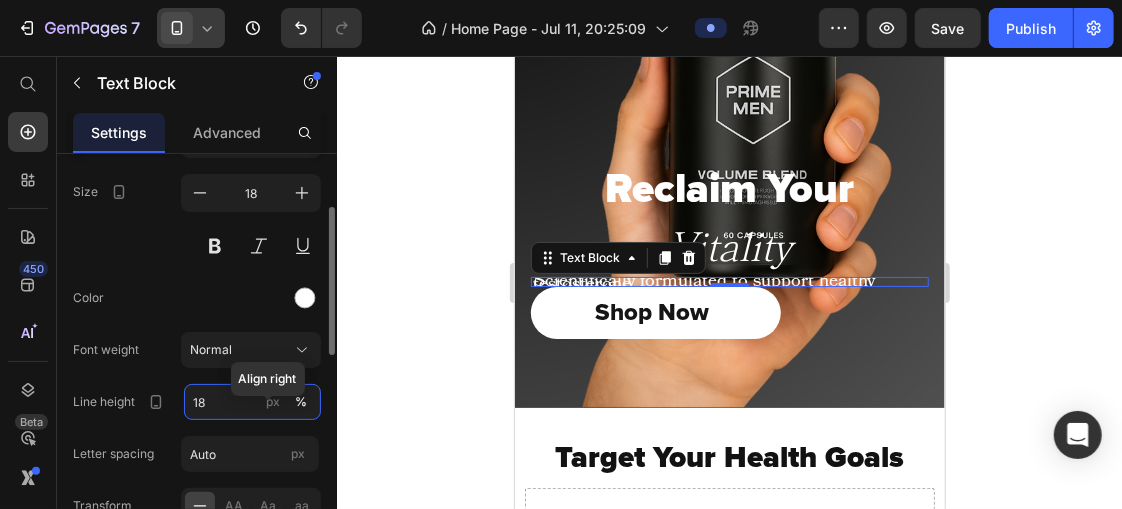 type on "18" 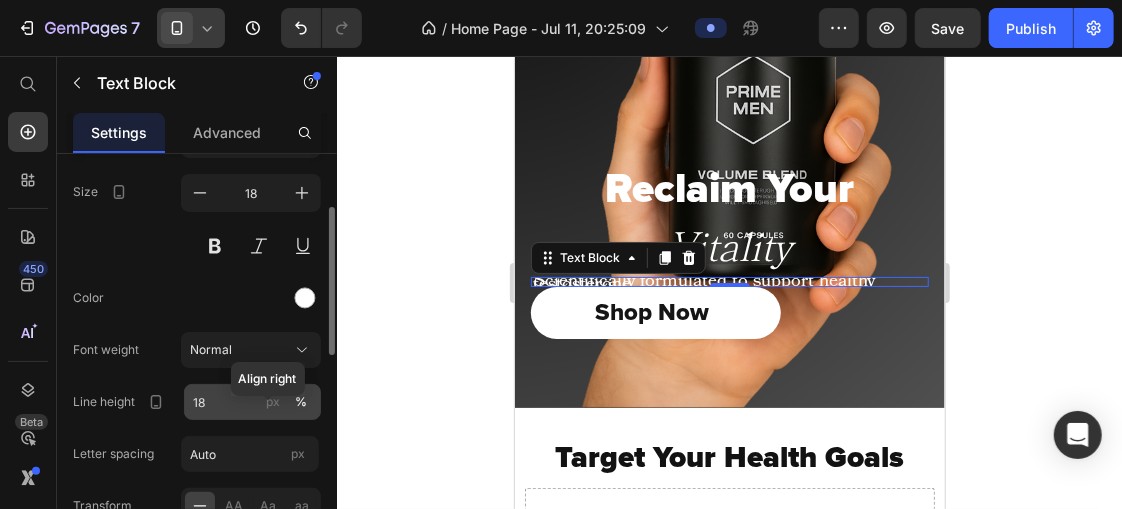 click on "px" at bounding box center [273, 402] 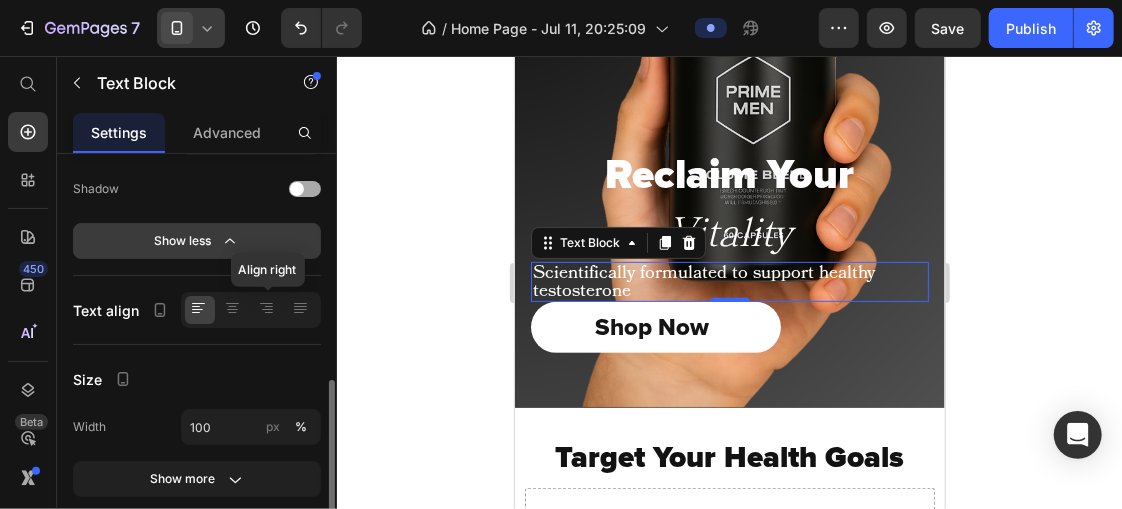 scroll, scrollTop: 551, scrollLeft: 0, axis: vertical 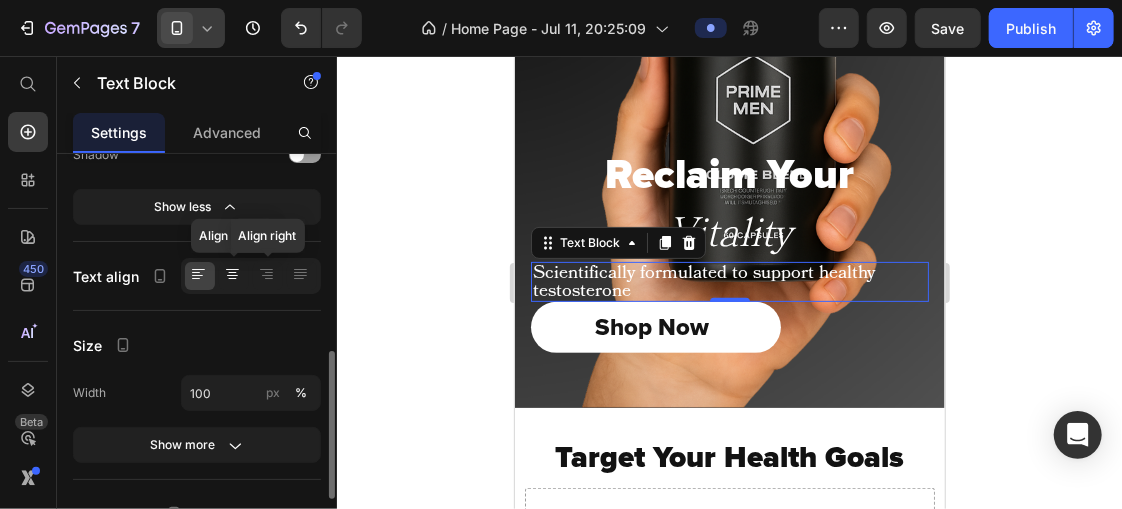 click 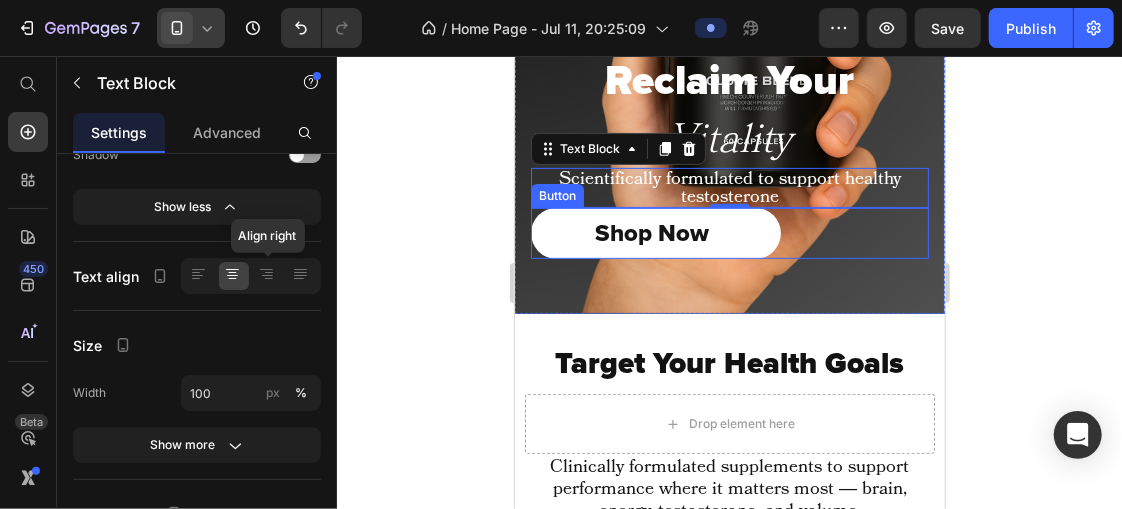 scroll, scrollTop: 284, scrollLeft: 0, axis: vertical 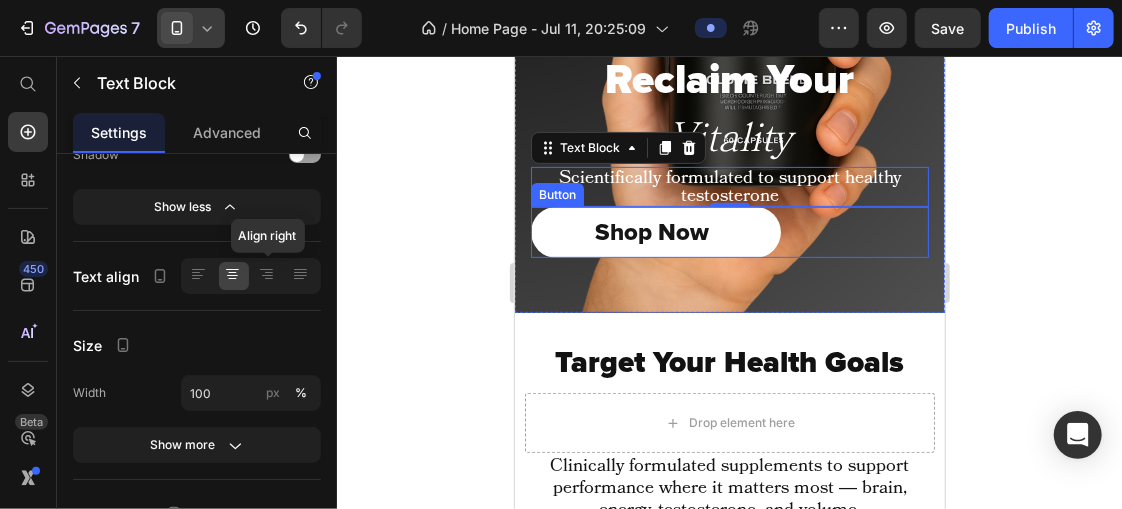 click on "Shop Now Button" at bounding box center [729, 231] 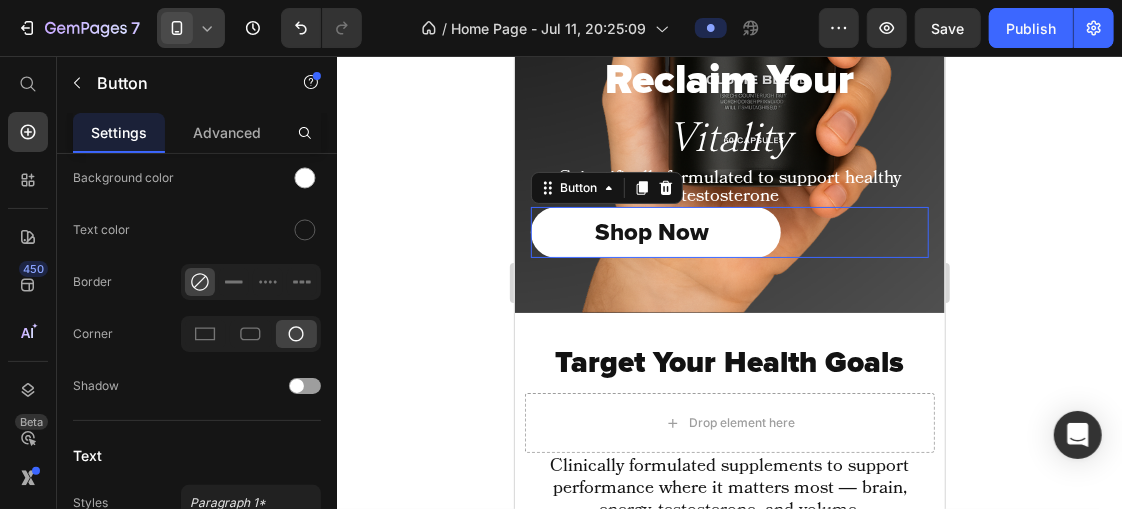 scroll, scrollTop: 0, scrollLeft: 0, axis: both 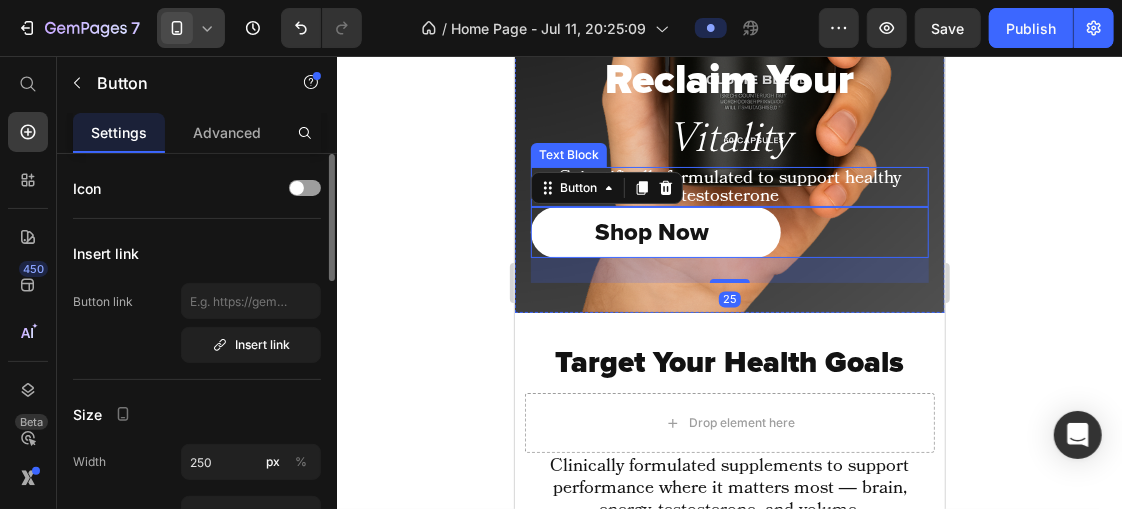 click on "Scientifically formulated to support healthy testosterone" at bounding box center (729, 186) 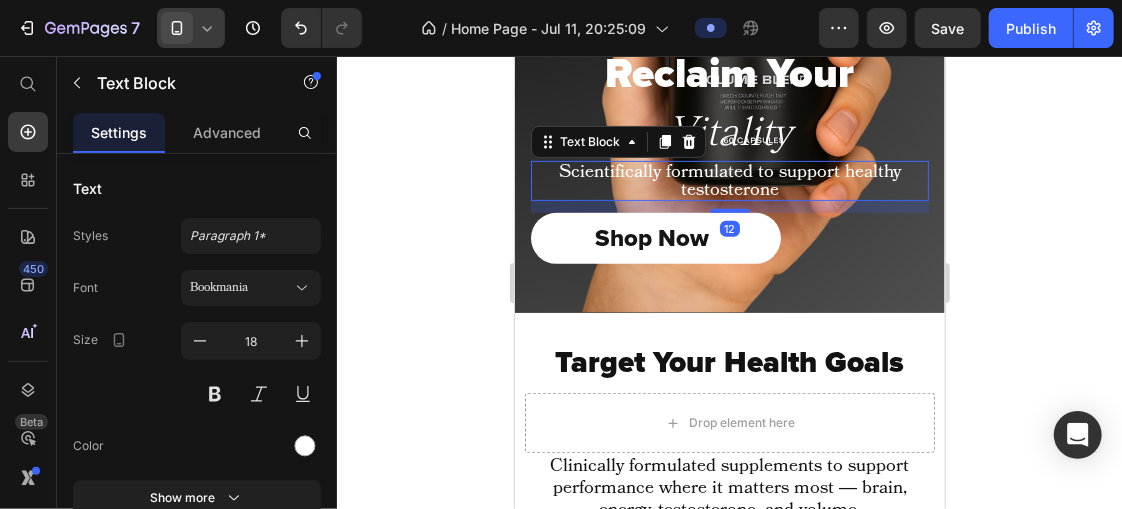 drag, startPoint x: 721, startPoint y: 203, endPoint x: 725, endPoint y: 215, distance: 12.649111 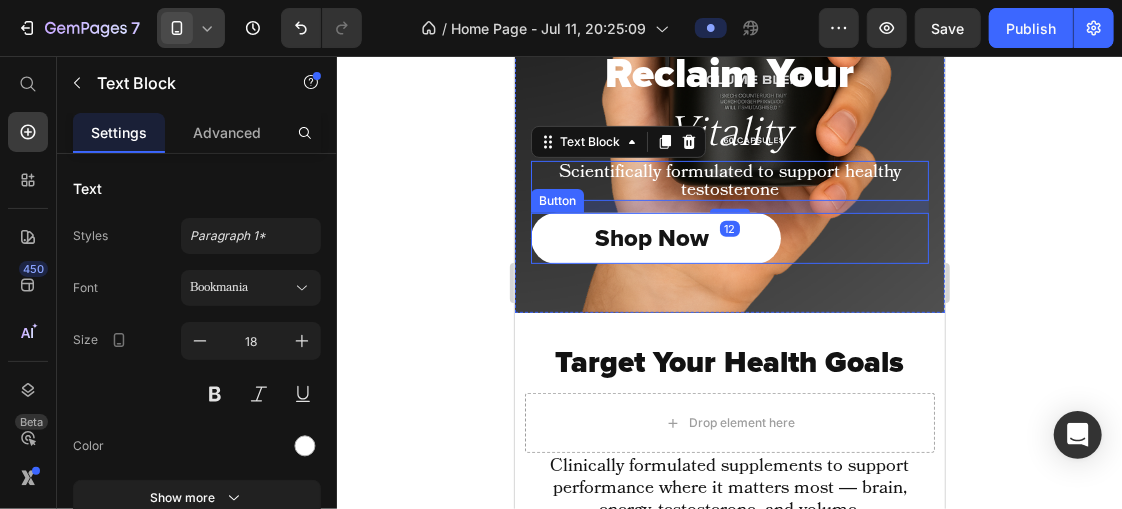click on "Shop Now Button" at bounding box center [729, 237] 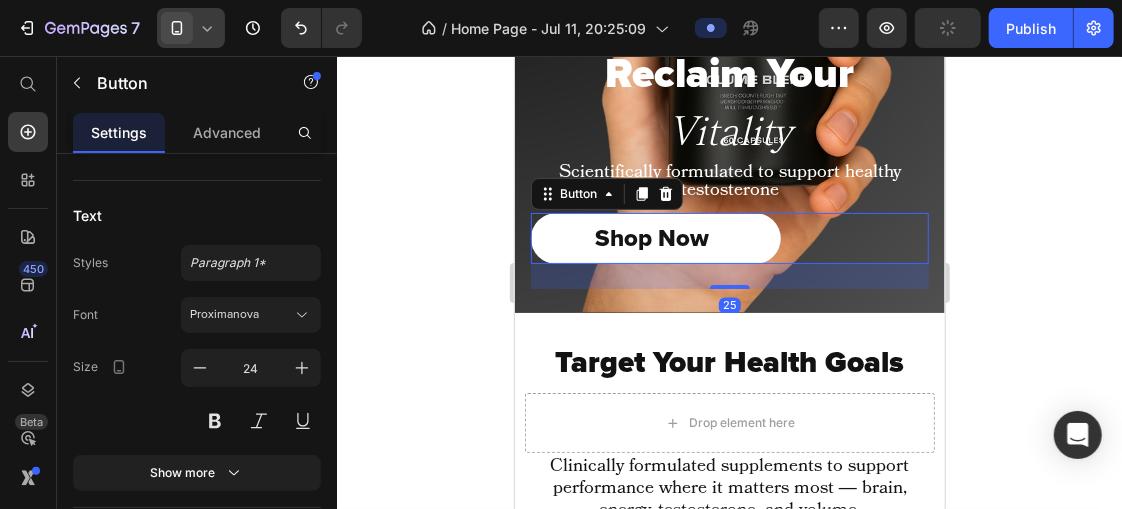 scroll, scrollTop: 923, scrollLeft: 0, axis: vertical 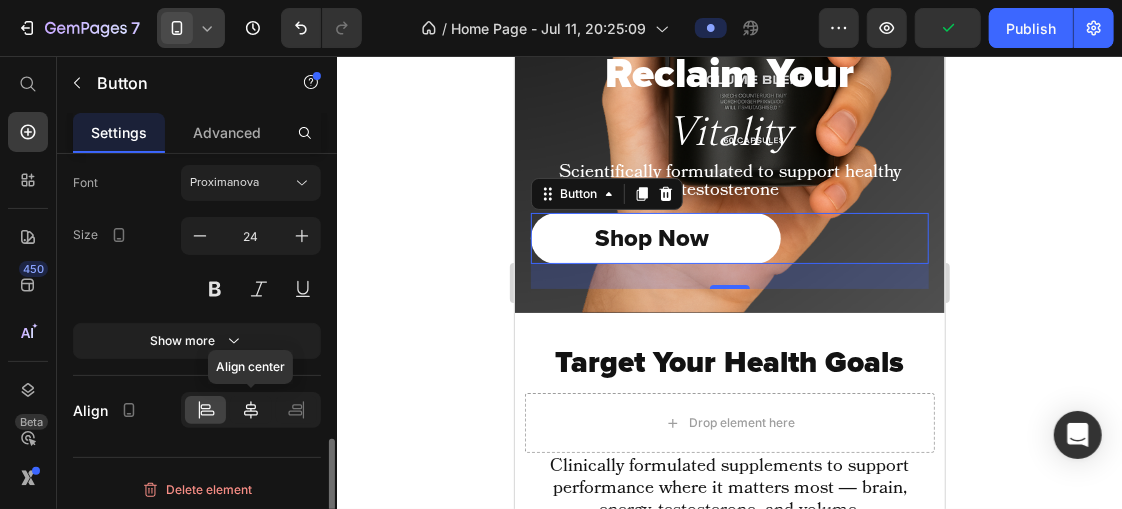 click 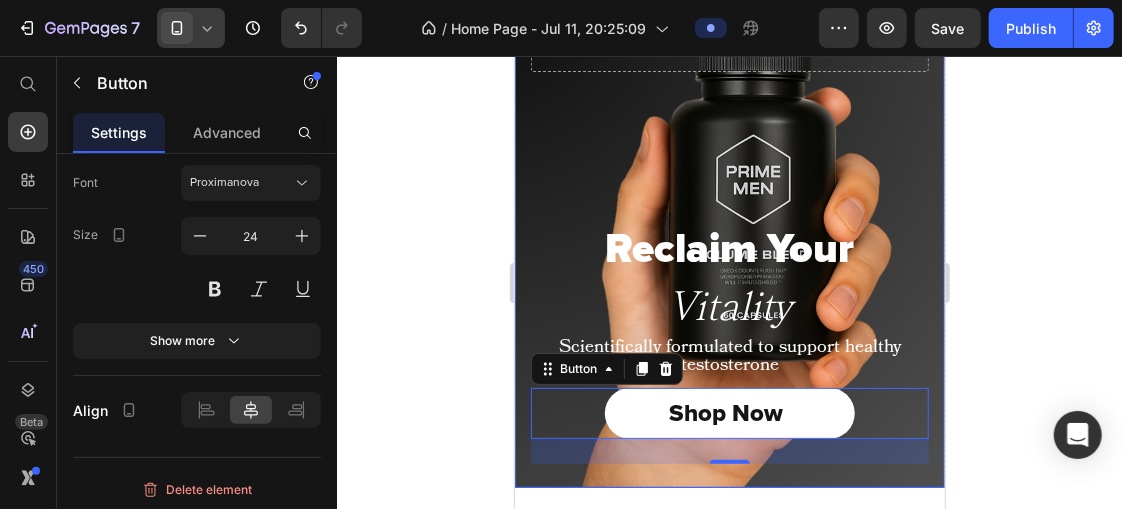 scroll, scrollTop: 138, scrollLeft: 0, axis: vertical 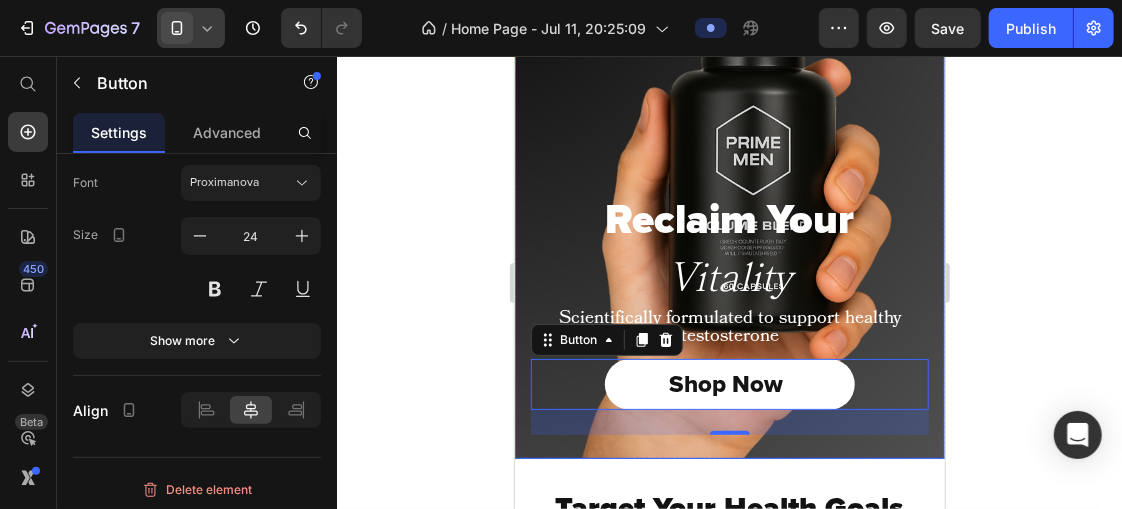click on "Reclaim Your  Heading Vitality Heading Scientifically formulated to support healthy testosterone Text Block Shop Now Button   25" at bounding box center [729, 238] 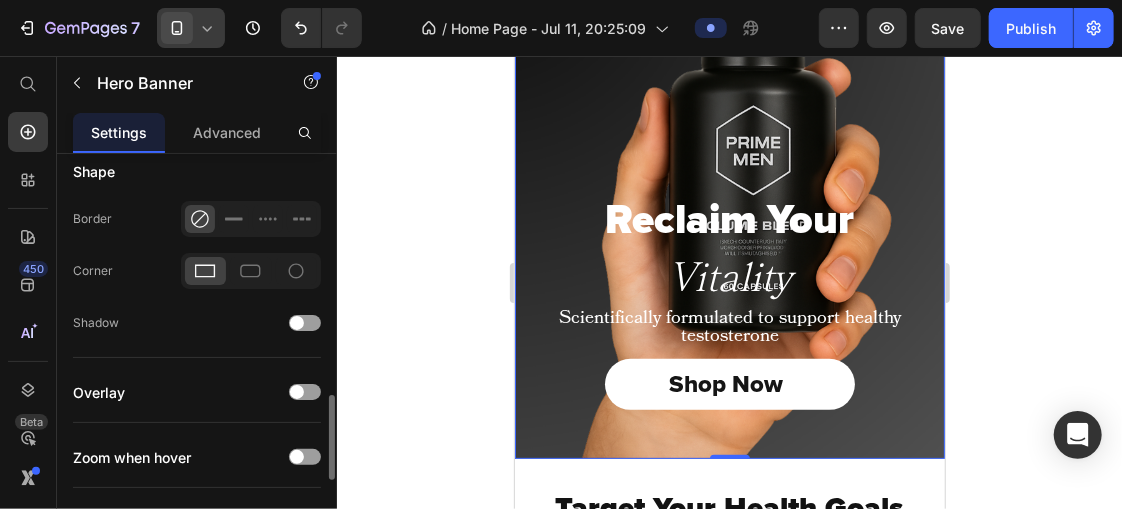 scroll, scrollTop: 1200, scrollLeft: 0, axis: vertical 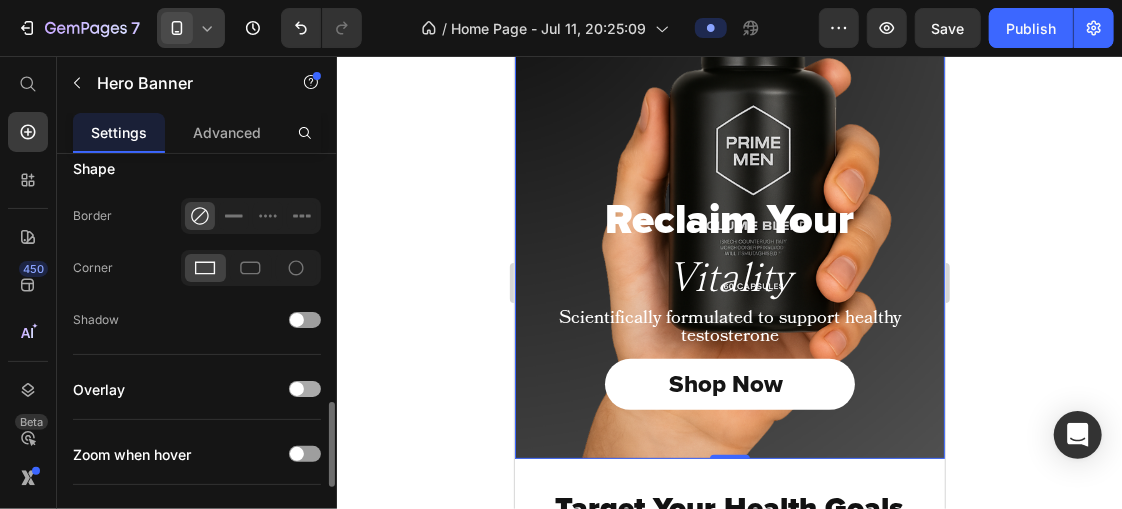 click at bounding box center [297, 389] 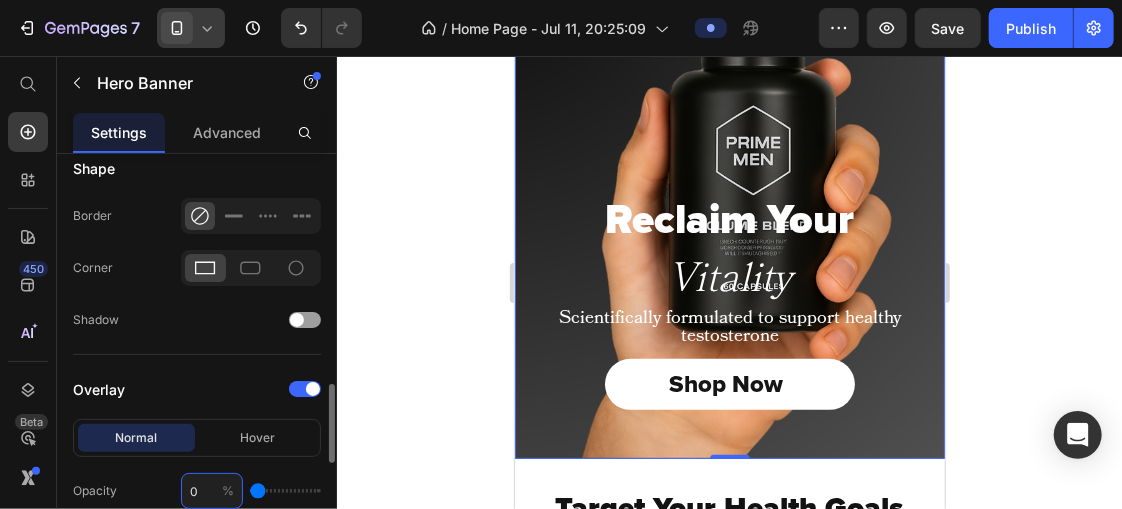 click on "0" at bounding box center (212, 491) 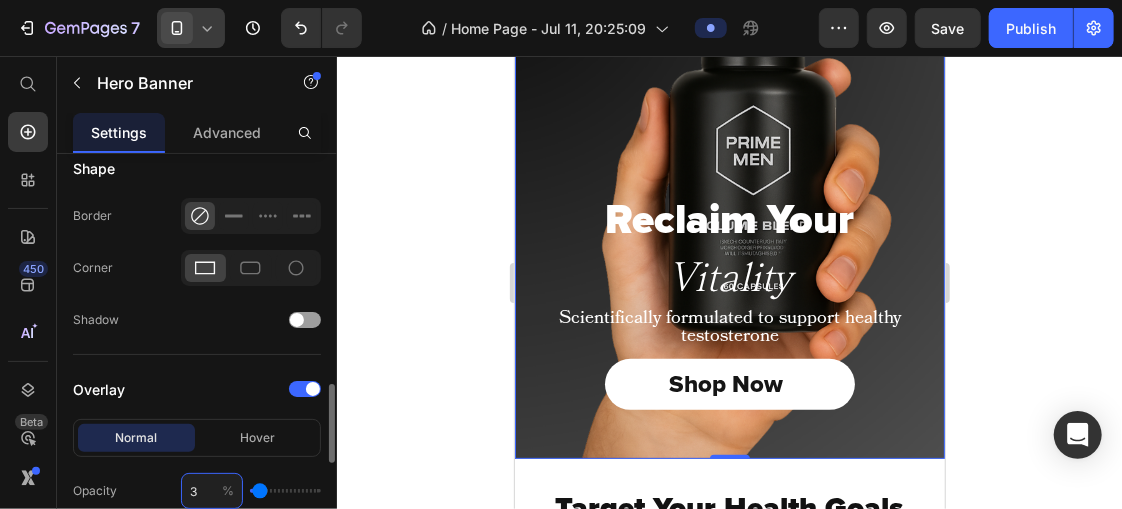 type on "30" 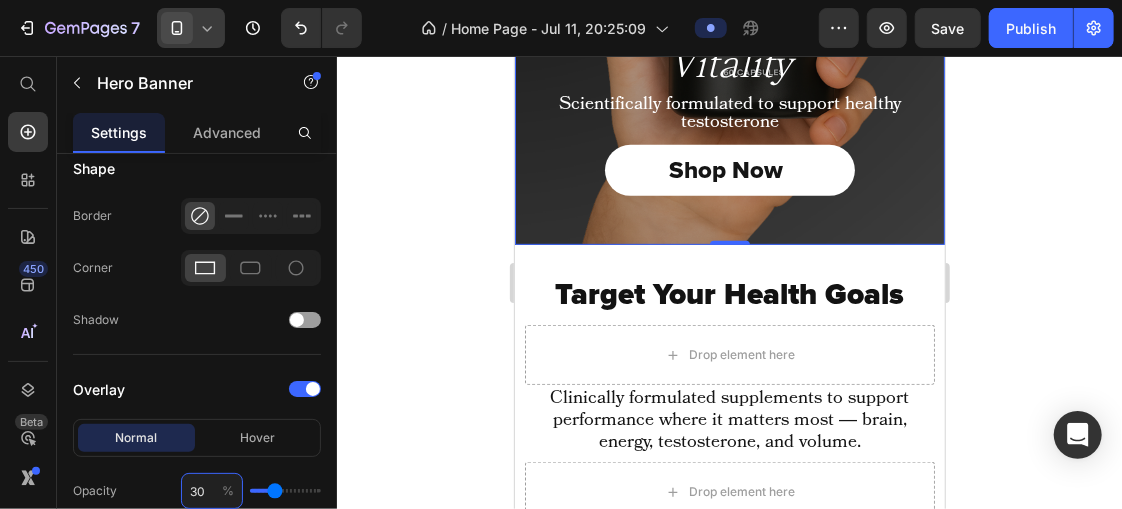 scroll, scrollTop: 193, scrollLeft: 0, axis: vertical 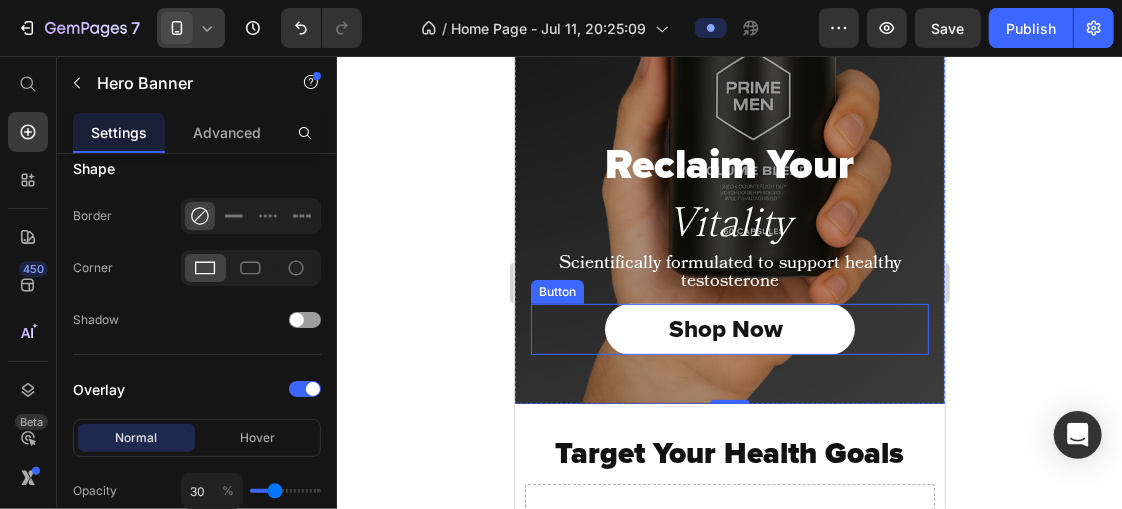 click on "Shop Now" at bounding box center (729, 328) 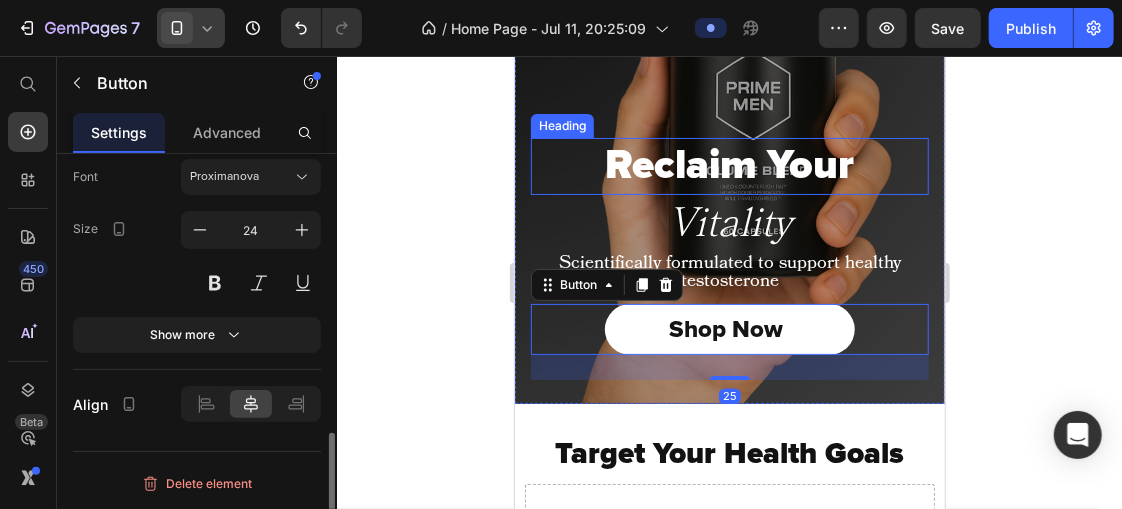 scroll, scrollTop: 0, scrollLeft: 0, axis: both 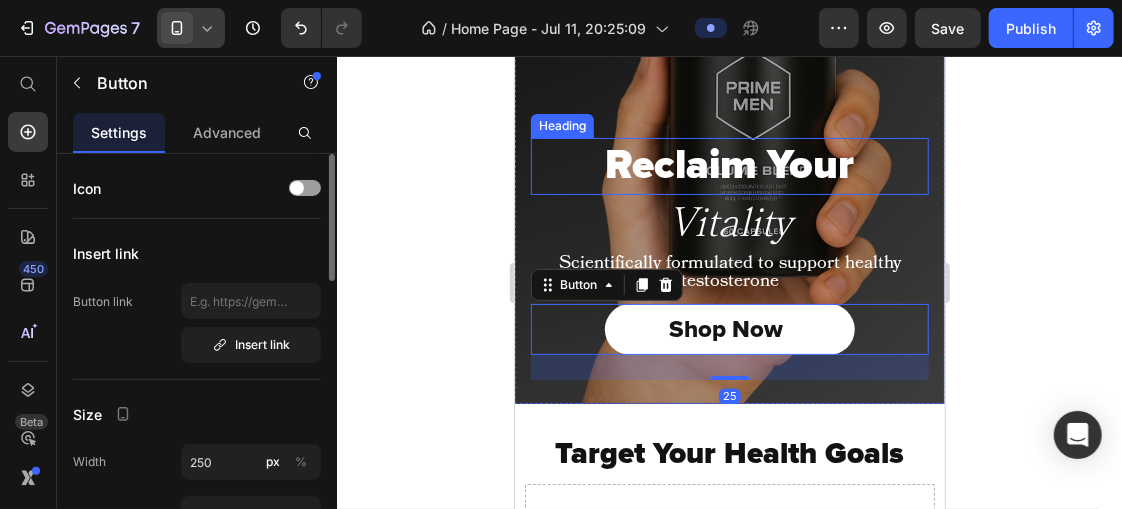 click on "Reclaim Your" at bounding box center (729, 165) 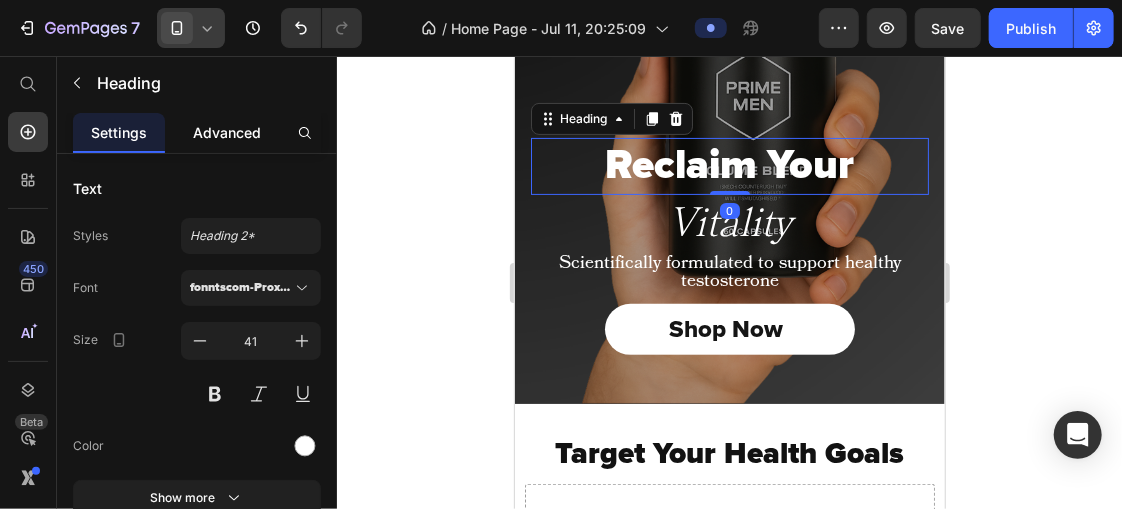 click on "Advanced" at bounding box center (227, 132) 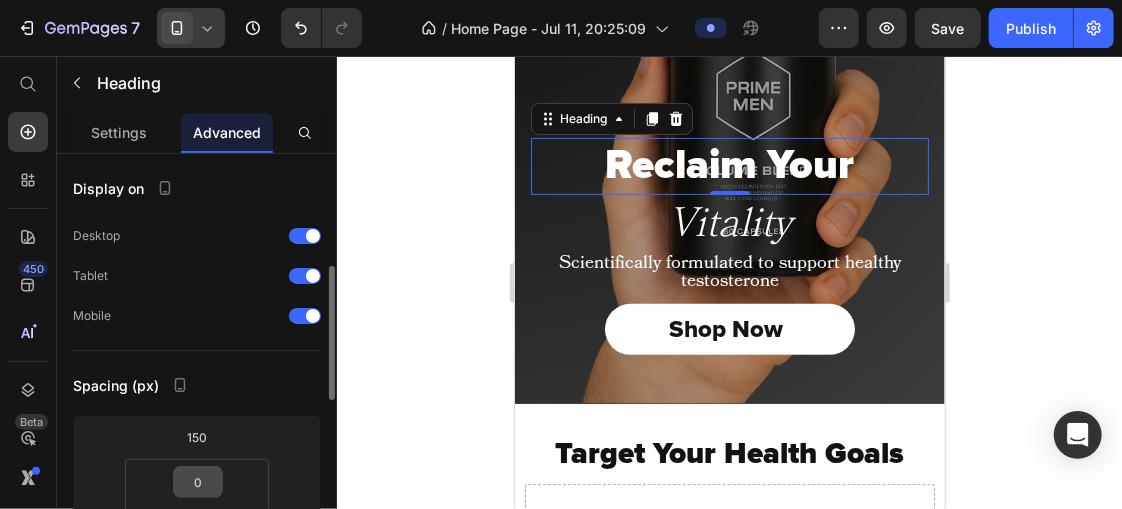 scroll, scrollTop: 85, scrollLeft: 0, axis: vertical 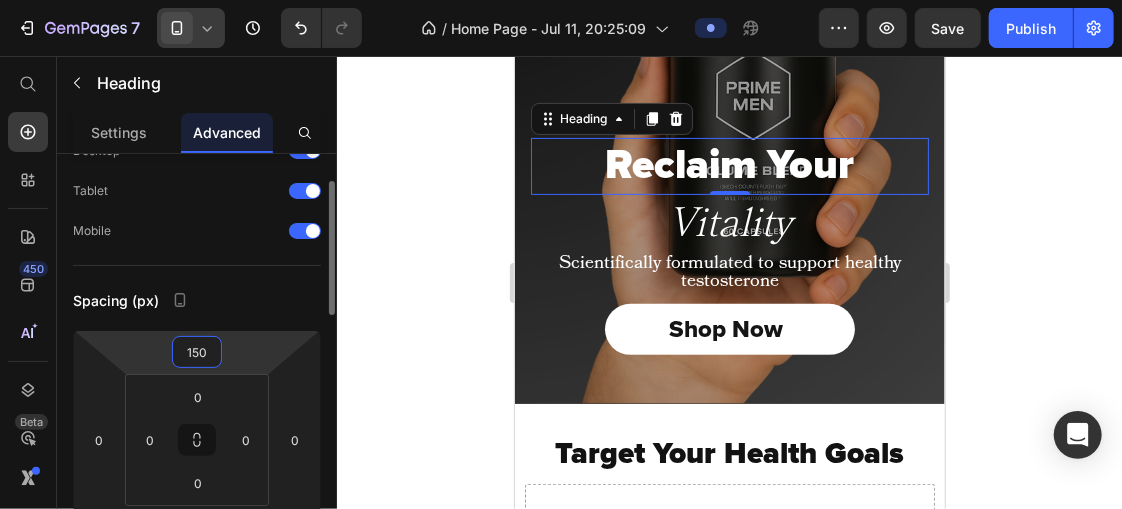 click on "150" at bounding box center (197, 352) 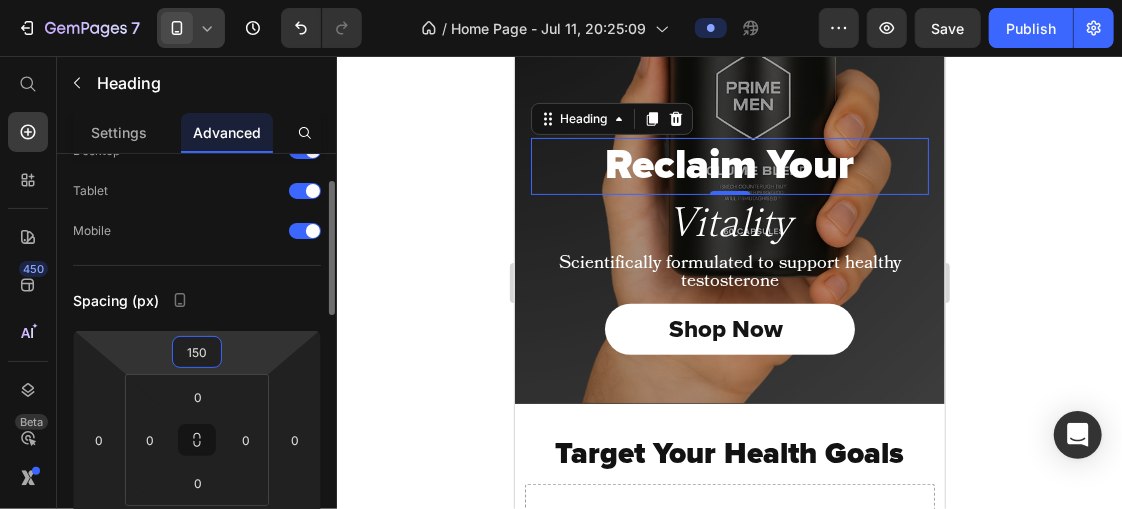 click on "150" at bounding box center [197, 352] 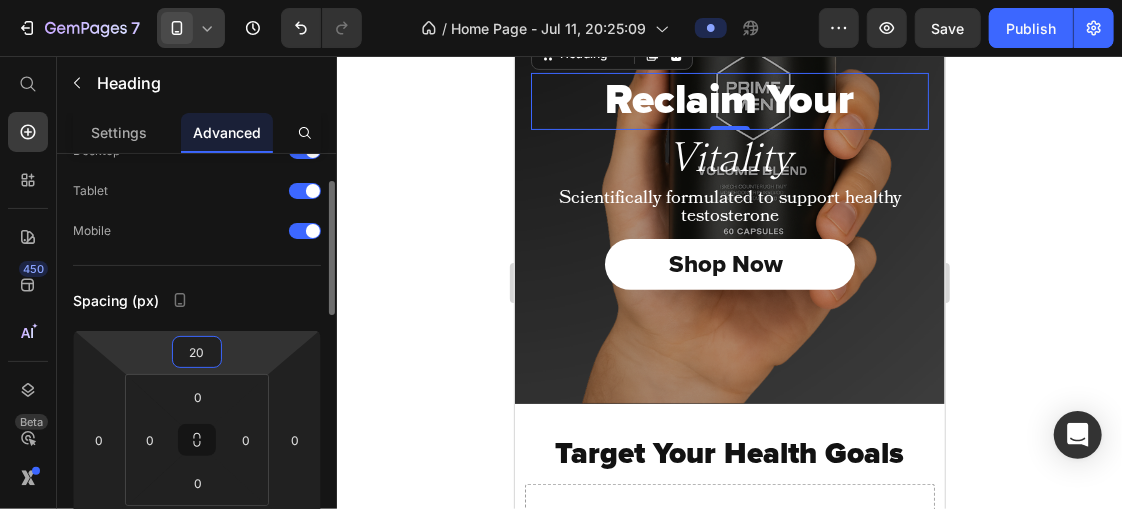 type on "200" 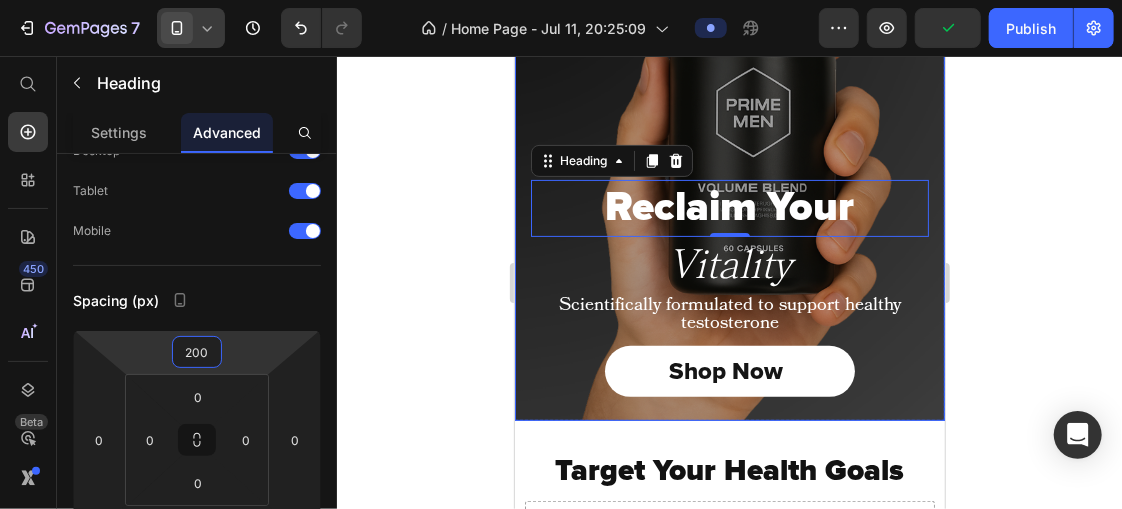 scroll, scrollTop: 377, scrollLeft: 0, axis: vertical 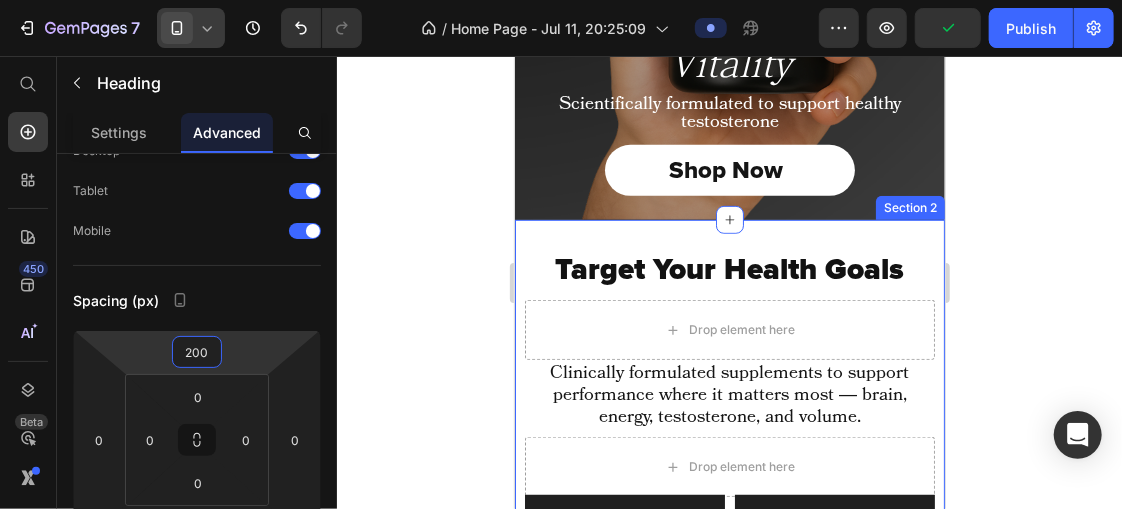 click on "Target Your Health Goals Heading
Drop element here Clinically formulated supplements to support performance where it matters most — brain, energy, testosterone, and volume. Text Block Row
Drop element here Row Performance PowerBigger Loads  & Stamina → Text Block Row Performance PowerBigger Loads  & Stamina → Text Block Row Row Performance PowerBigger Loads  & Stamina → Text Block Row Cognitive Health Sharper Focus  & Clarity → Text Block Row Daily Vitality Sustained Energy  & Recovery → Text Block Row T-Level Support Strength, Drive  & Mood → Text Block Row Row Image Row Image Row Performance PowerBigger Loads  & Stamina → Text Block Row Image Row Performance PowerBigger Loads  & Stamina → Text Block Row Image Row Row SHOP ALL Button Section 2" at bounding box center [729, 669] 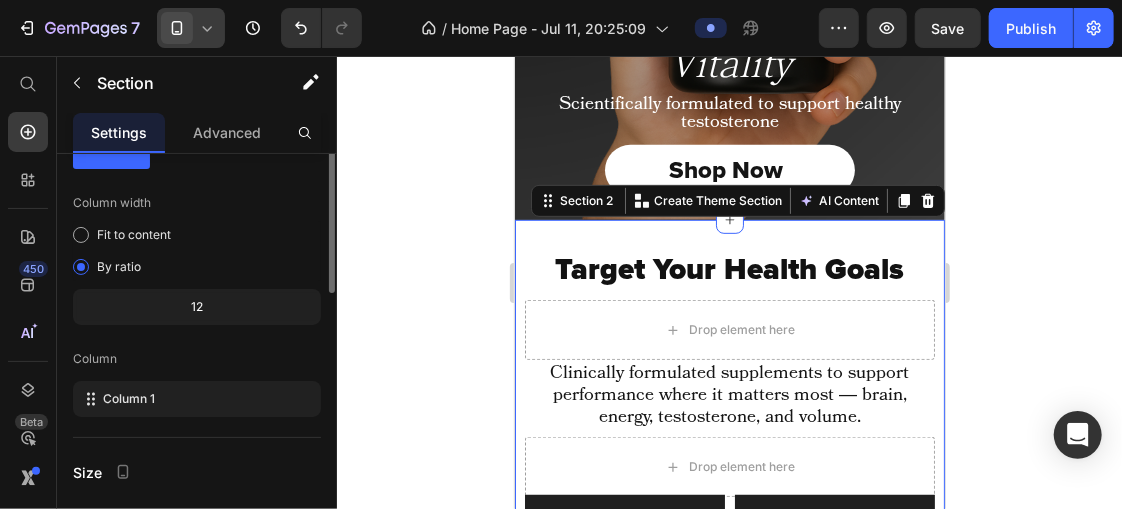 scroll, scrollTop: 0, scrollLeft: 0, axis: both 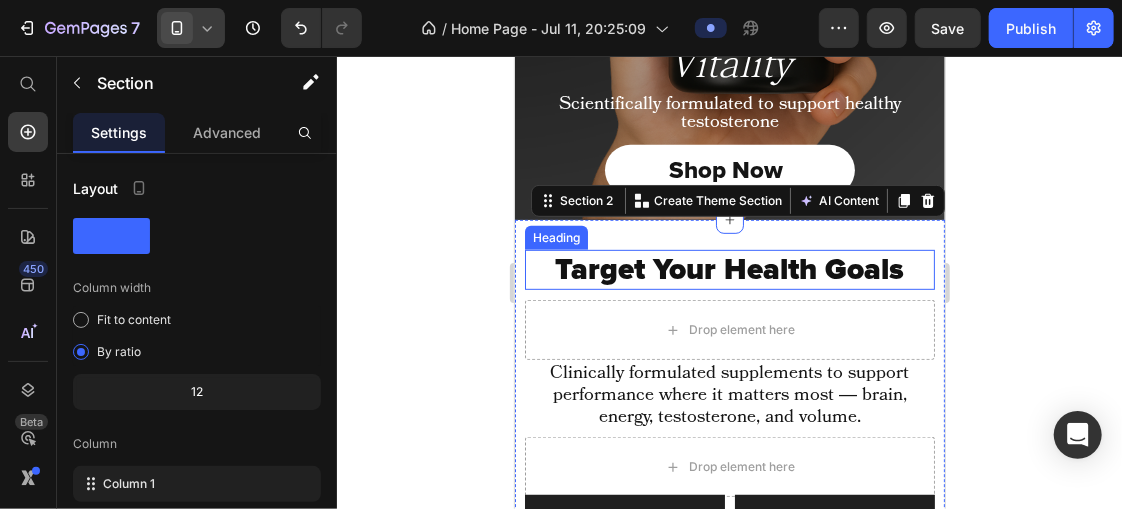 click on "Target Your Health Goals" at bounding box center [729, 269] 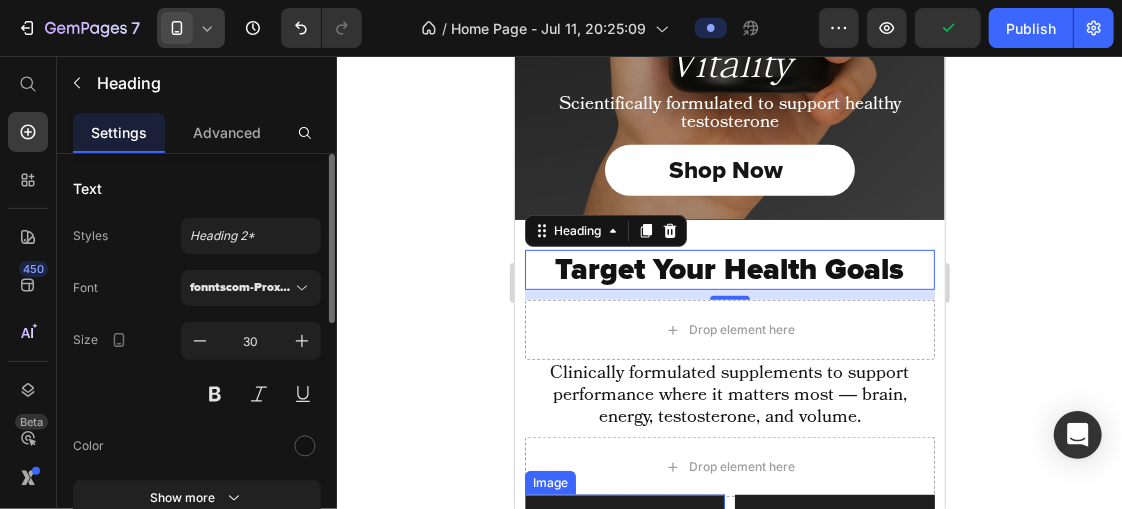 scroll, scrollTop: 492, scrollLeft: 0, axis: vertical 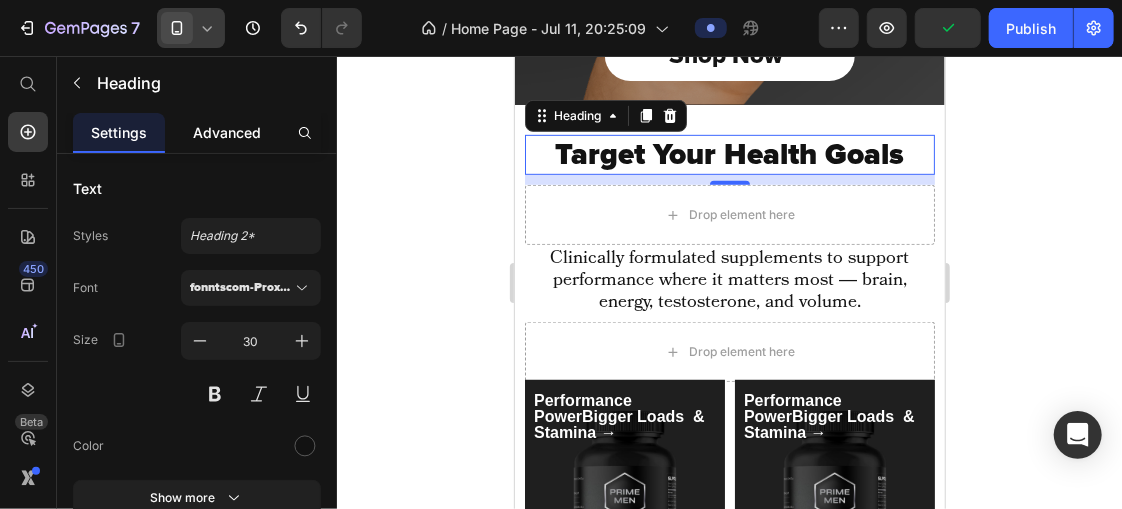 click on "Advanced" at bounding box center (227, 132) 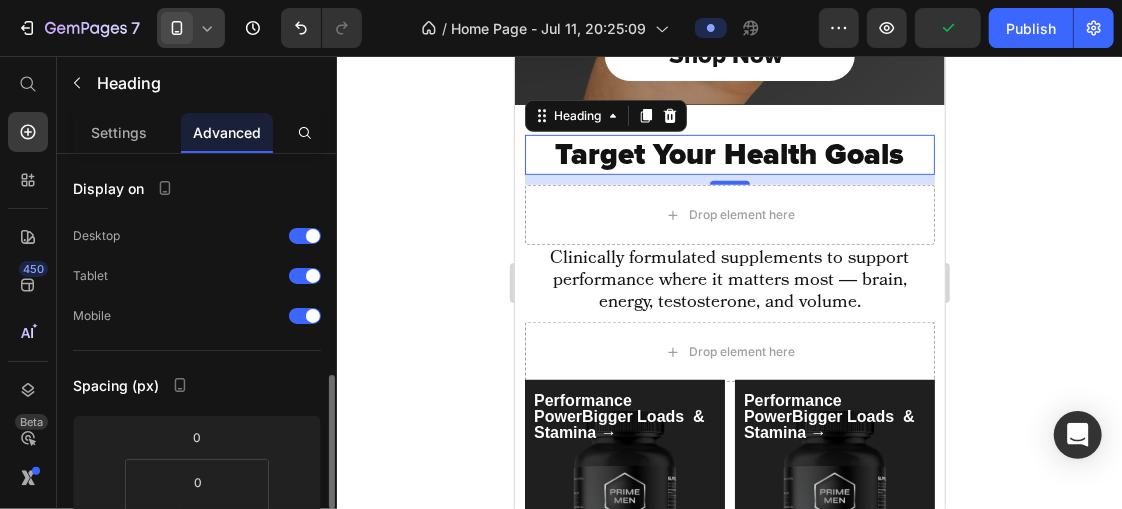 scroll, scrollTop: 168, scrollLeft: 0, axis: vertical 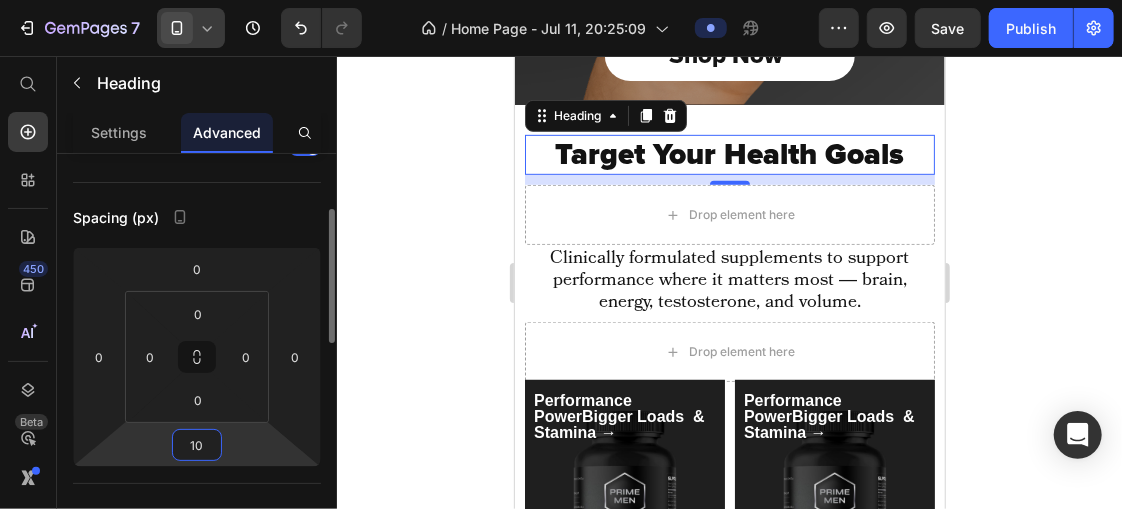 click on "10" at bounding box center (197, 445) 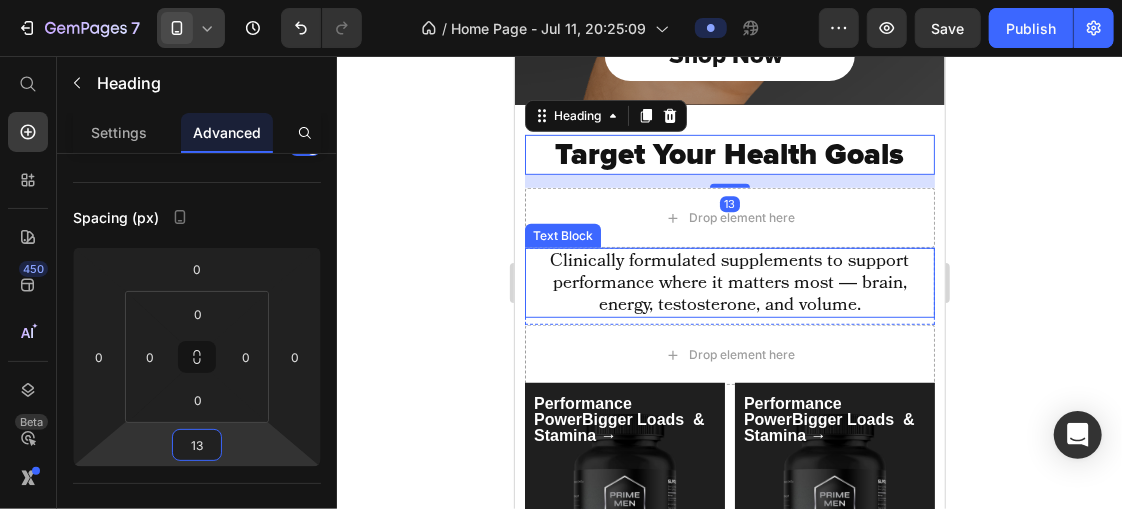 scroll, scrollTop: 673, scrollLeft: 0, axis: vertical 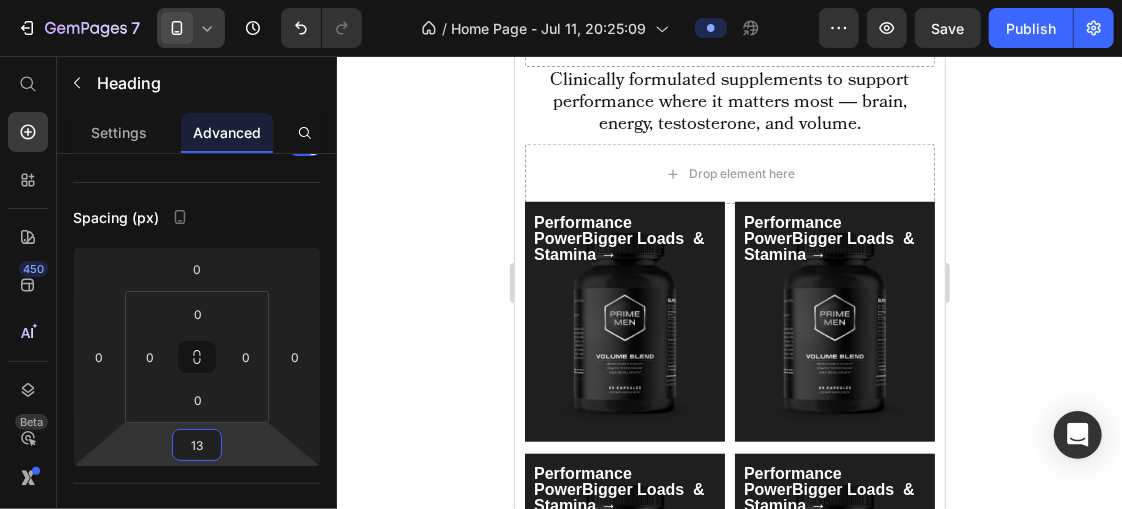 type on "13" 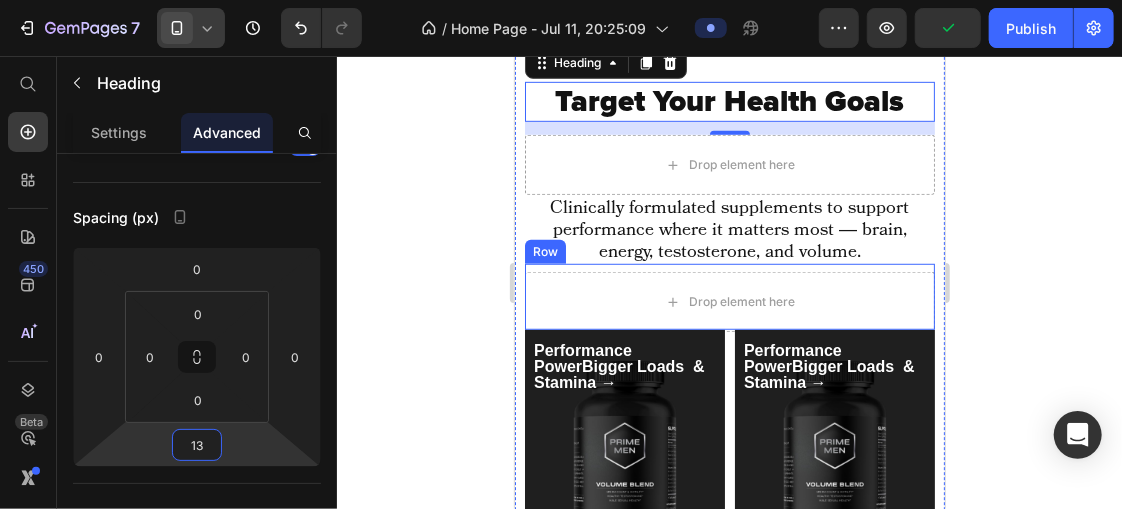 scroll, scrollTop: 540, scrollLeft: 0, axis: vertical 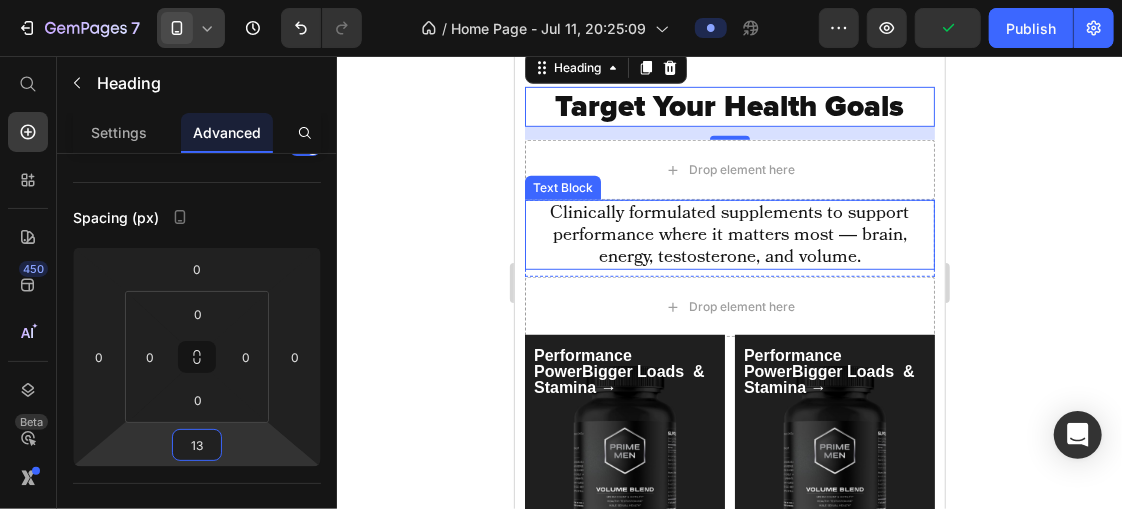click on "Clinically formulated supplements to support performance where it matters most — brain, energy, testosterone, and volume." at bounding box center (729, 234) 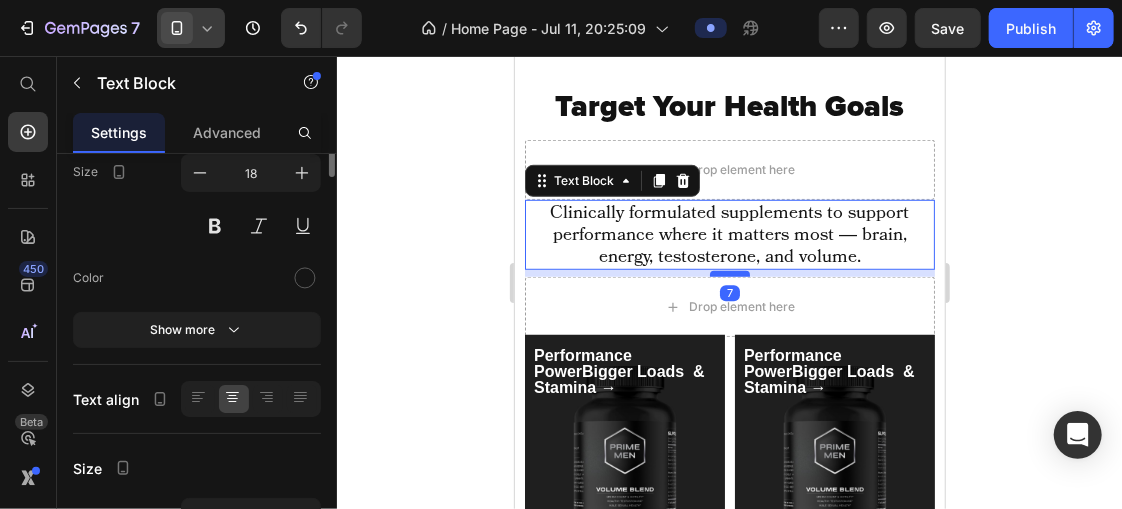 scroll, scrollTop: 0, scrollLeft: 0, axis: both 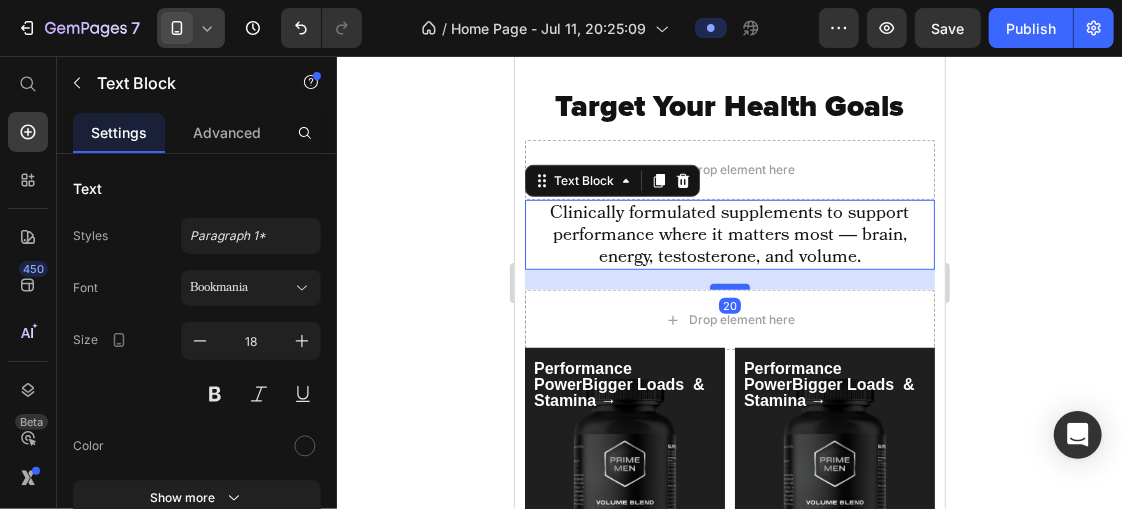 drag, startPoint x: 728, startPoint y: 269, endPoint x: 732, endPoint y: 281, distance: 12.649111 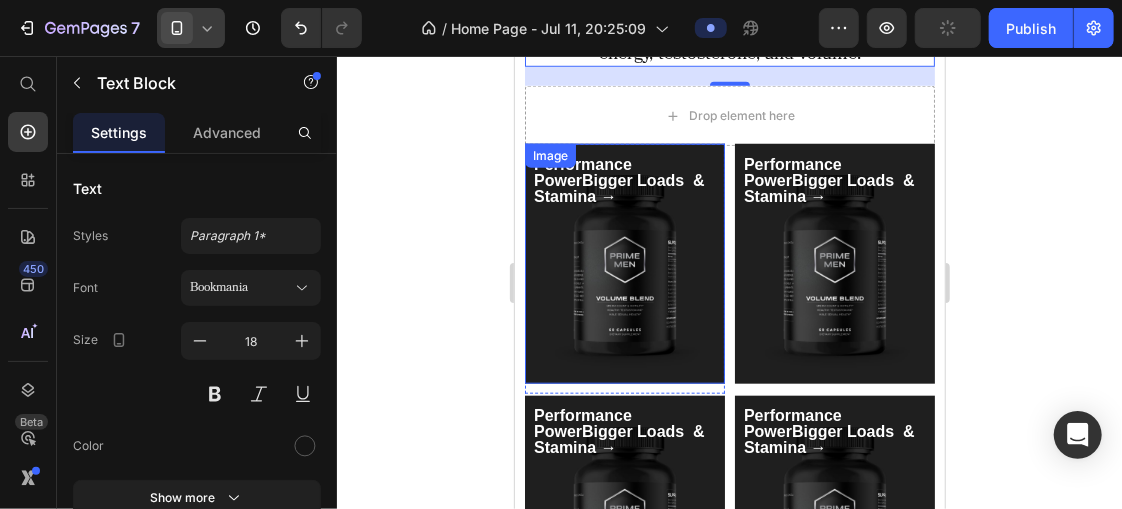 scroll, scrollTop: 795, scrollLeft: 0, axis: vertical 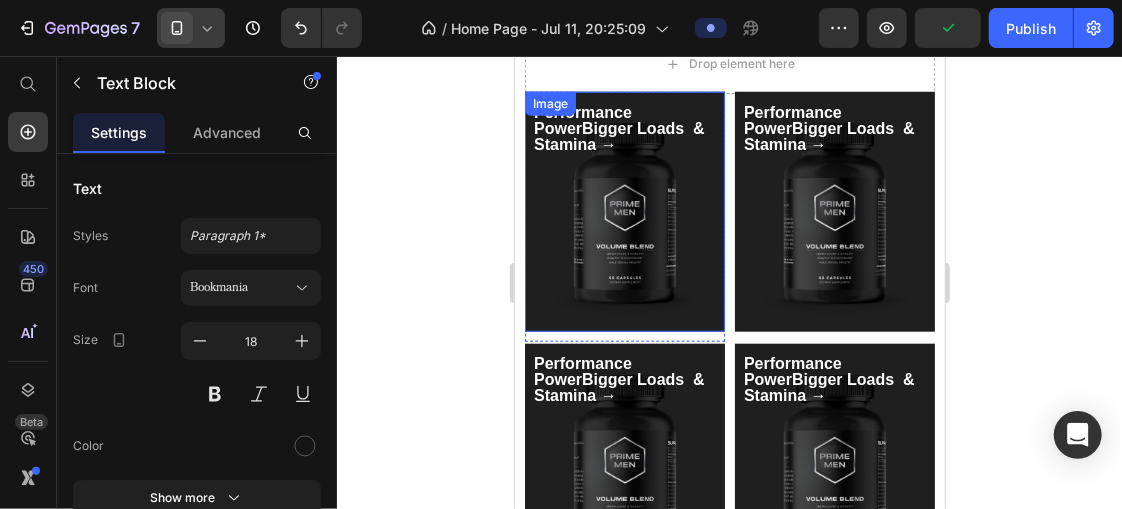 click at bounding box center [624, 211] 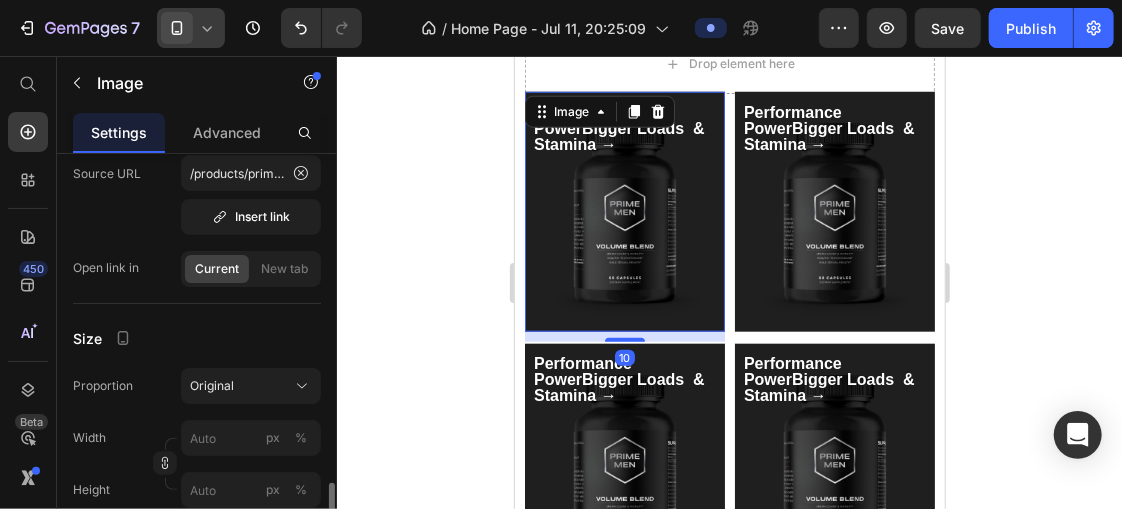 scroll, scrollTop: 621, scrollLeft: 0, axis: vertical 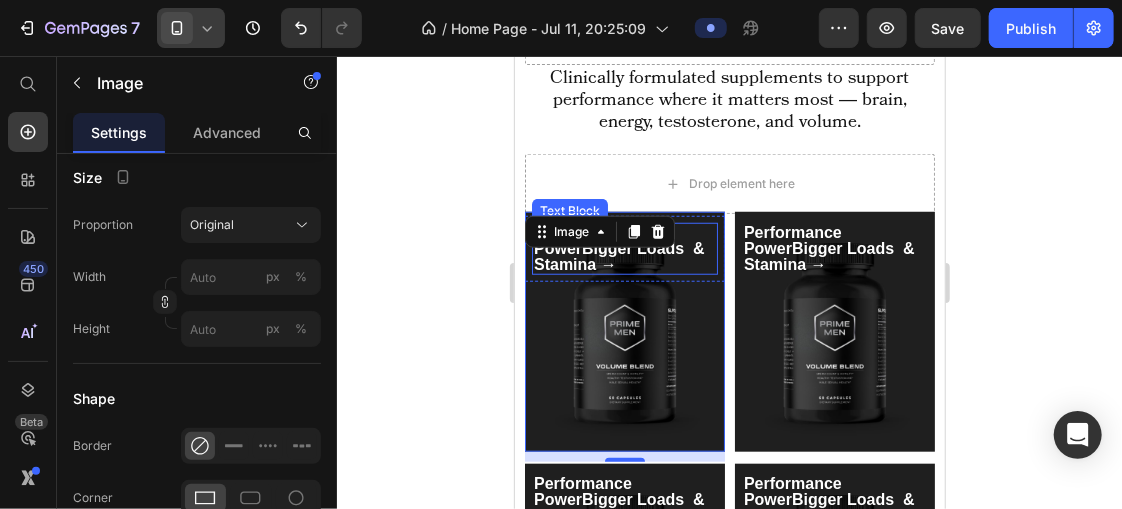click on "Performance PowerBigger Loads  & Stamina →" at bounding box center [618, 247] 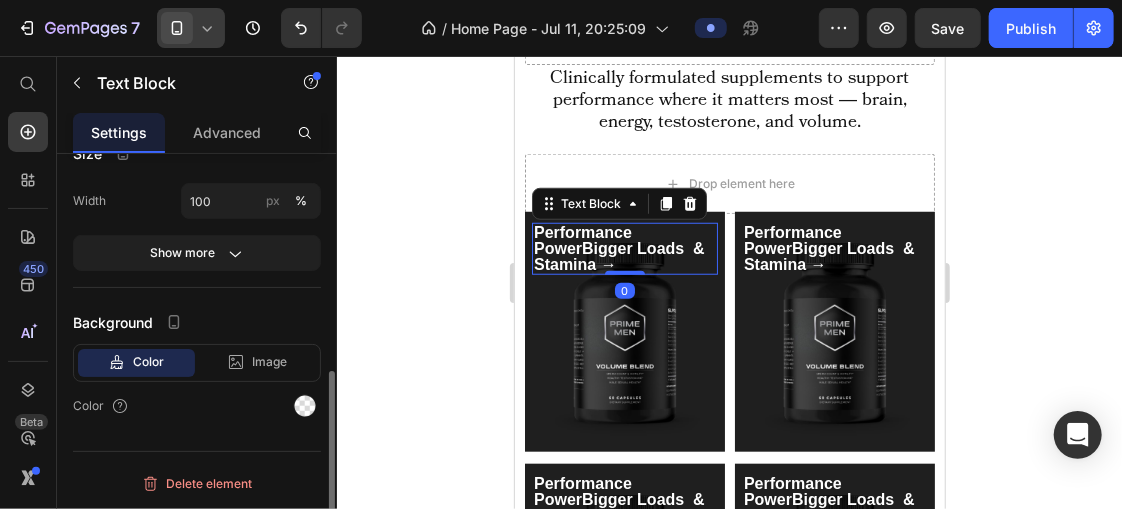 scroll, scrollTop: 0, scrollLeft: 0, axis: both 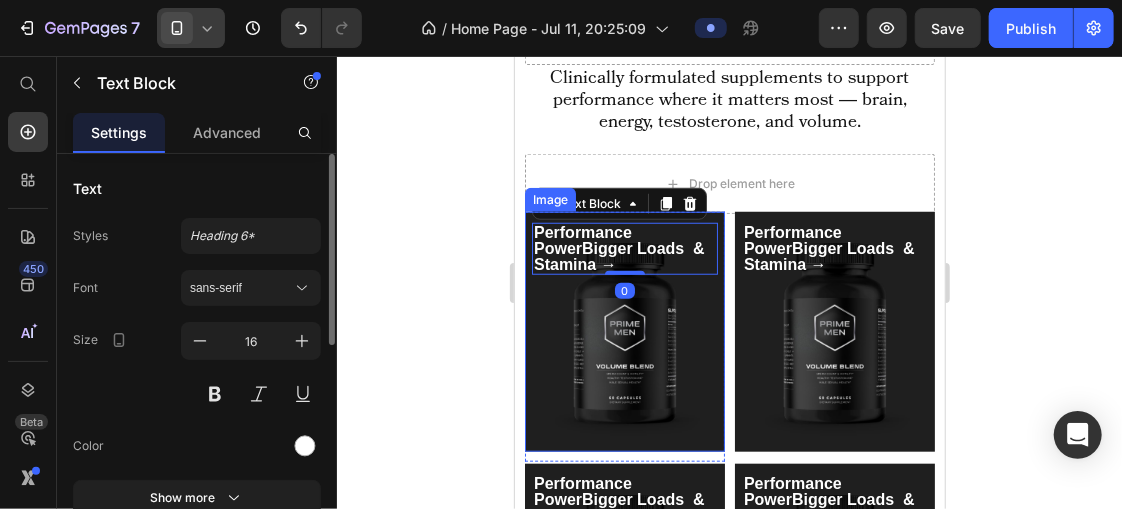 click at bounding box center (624, 331) 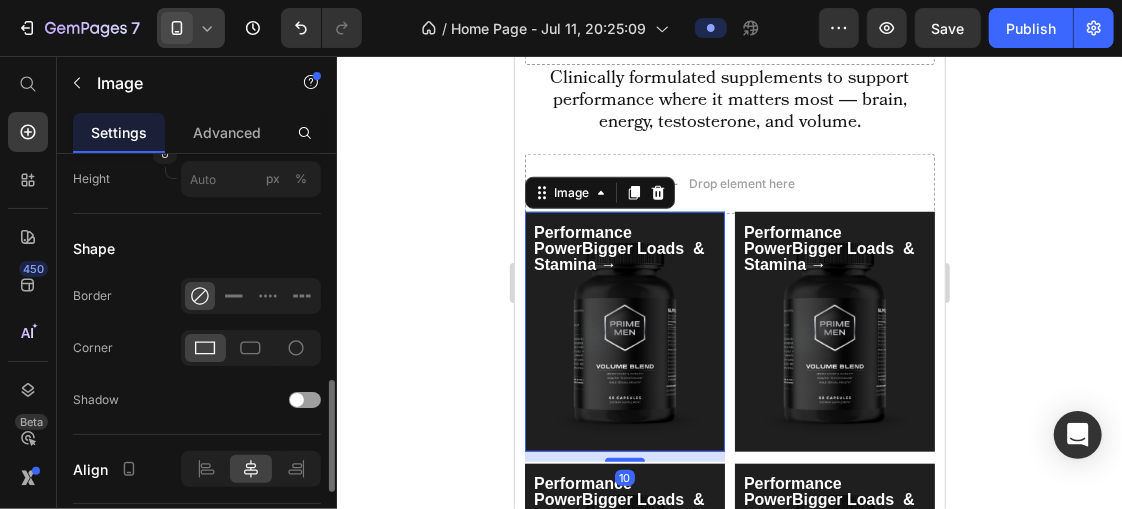 scroll, scrollTop: 795, scrollLeft: 0, axis: vertical 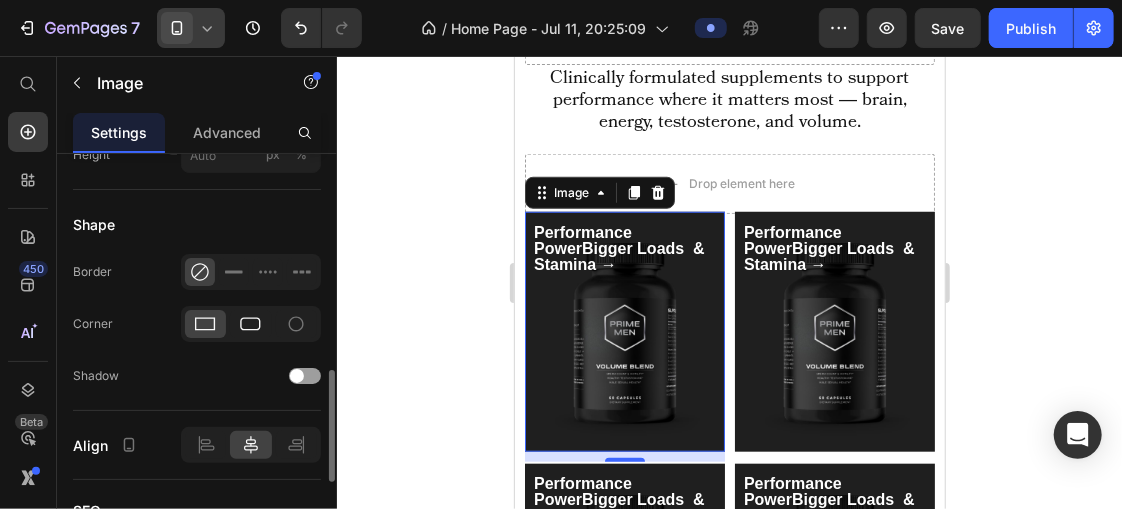 drag, startPoint x: 248, startPoint y: 315, endPoint x: 69, endPoint y: 207, distance: 209.0574 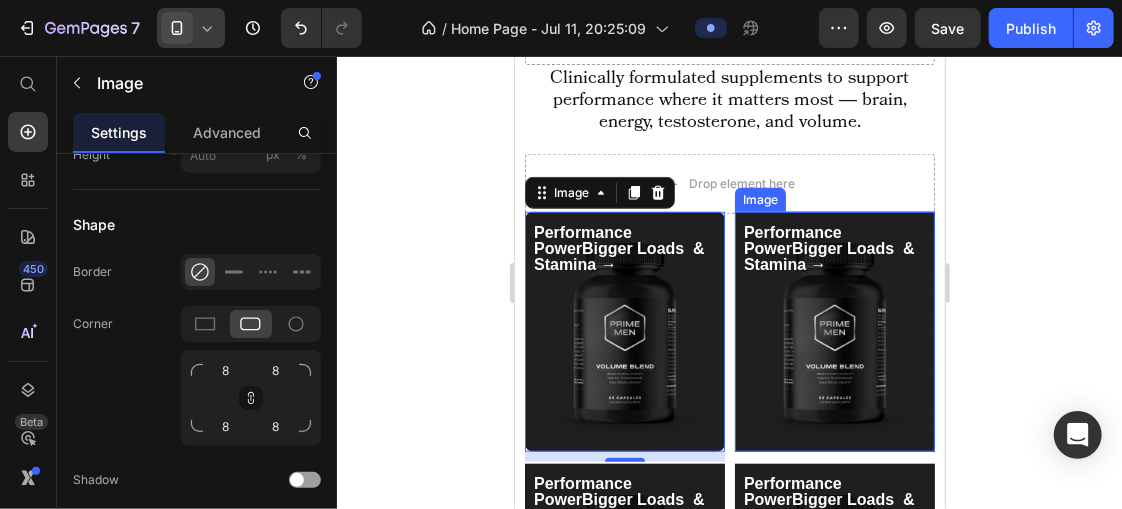click at bounding box center (834, 331) 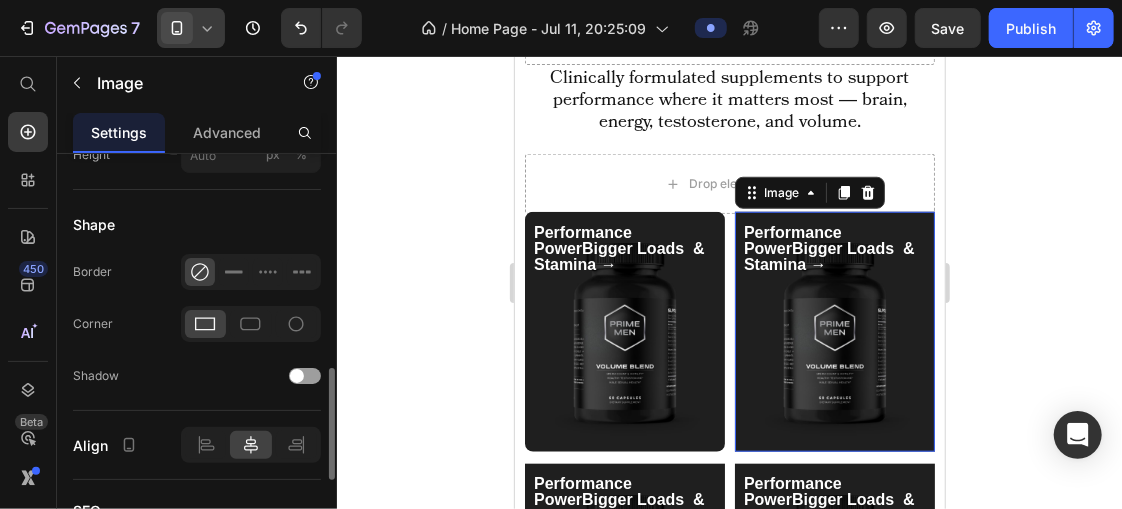 scroll, scrollTop: 794, scrollLeft: 0, axis: vertical 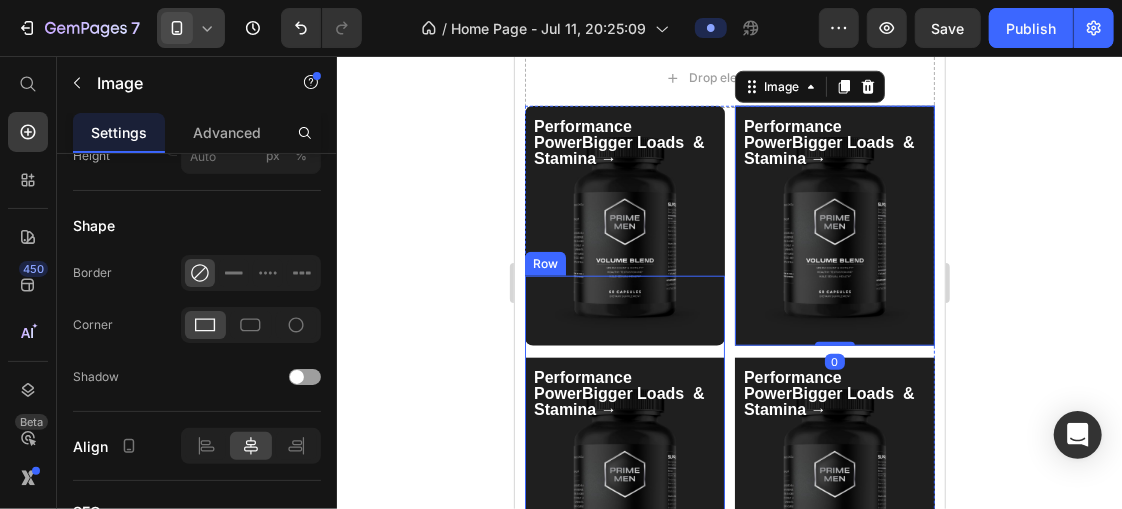click on "Performance PowerBigger Loads  & Stamina → Text Block Row Image" at bounding box center (624, 436) 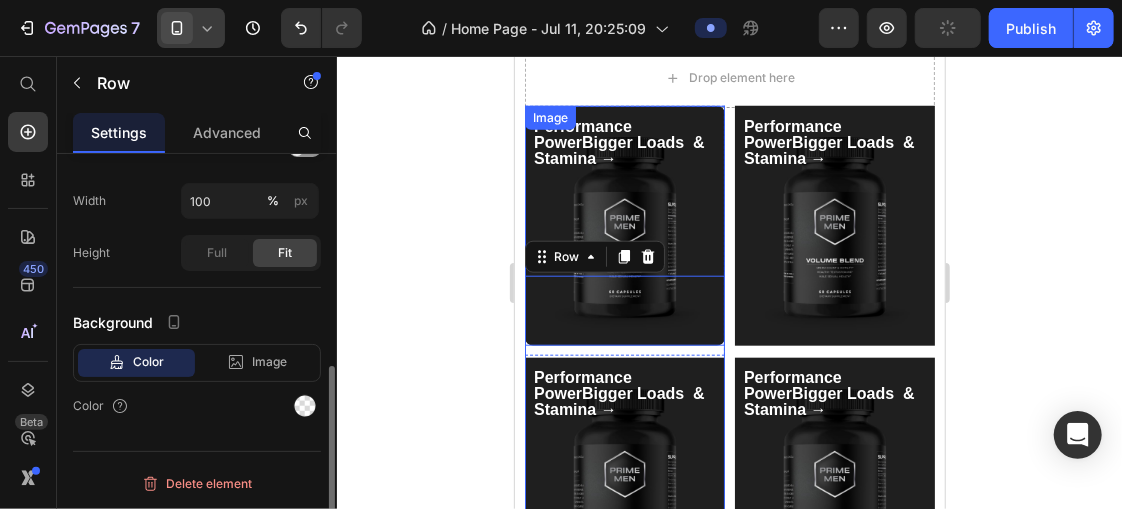 scroll, scrollTop: 0, scrollLeft: 0, axis: both 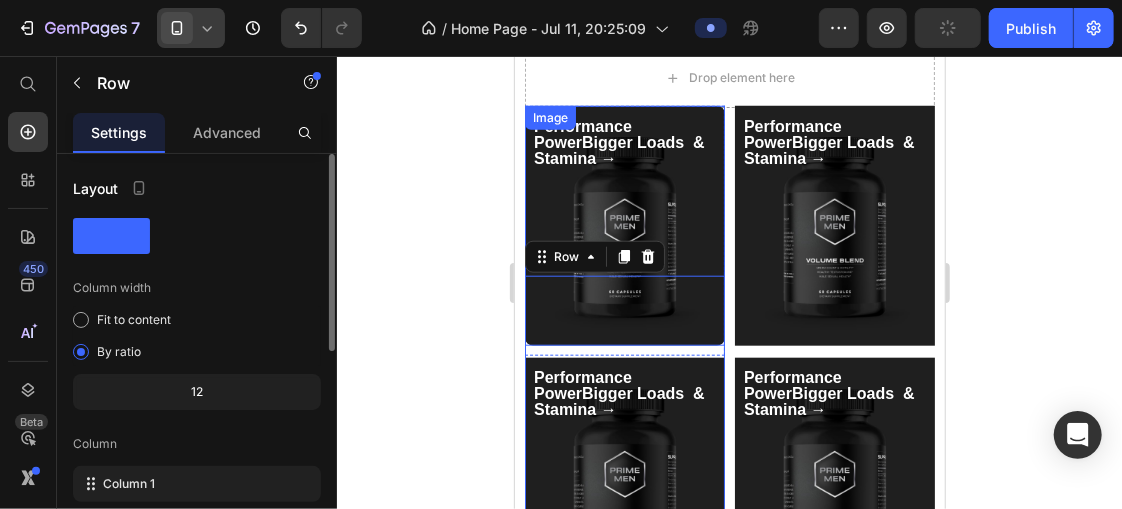 click at bounding box center (624, 225) 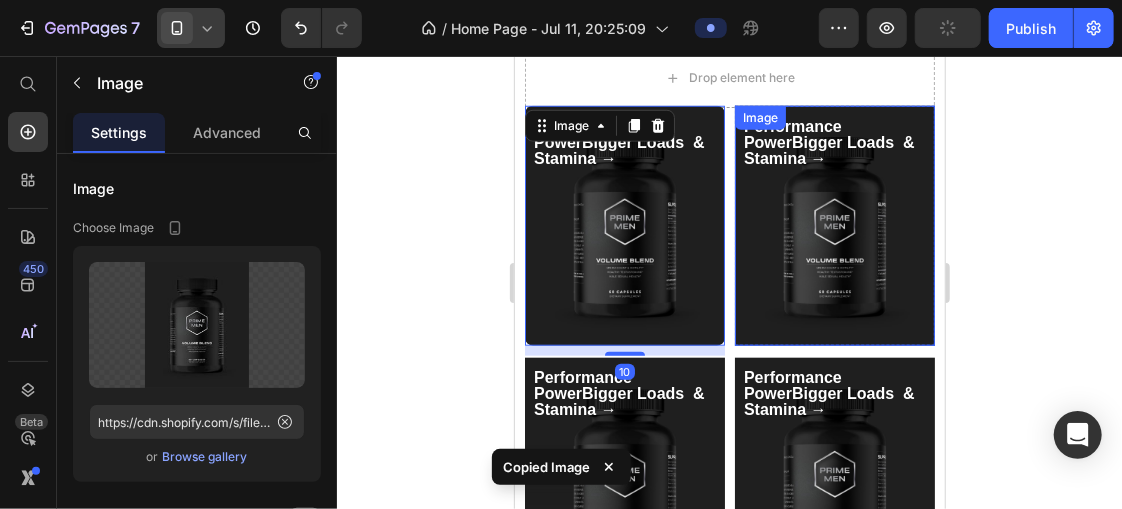 click at bounding box center [834, 225] 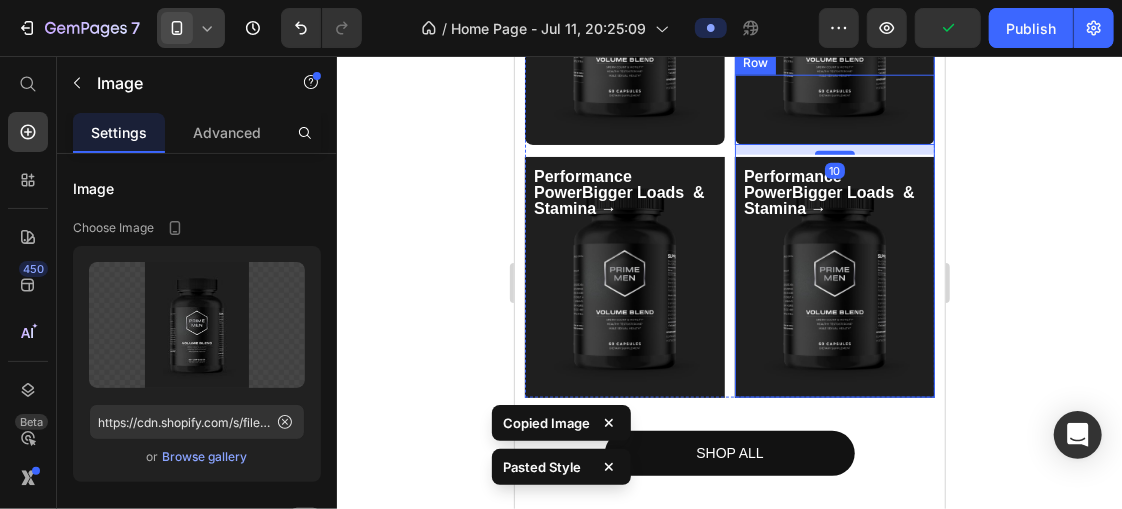 scroll, scrollTop: 1000, scrollLeft: 0, axis: vertical 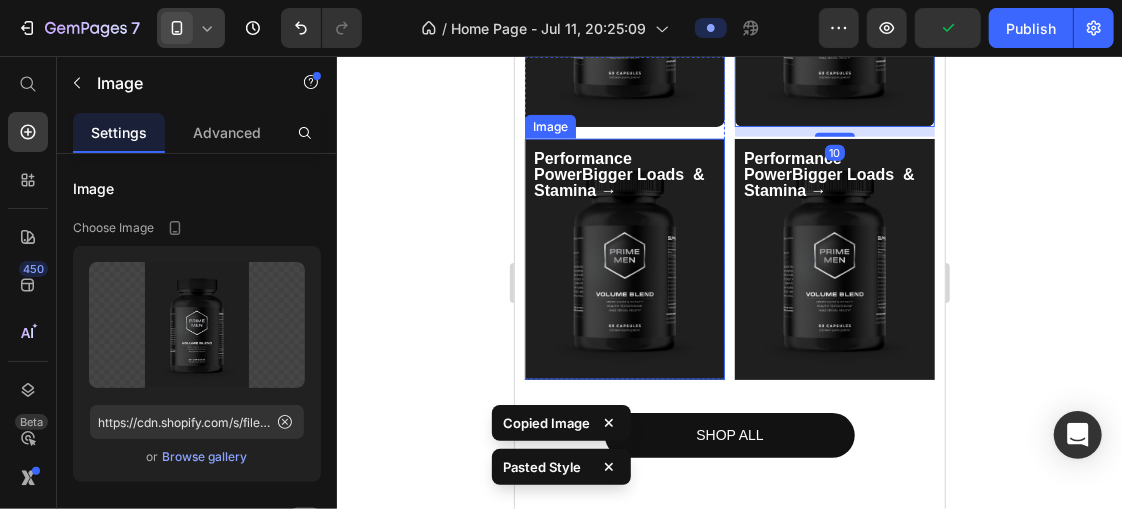 click at bounding box center [624, 258] 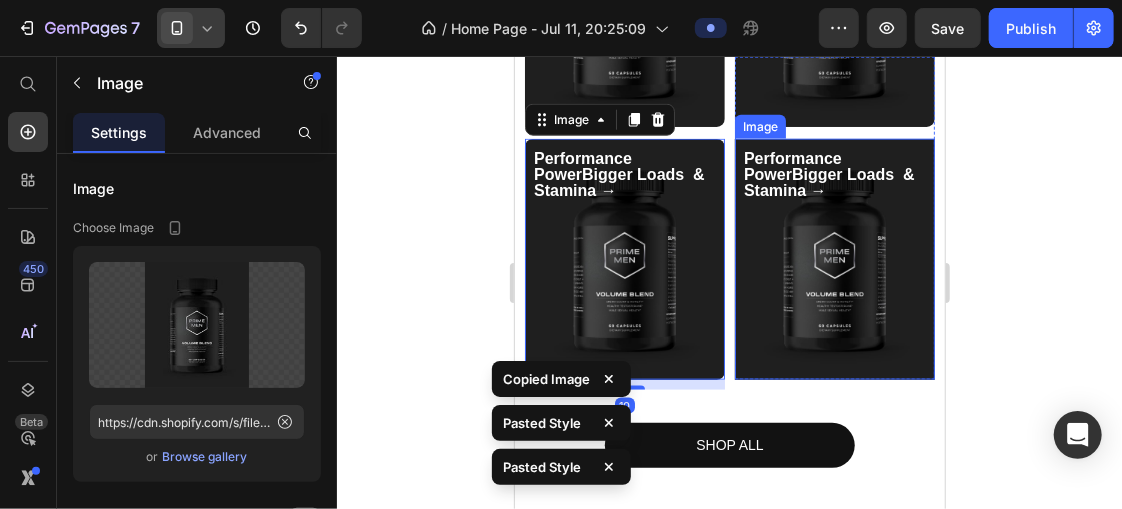 click at bounding box center [834, 258] 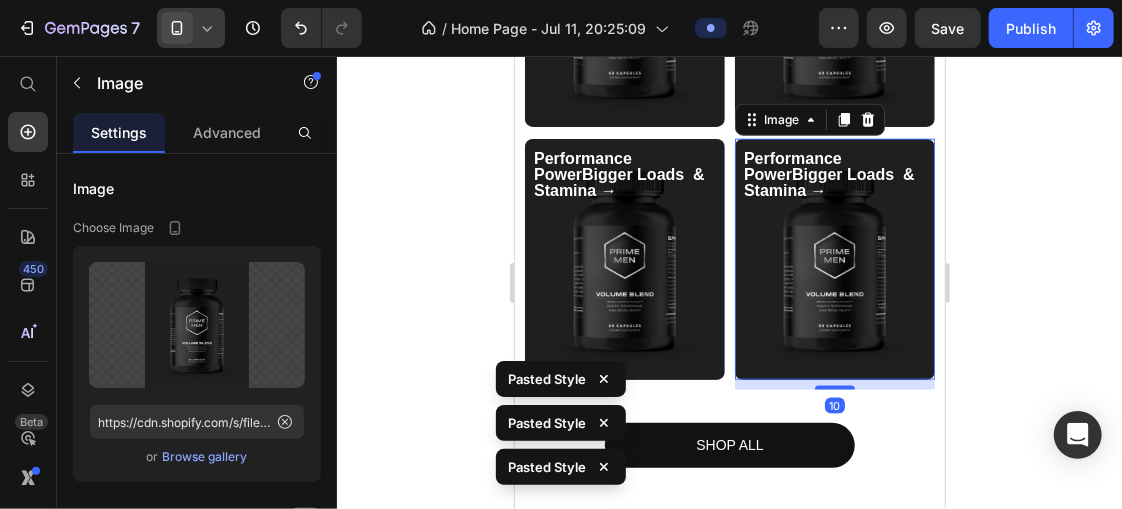 scroll, scrollTop: 1242, scrollLeft: 0, axis: vertical 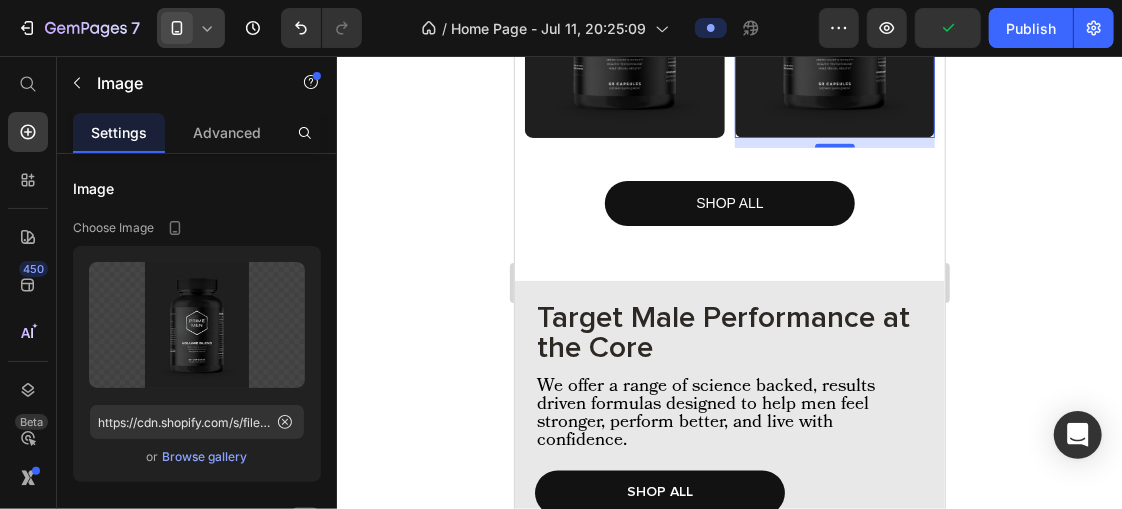 drag, startPoint x: 823, startPoint y: 125, endPoint x: 821, endPoint y: 100, distance: 25.079872 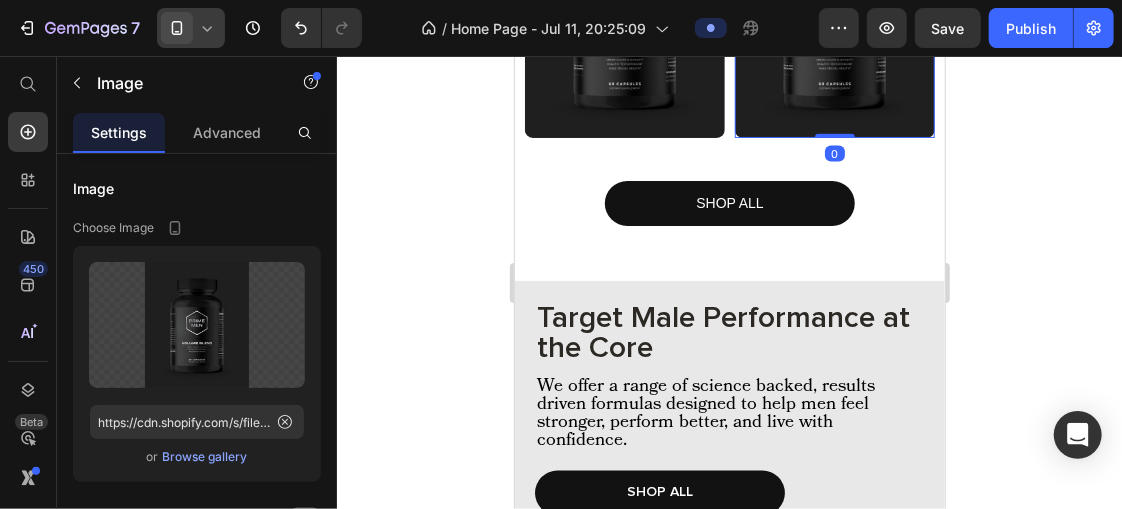 drag, startPoint x: 825, startPoint y: 123, endPoint x: 774, endPoint y: 129, distance: 51.351727 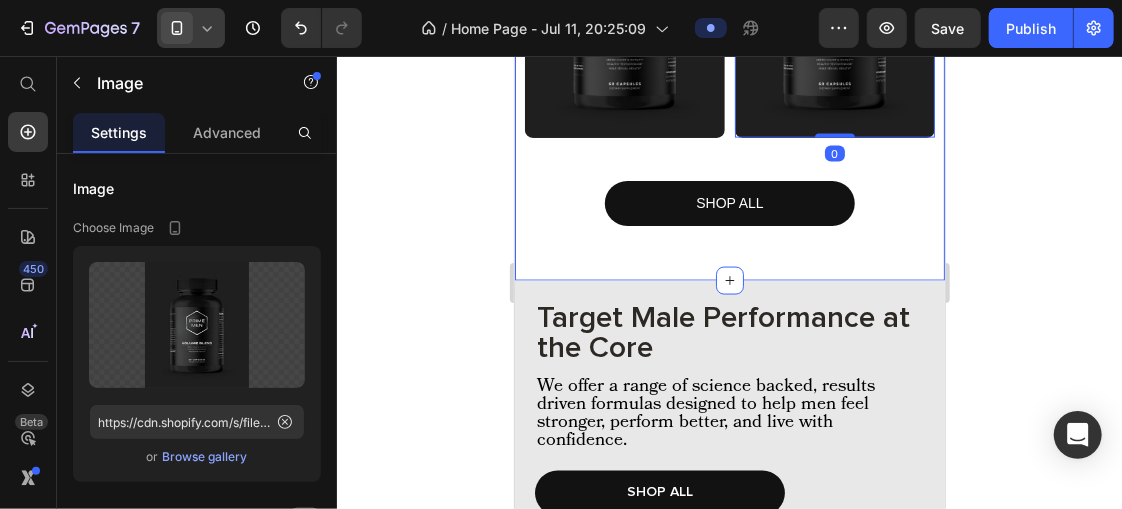 click on "Target Your Health Goals Heading
Drop element here Clinically formulated supplements to support performance where it matters most — brain, energy, testosterone, and volume. Text Block Row
Drop element here Row Performance PowerBigger Loads  & Stamina → Text Block Row Performance PowerBigger Loads  & Stamina → Text Block Row Row Performance PowerBigger Loads  & Stamina → Text Block Row Cognitive Health Sharper Focus  & Clarity → Text Block Row Daily Vitality Sustained Energy  & Recovery → Text Block Row T-Level Support Strength, Drive  & Mood → Text Block Row Row Image Row Image Row Performance PowerBigger Loads  & Stamina → Text Block Row Image Row Performance PowerBigger Loads  & Stamina → Text Block Row Image   0 Row Row SHOP ALL Button" at bounding box center [729, -183] 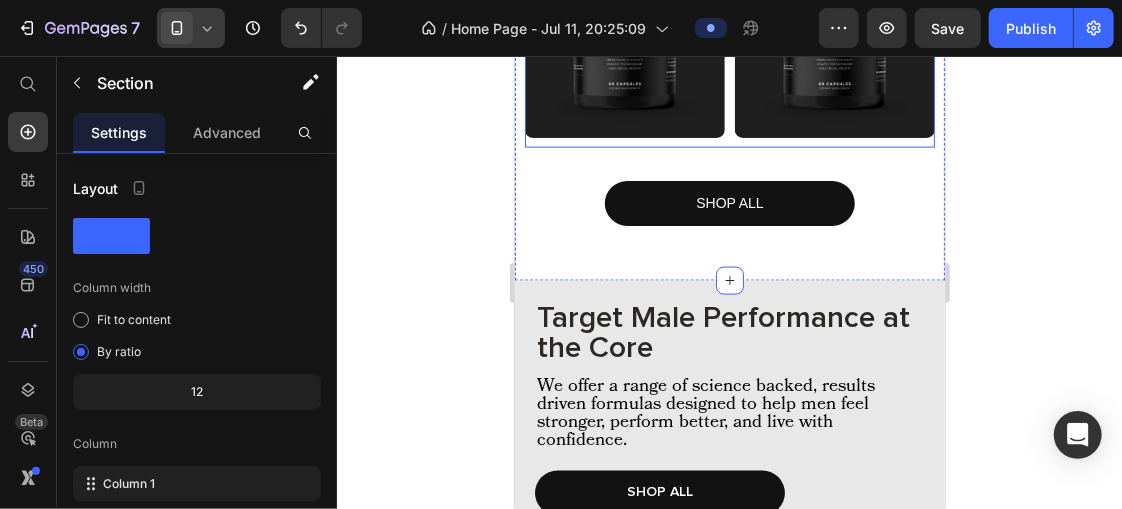 click on "Image Row Image Row Performance PowerBigger Loads  & Stamina → Text Block Row Image Row Performance PowerBigger Loads  & Stamina → Text Block Row Image Row Row" at bounding box center (729, -105) 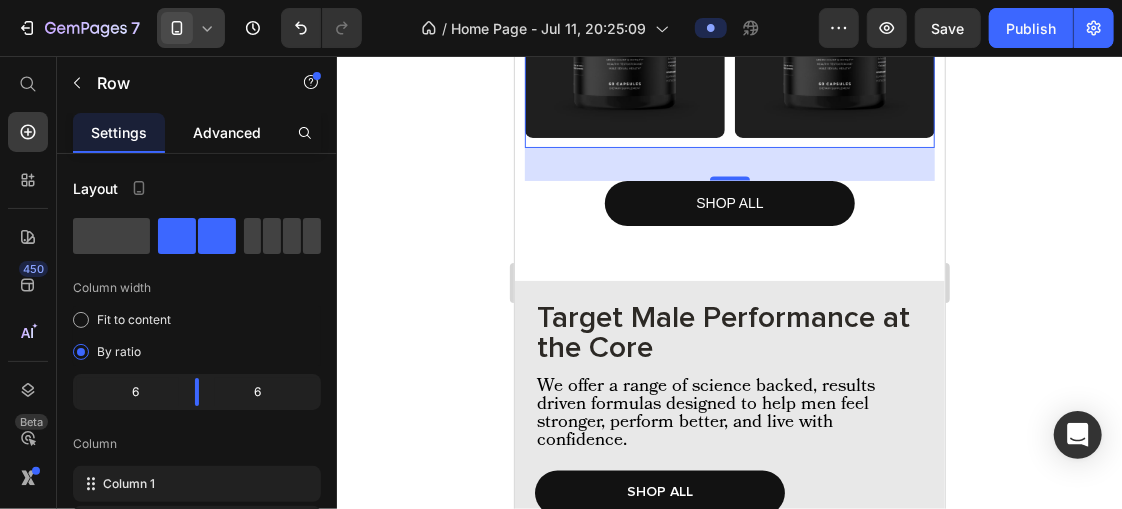 click on "Advanced" at bounding box center [227, 132] 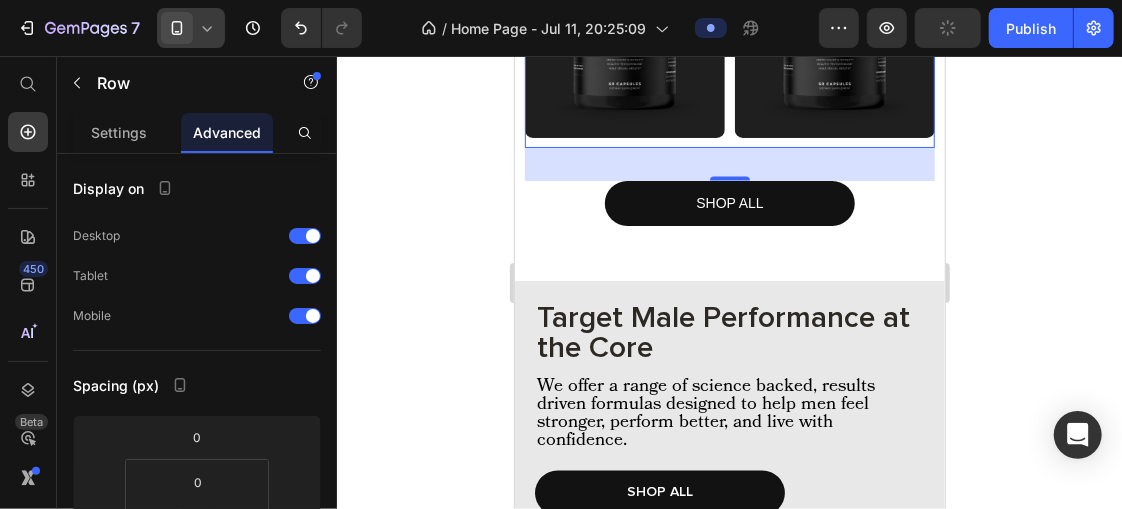 scroll, scrollTop: 272, scrollLeft: 0, axis: vertical 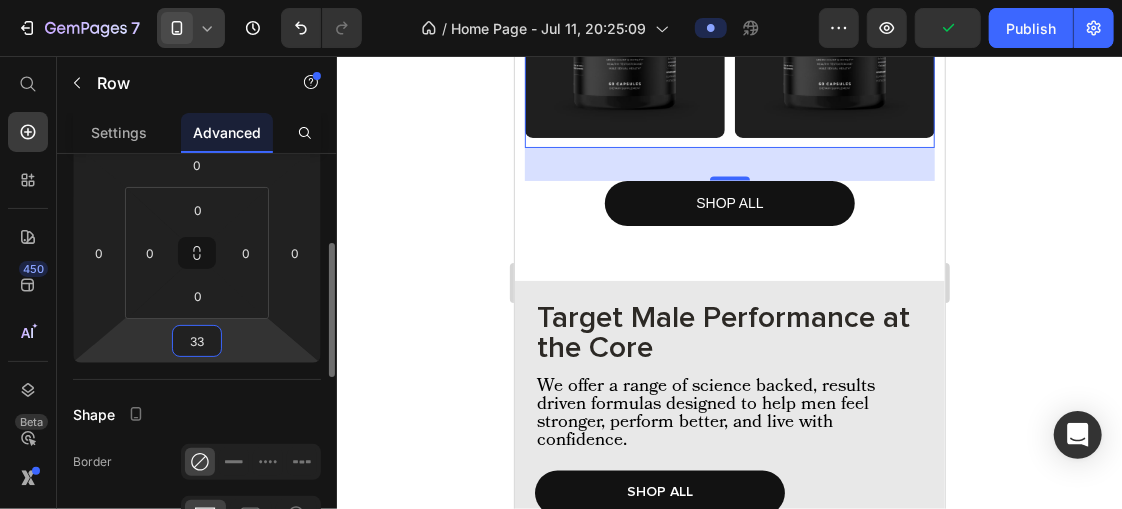click on "33" at bounding box center [197, 341] 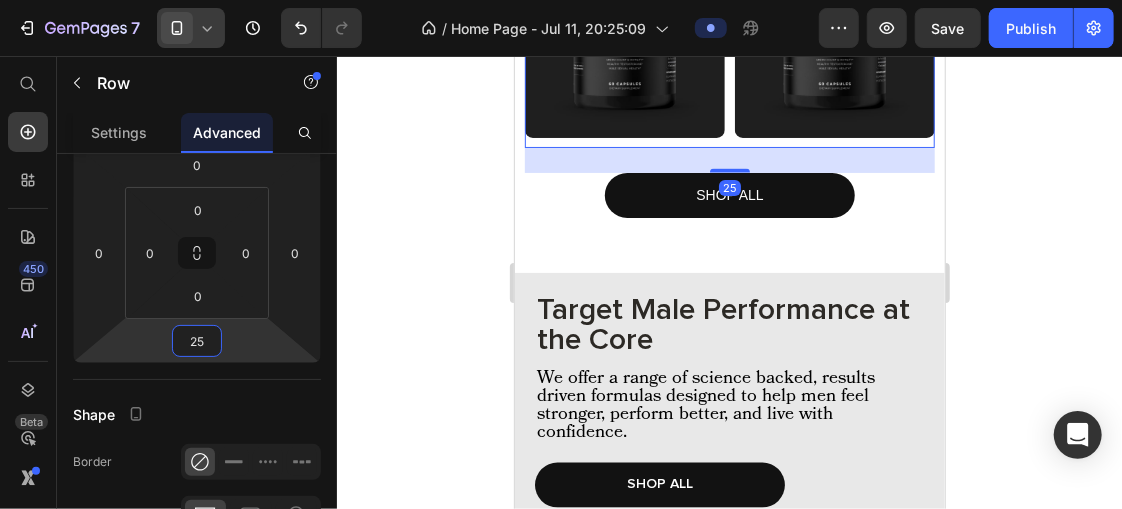 type on "25" 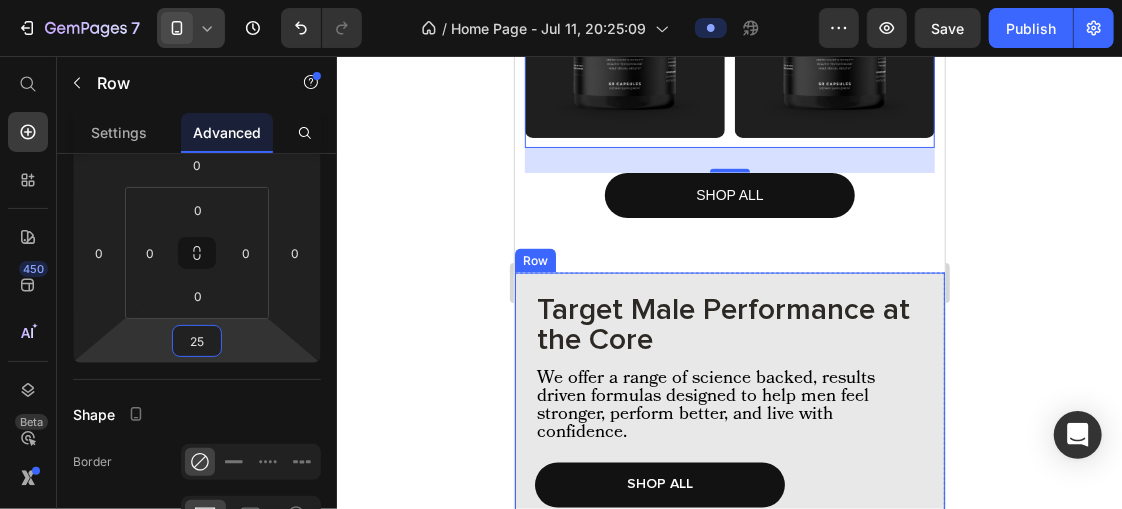 drag, startPoint x: 592, startPoint y: 257, endPoint x: 555, endPoint y: 214, distance: 56.727417 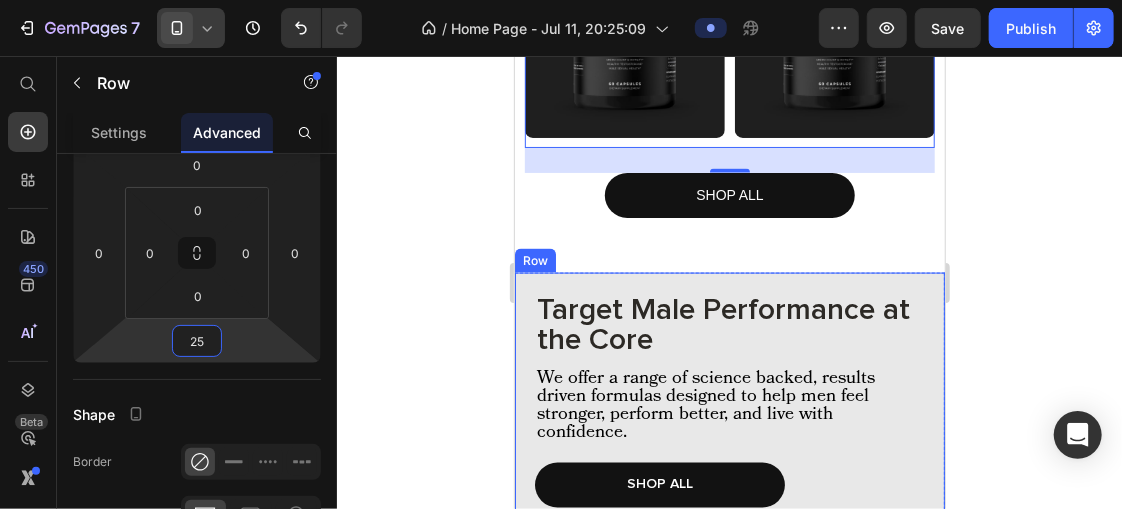 click on "Target Your Health Goals Heading
Drop element here Clinically formulated supplements to support performance where it matters most — brain, energy, testosterone, and volume. Text Block Row
Drop element here Row Performance PowerBigger Loads  & Stamina → Text Block Row Performance PowerBigger Loads  & Stamina → Text Block Row Row Performance PowerBigger Loads  & Stamina → Text Block Row Cognitive Health Sharper Focus  & Clarity → Text Block Row Daily Vitality Sustained Energy  & Recovery → Text Block Row T-Level Support Strength, Drive  & Mood → Text Block Row Row Image Row Image Row Performance PowerBigger Loads  & Stamina → Text Block Row Image Row Performance PowerBigger Loads  & Stamina → Text Block Row Image Row Row   25 SHOP ALL Button Section 2 Target Male Performance at the Core Heading We offer a range of science backed, results driven formulas designed to help men feel stronger, perform better, and live with confidence. Text Block SHOP ALL" at bounding box center [729, 2490] 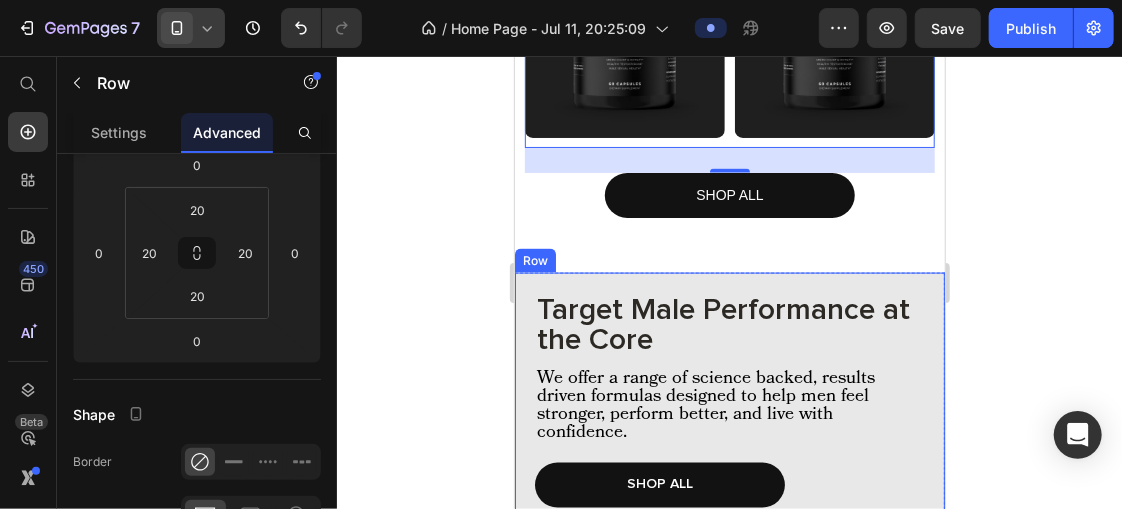 click on "Target Your Health Goals Heading
Drop element here Clinically formulated supplements to support performance where it matters most — brain, energy, testosterone, and volume. Text Block Row
Drop element here Row Performance PowerBigger Loads  & Stamina → Text Block Row Performance PowerBigger Loads  & Stamina → Text Block Row Row Performance PowerBigger Loads  & Stamina → Text Block Row Cognitive Health Sharper Focus  & Clarity → Text Block Row Daily Vitality Sustained Energy  & Recovery → Text Block Row T-Level Support Strength, Drive  & Mood → Text Block Row Row Image Row Image Row Performance PowerBigger Loads  & Stamina → Text Block Row Image Row Performance PowerBigger Loads  & Stamina → Text Block Row Image Row Row   25 SHOP ALL Button" at bounding box center [729, -187] 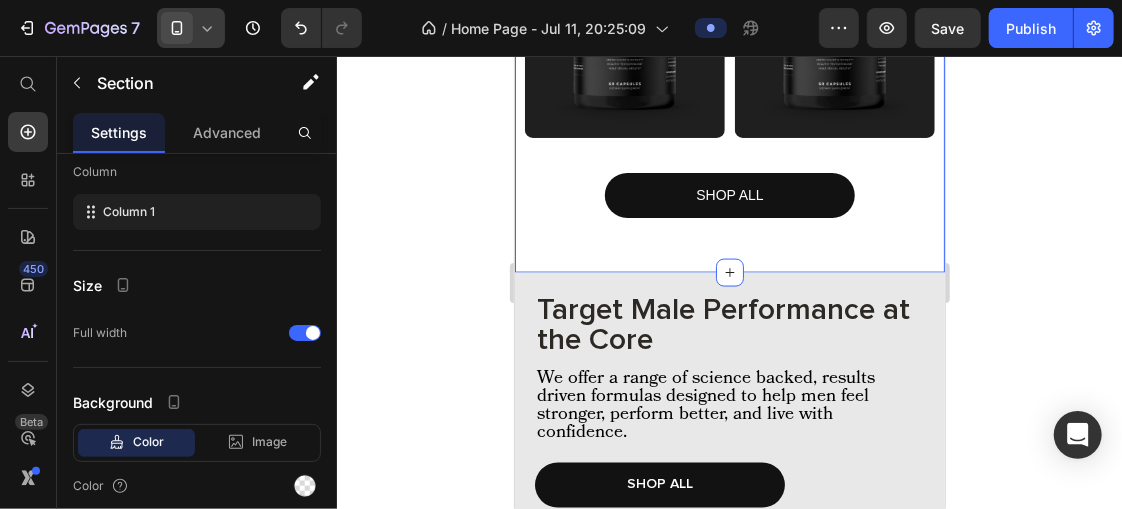 scroll, scrollTop: 0, scrollLeft: 0, axis: both 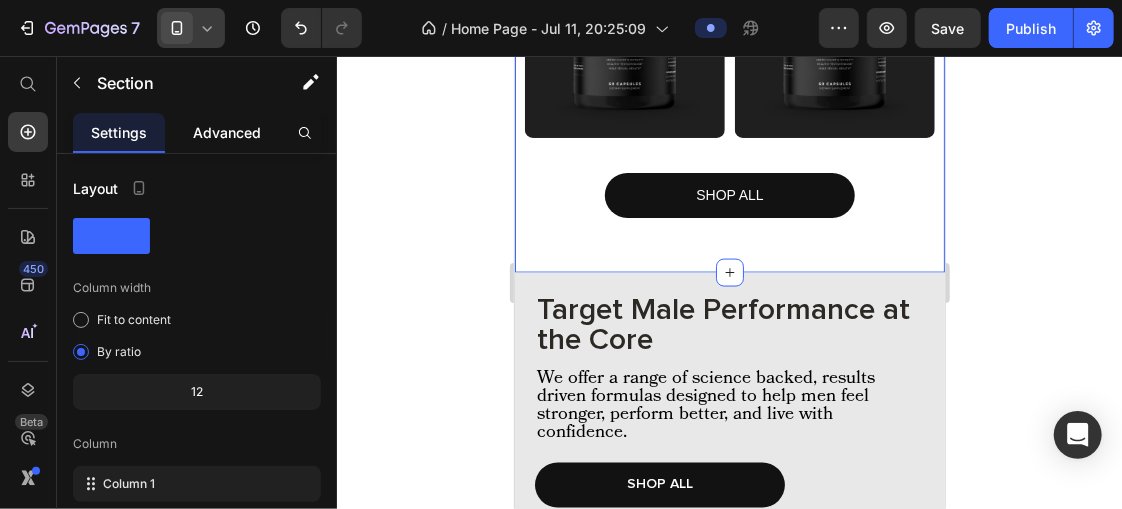 click on "Advanced" at bounding box center (227, 132) 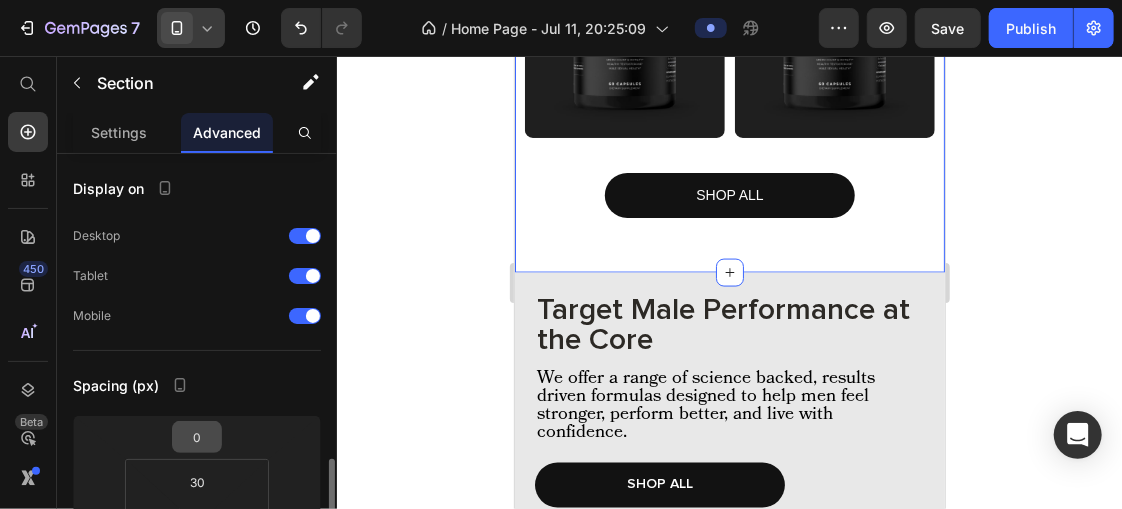 scroll, scrollTop: 241, scrollLeft: 0, axis: vertical 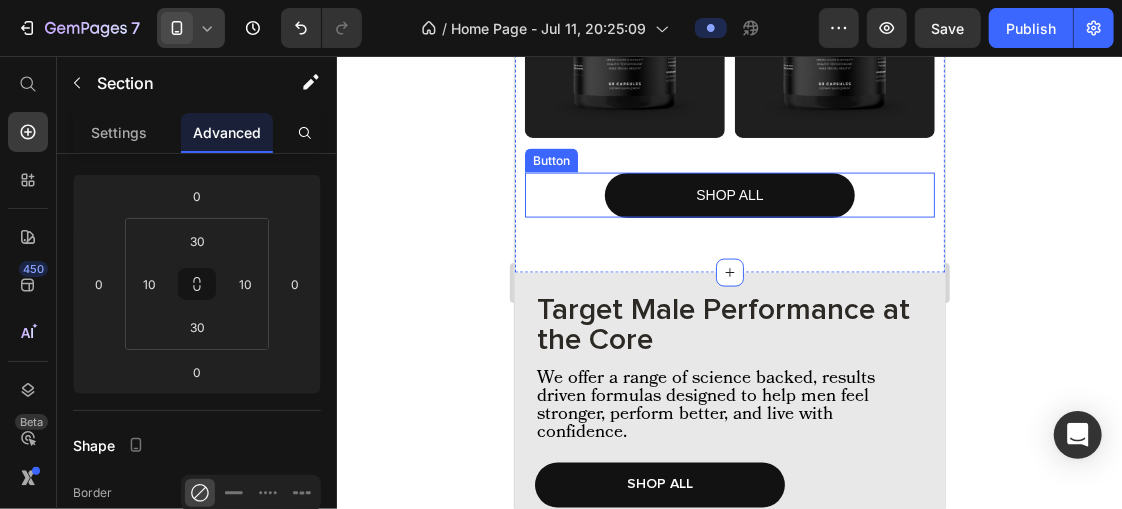 click on "SHOP ALL Button" at bounding box center (729, 194) 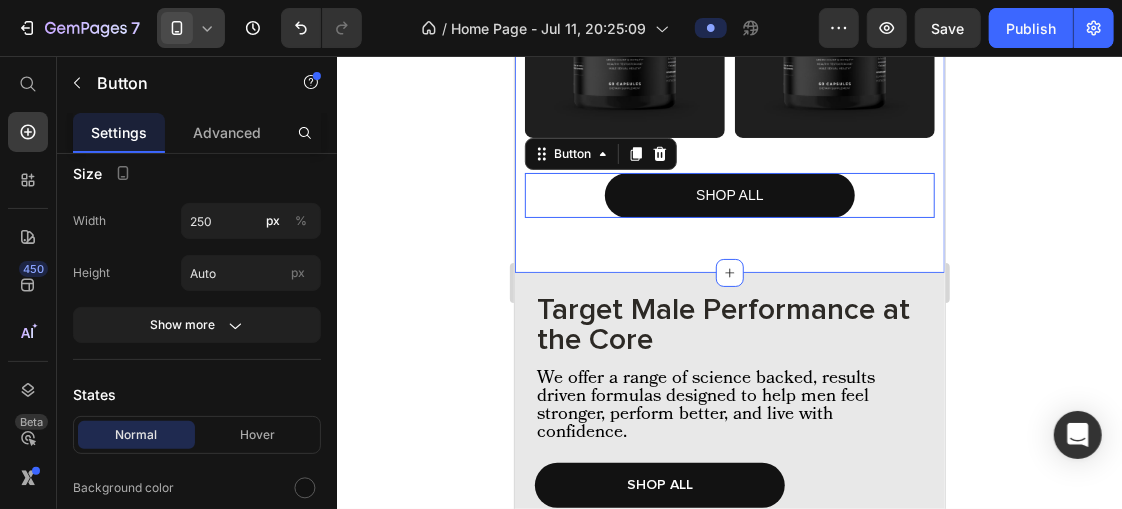 scroll, scrollTop: 0, scrollLeft: 0, axis: both 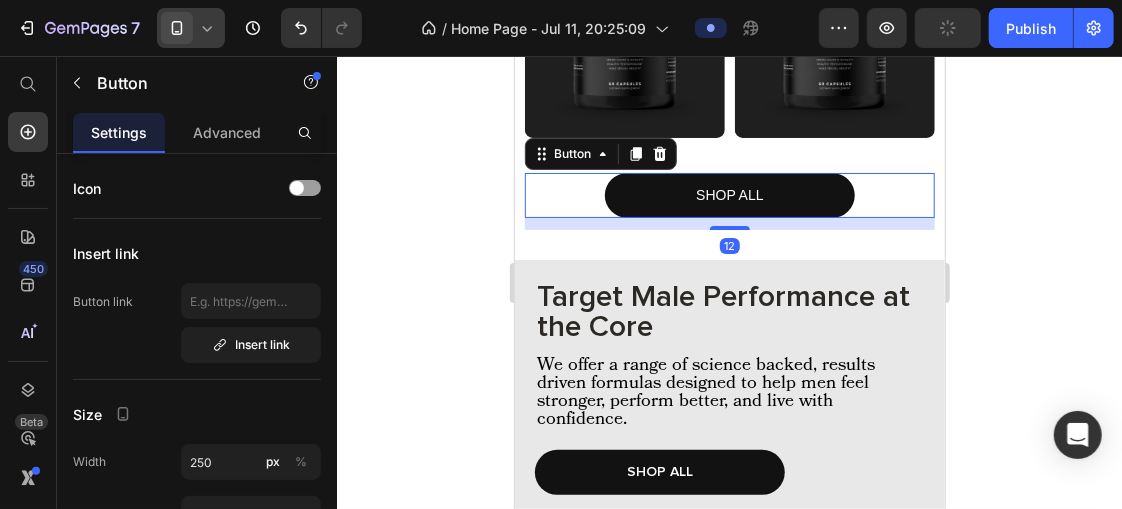 drag, startPoint x: 719, startPoint y: 222, endPoint x: 660, endPoint y: 302, distance: 99.40322 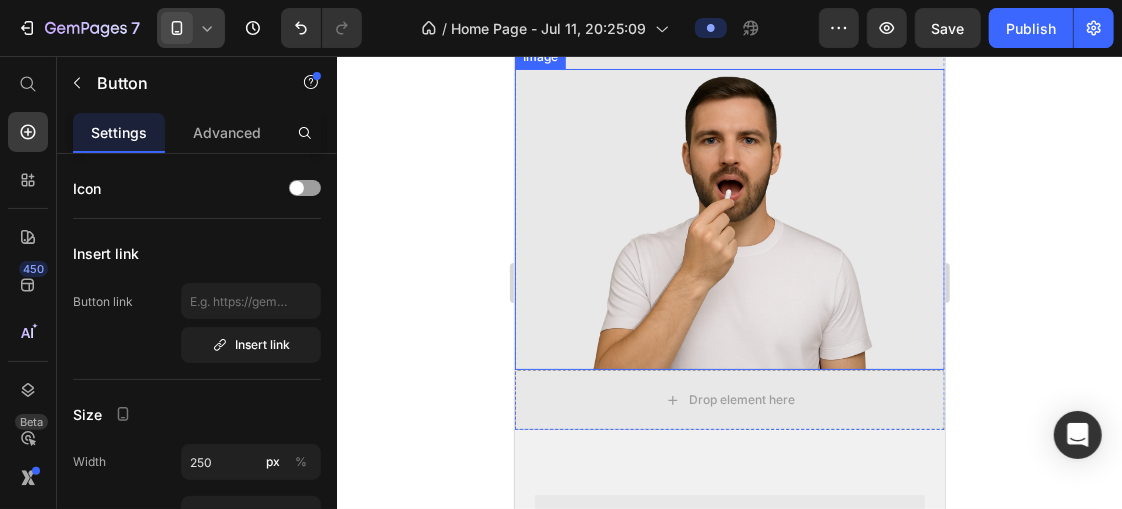 scroll, scrollTop: 1817, scrollLeft: 0, axis: vertical 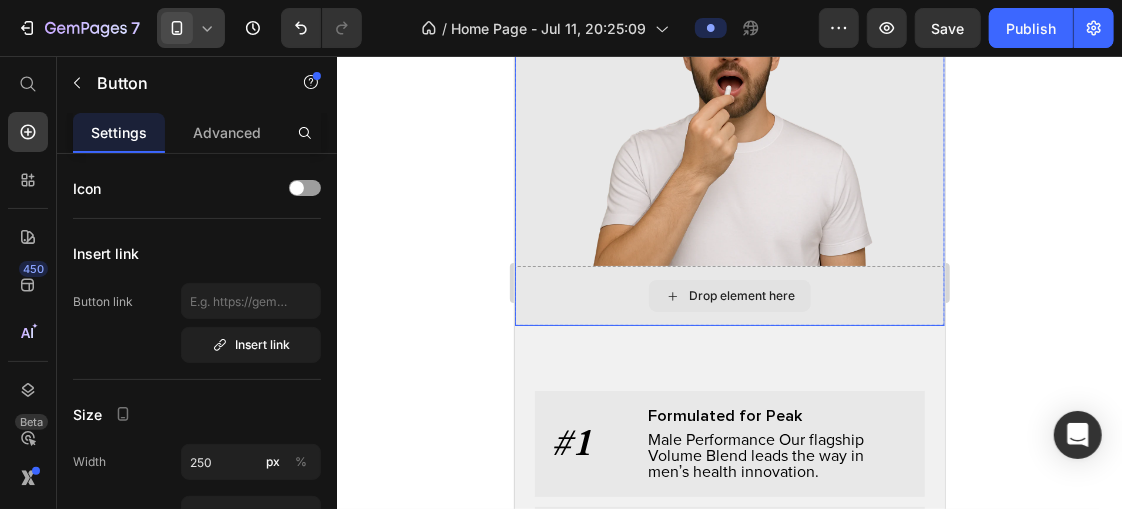 click on "Drop element here" at bounding box center [729, 295] 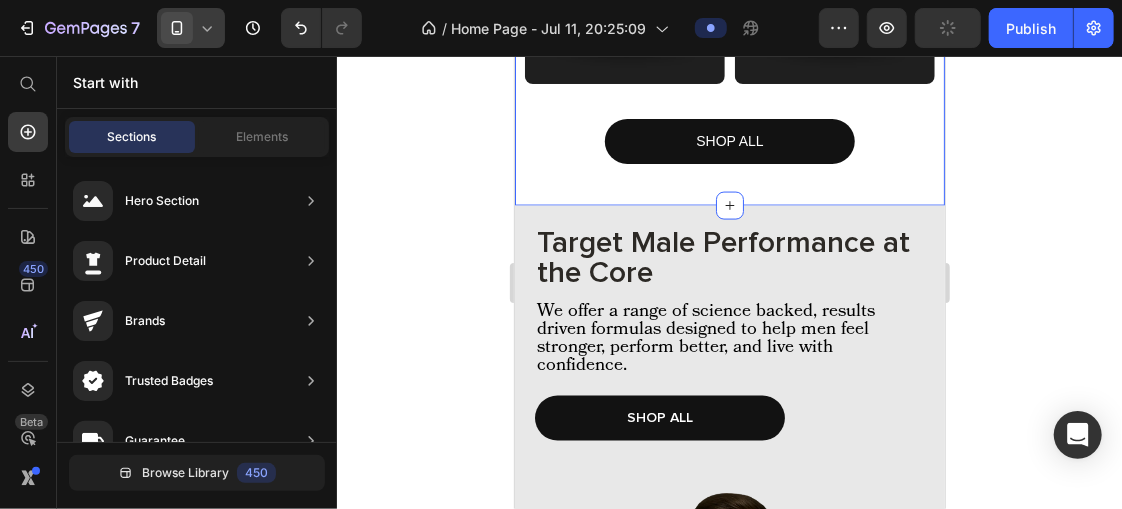 scroll, scrollTop: 1291, scrollLeft: 0, axis: vertical 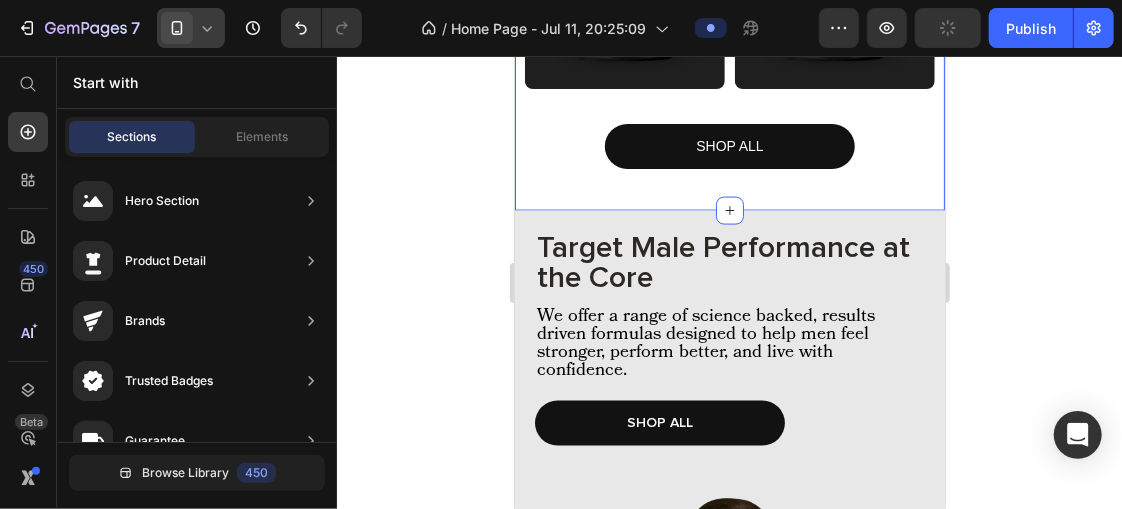 click on "Target Male Performance at the Core Heading We offer a range of science backed, results driven formulas designed to help men feel stronger, perform better, and live with confidence. Text Block SHOP ALL Button Row" at bounding box center [729, 350] 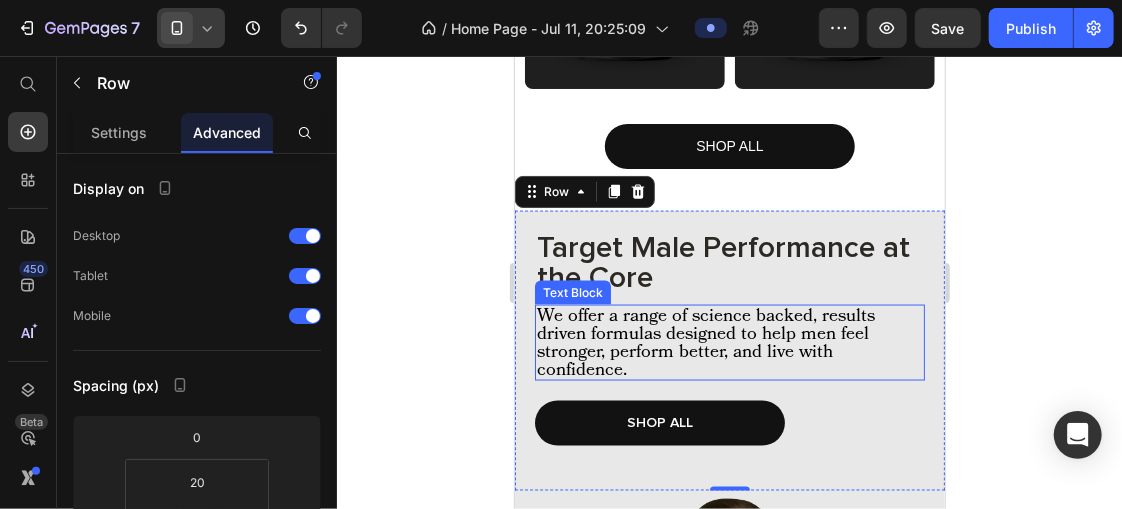 drag, startPoint x: 662, startPoint y: 358, endPoint x: 579, endPoint y: 196, distance: 182.02472 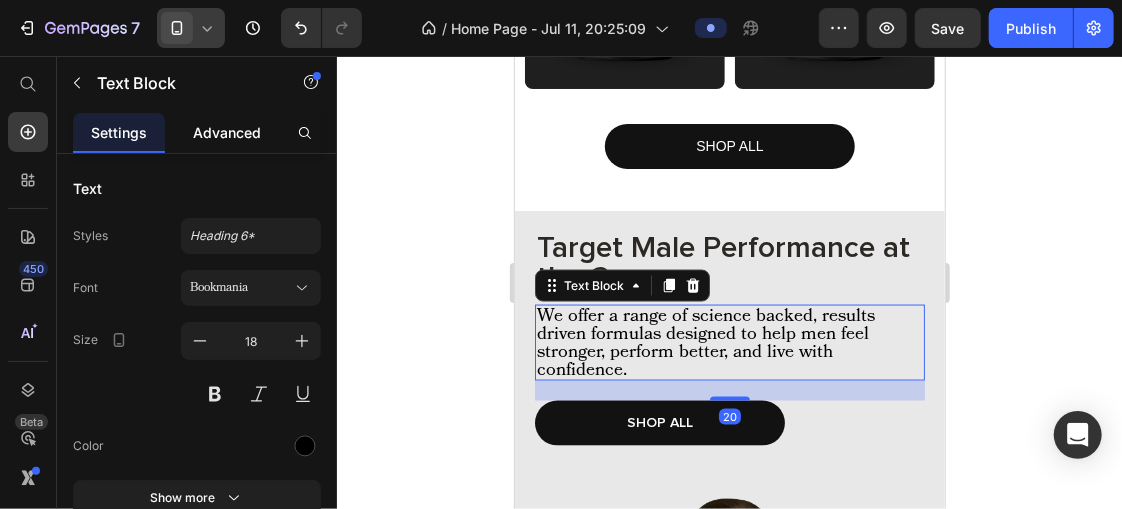 click on "Advanced" at bounding box center [227, 132] 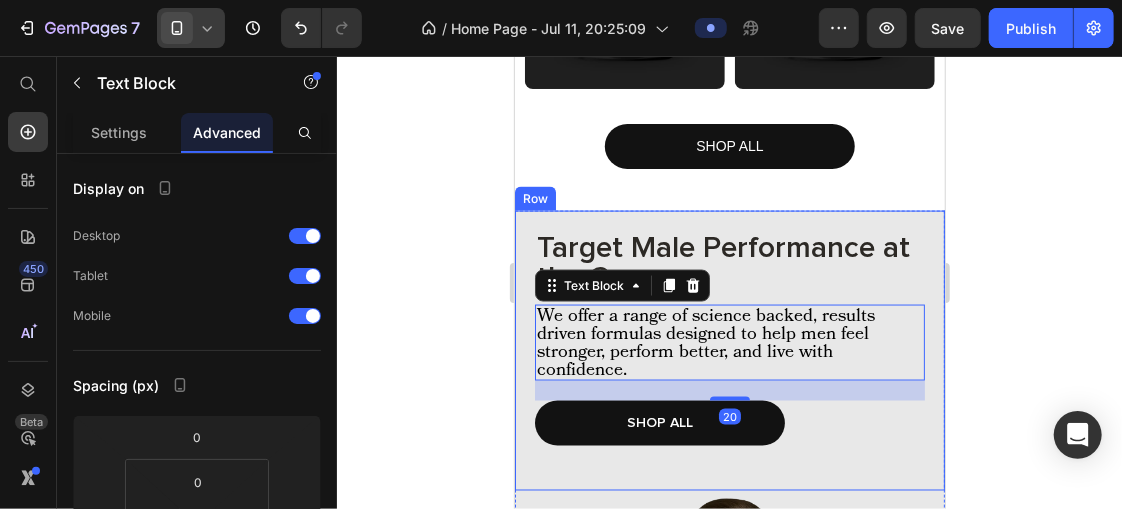 click on "Target Male Performance at the Core Heading We offer a range of science backed, results driven formulas designed to help men feel stronger, perform better, and live with confidence. Text Block   20 SHOP ALL Button Row" at bounding box center (729, 350) 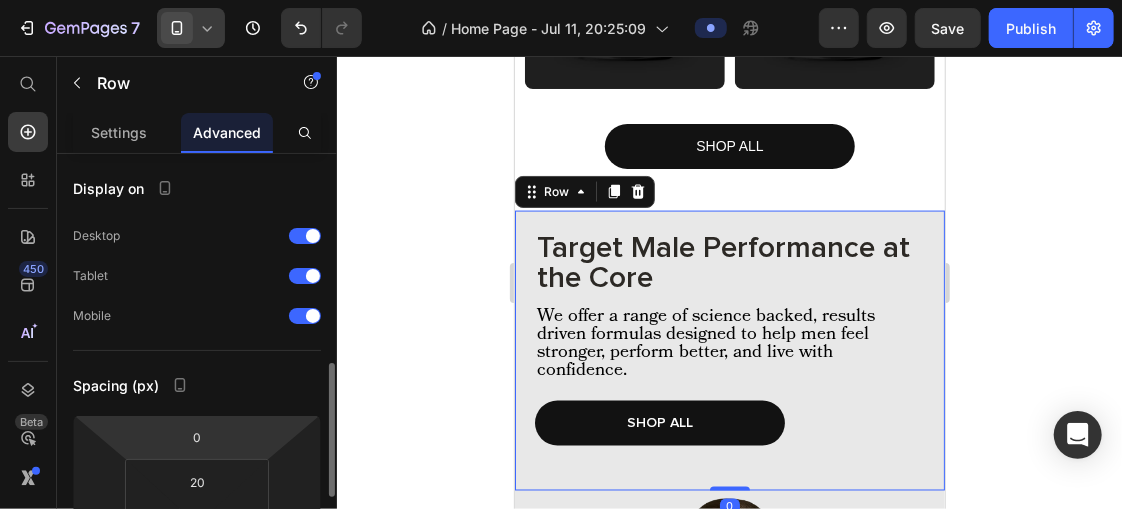 scroll, scrollTop: 167, scrollLeft: 0, axis: vertical 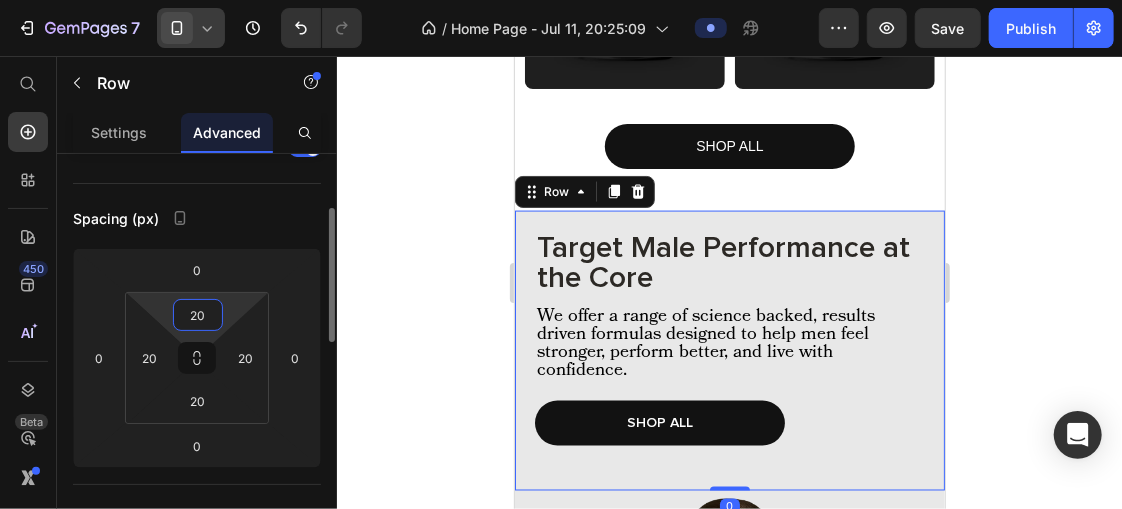 click on "20" at bounding box center [198, 315] 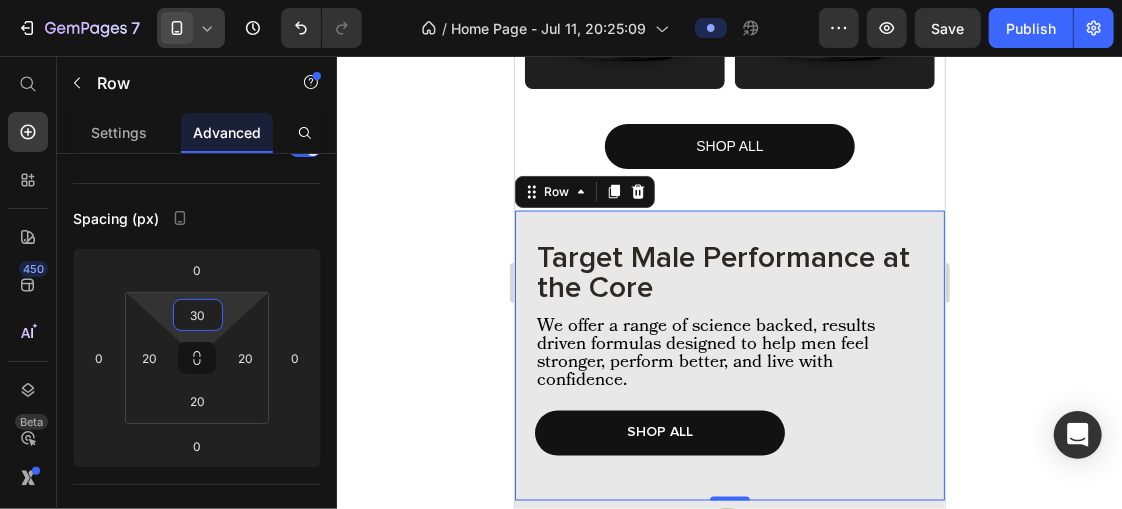 type on "30" 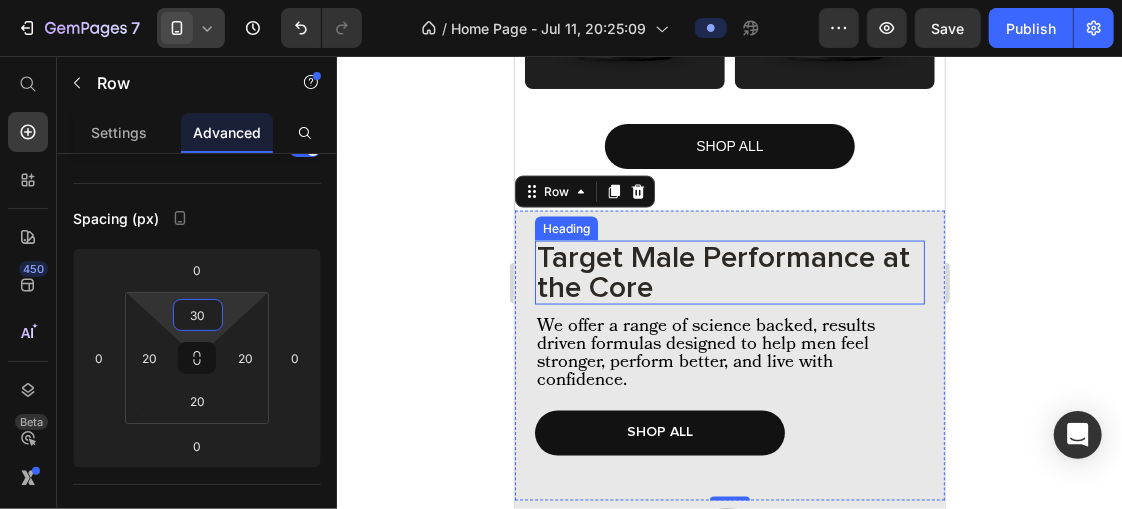 click on "Target Male Performance at the Core" at bounding box center [729, 272] 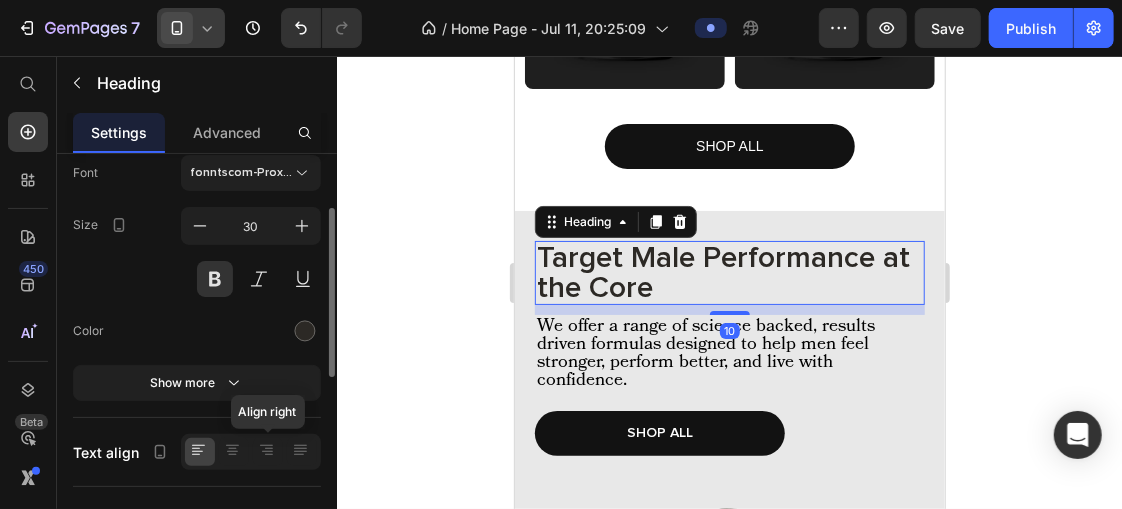 scroll, scrollTop: 122, scrollLeft: 0, axis: vertical 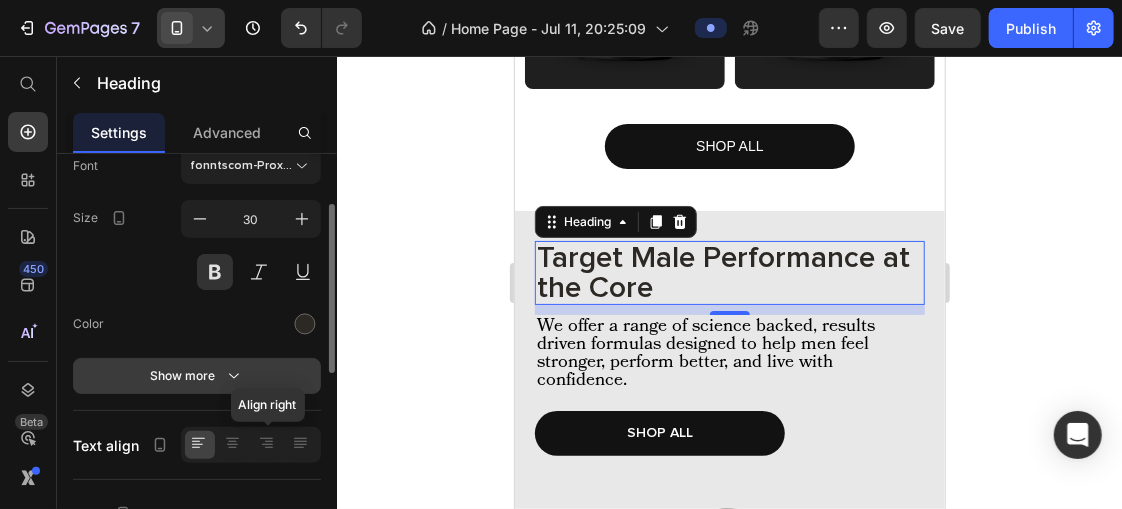 click on "Show more" at bounding box center (197, 376) 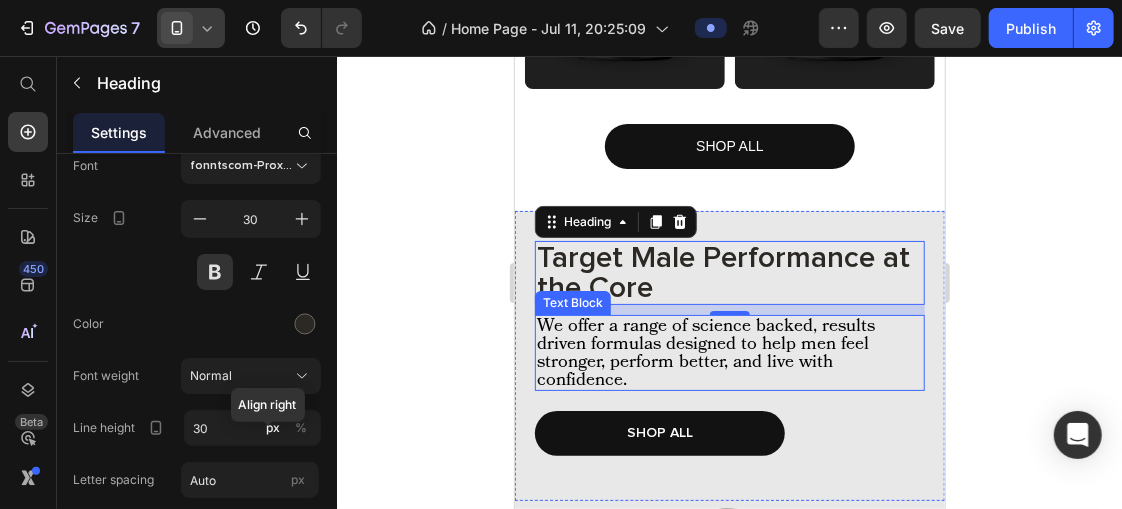 click on "We offer a range of science backed, results driven formulas designed to help men feel stronger, perform better, and live with confidence." at bounding box center (729, 352) 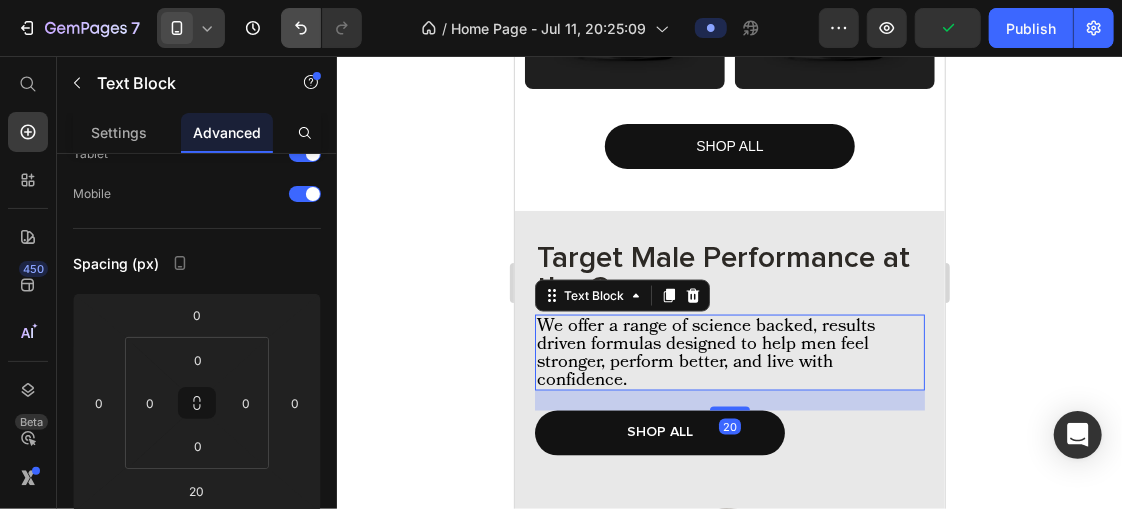 scroll, scrollTop: 0, scrollLeft: 0, axis: both 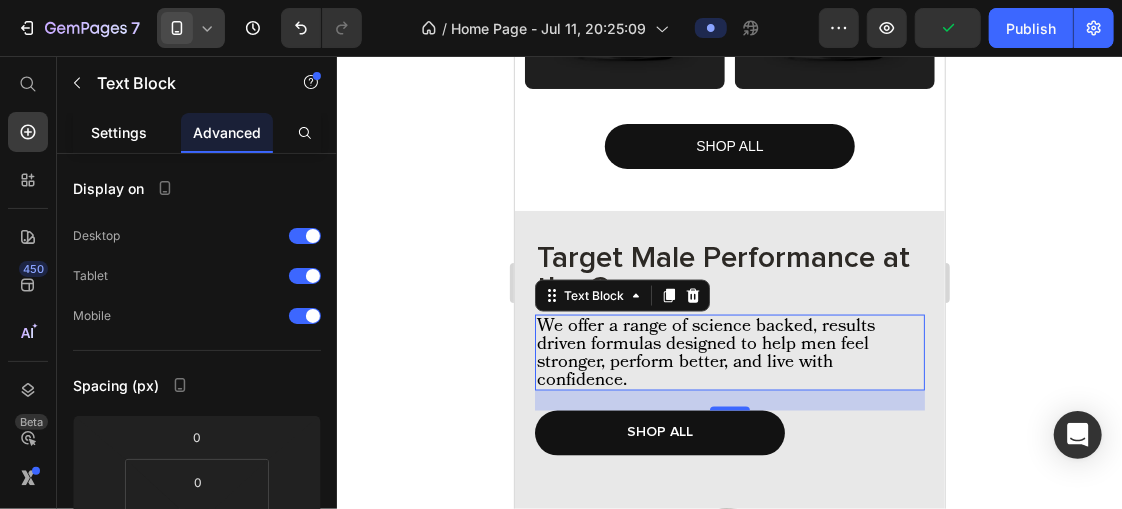 drag, startPoint x: 106, startPoint y: 139, endPoint x: 51, endPoint y: 182, distance: 69.81404 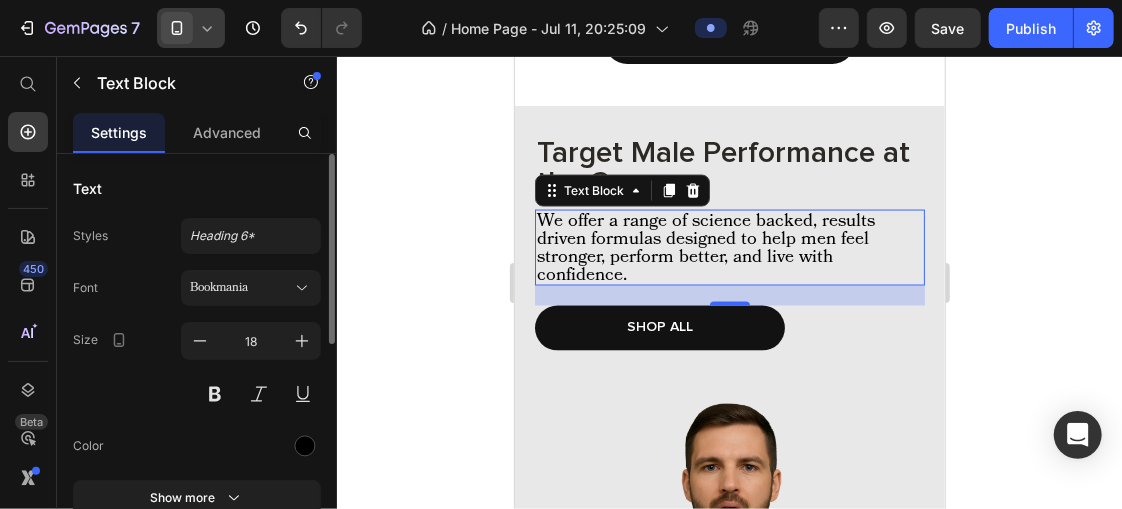 scroll, scrollTop: 1397, scrollLeft: 0, axis: vertical 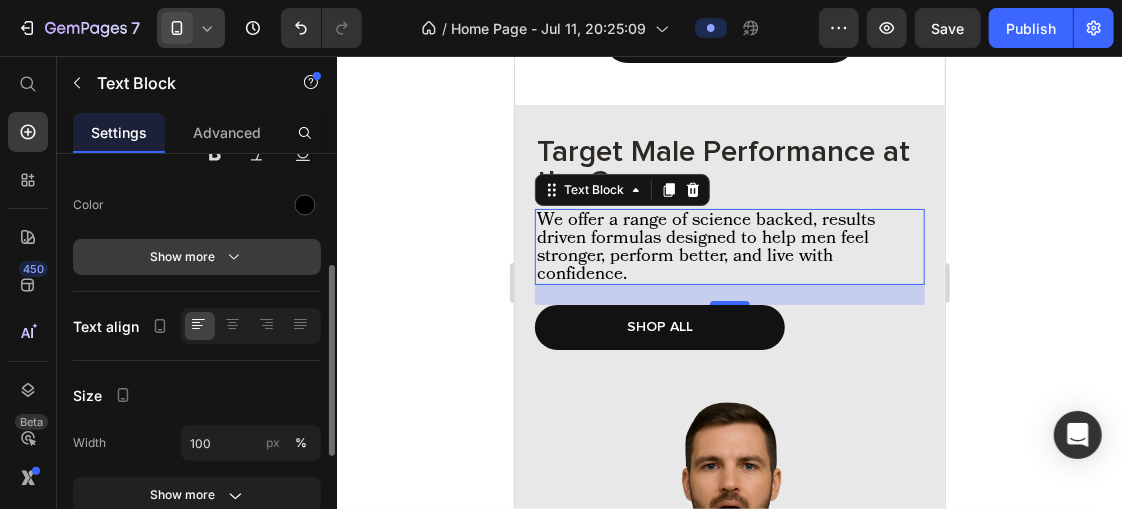 click 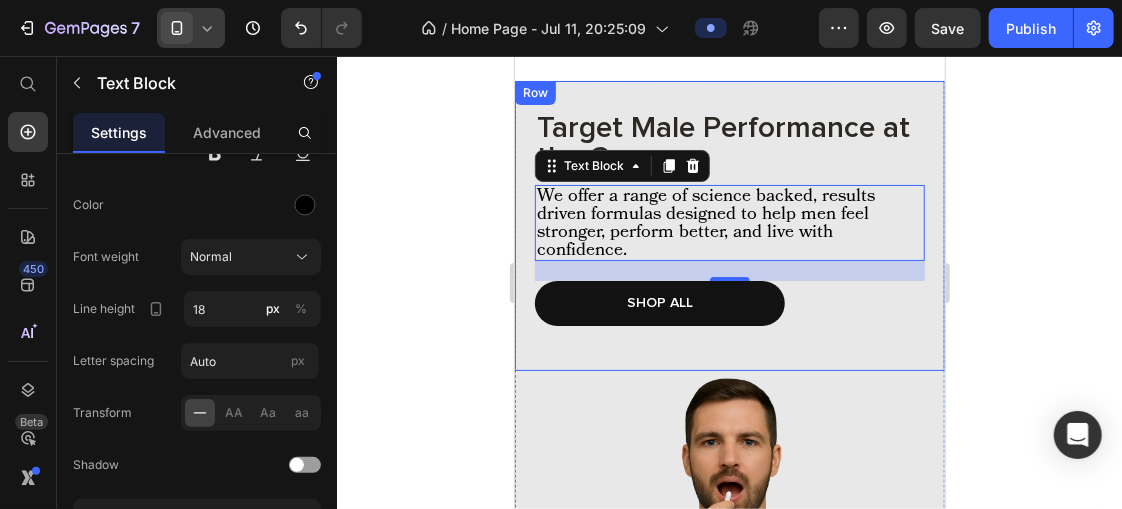 scroll, scrollTop: 1452, scrollLeft: 0, axis: vertical 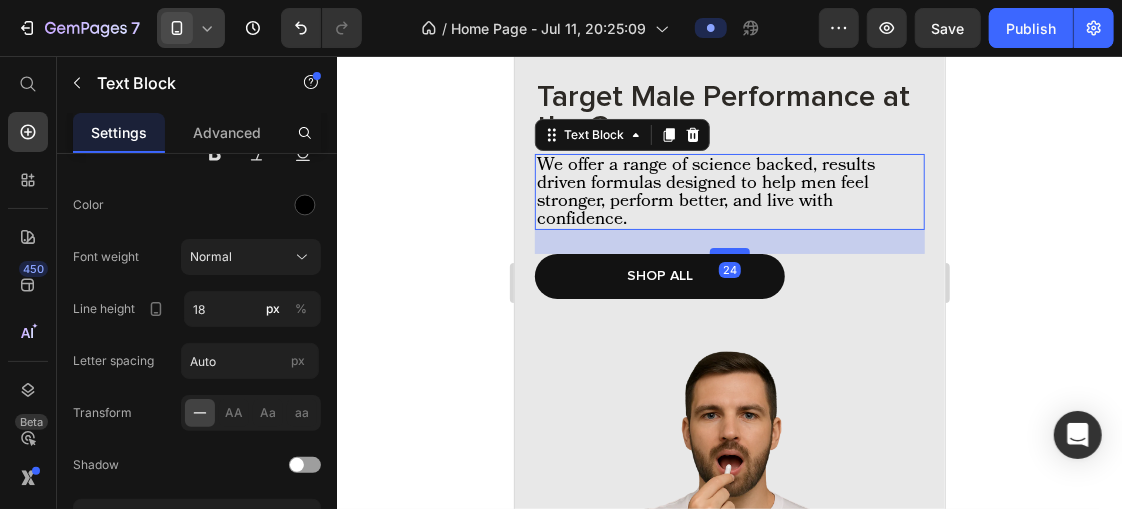 click at bounding box center (729, 250) 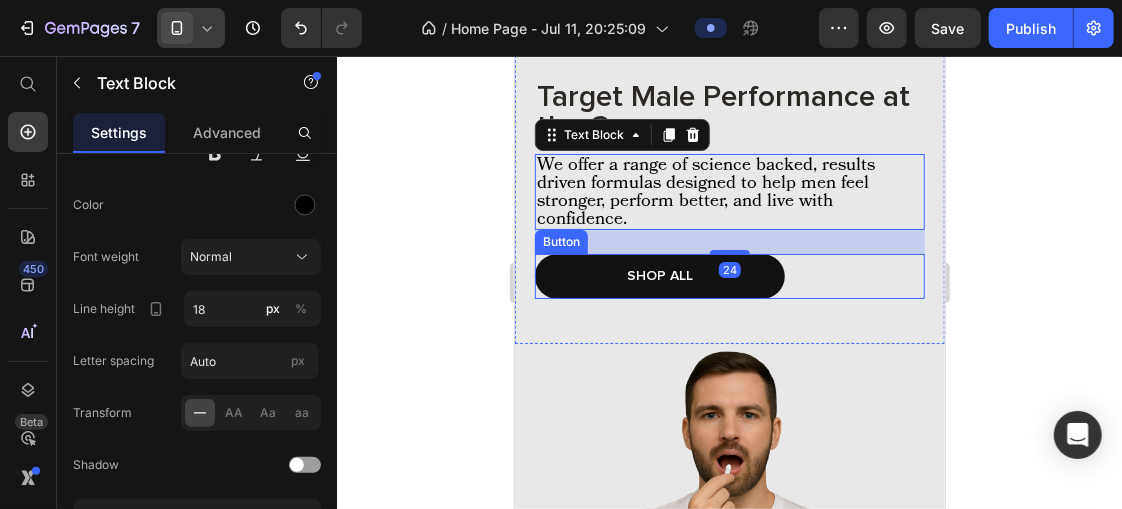 click on "SHOP ALL Button" at bounding box center [729, 275] 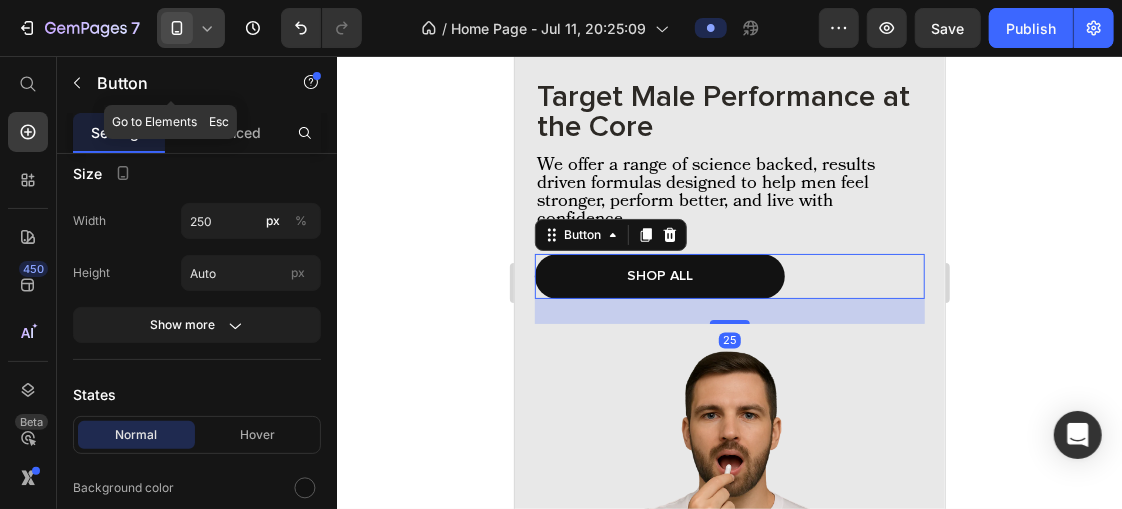 scroll, scrollTop: 0, scrollLeft: 0, axis: both 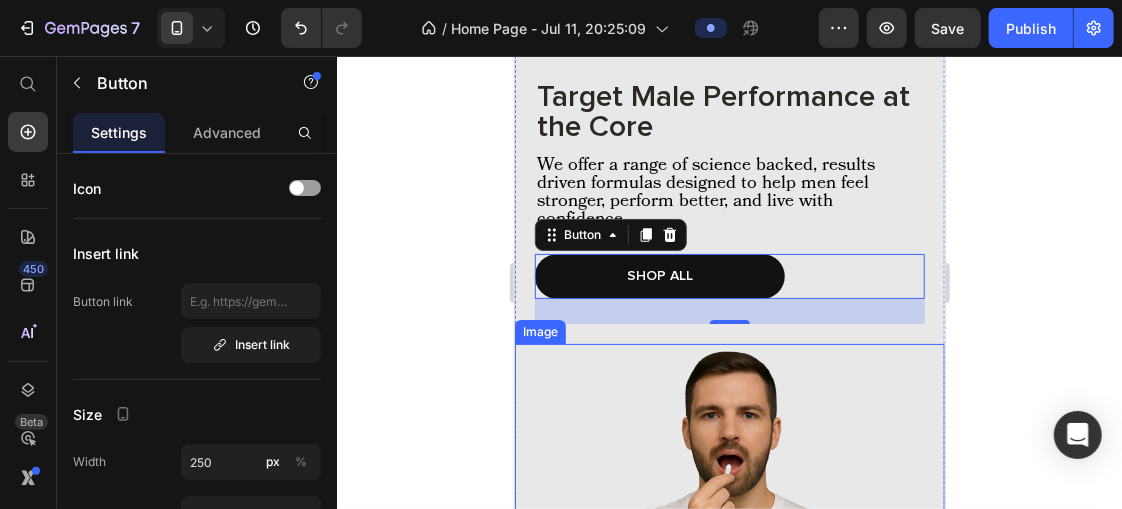 click on "Target Male Performance at the Core Heading We offer a range of science backed, results driven formulas designed to help men feel stronger, perform better, and live with confidence. Text Block SHOP ALL Button   25 Row" at bounding box center [729, 196] 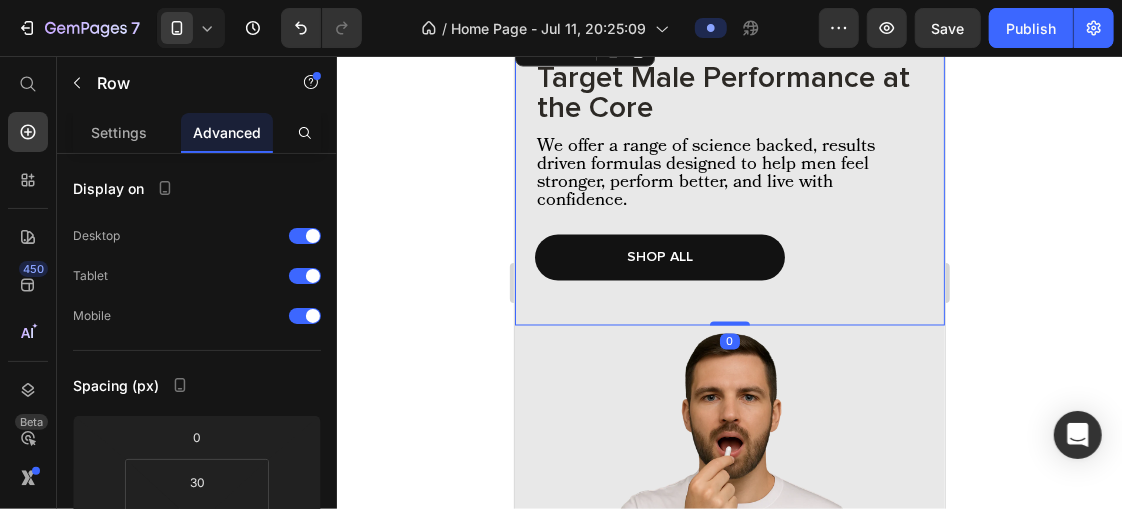scroll, scrollTop: 1985, scrollLeft: 0, axis: vertical 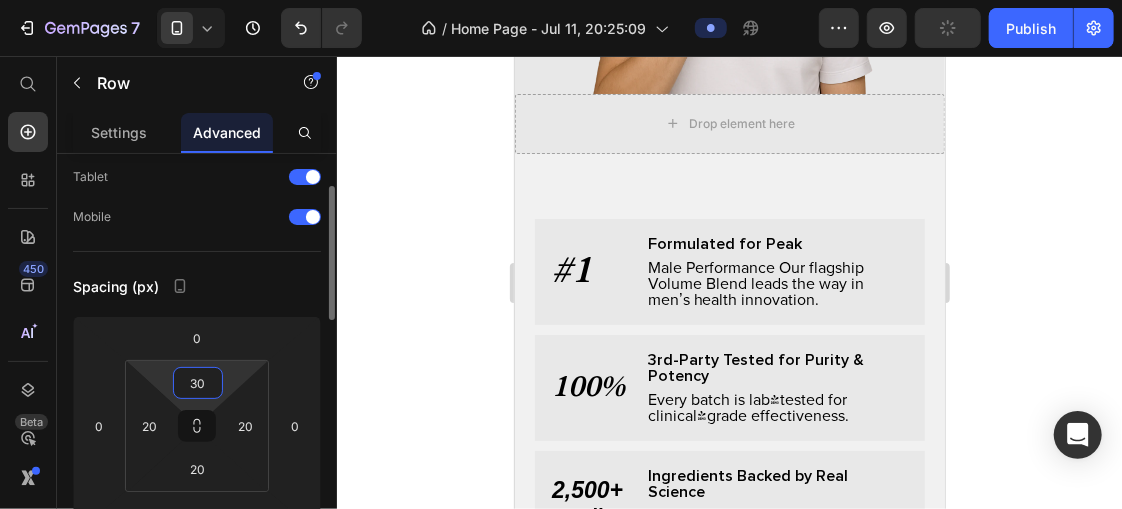 click on "30" at bounding box center (198, 383) 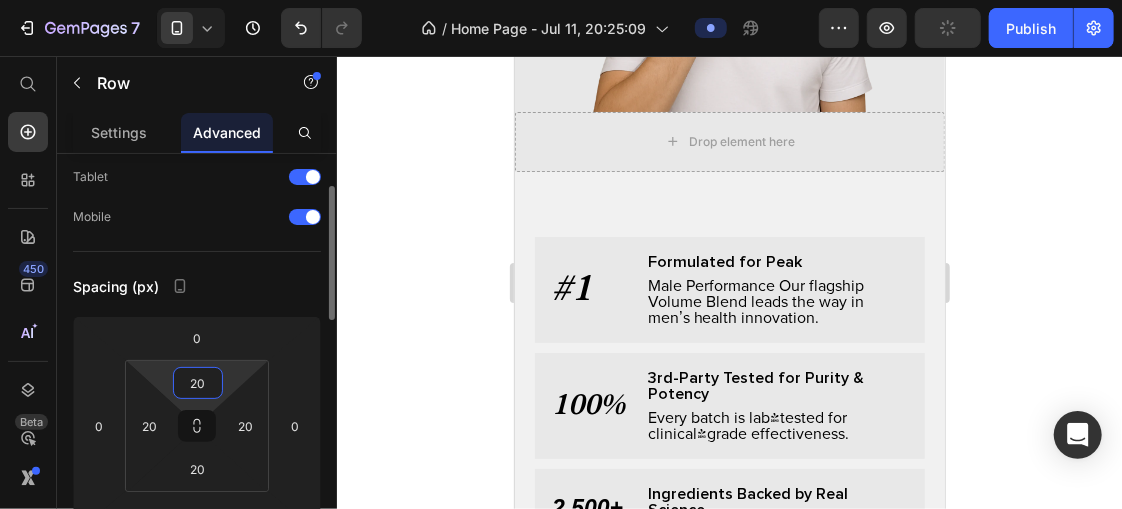 scroll, scrollTop: 1975, scrollLeft: 0, axis: vertical 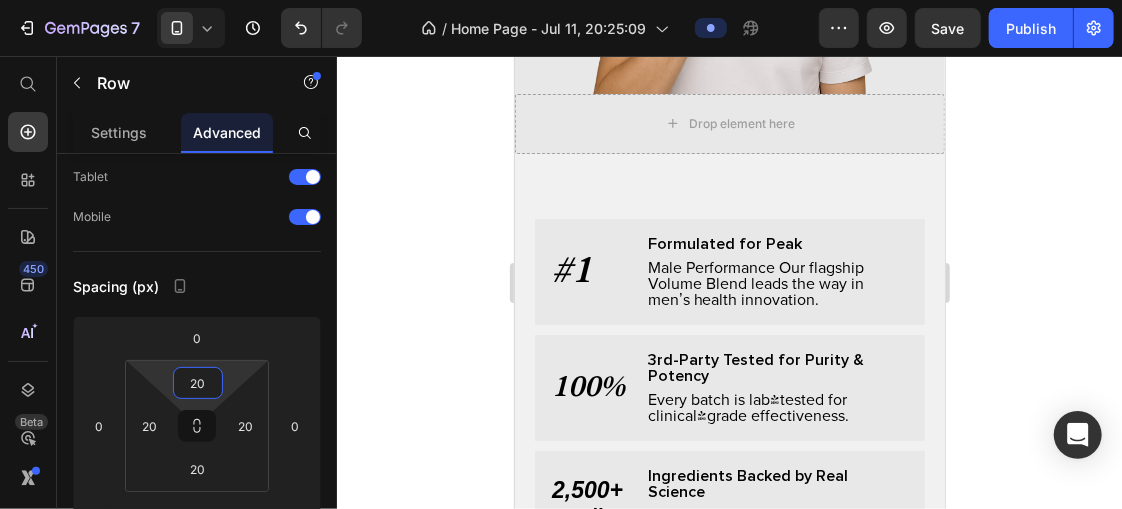 type on "20" 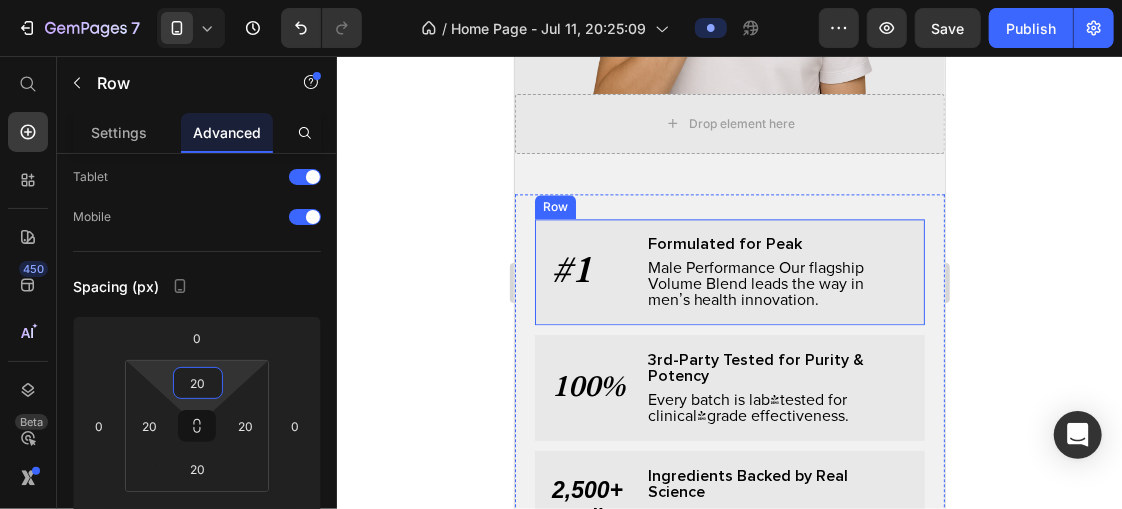 click on "#1 Text Block Formulated for Peak Text Block Male Performance Our flagship Volume Blend leads the way in men’s health innovation. Text Block Row Row" at bounding box center (729, 271) 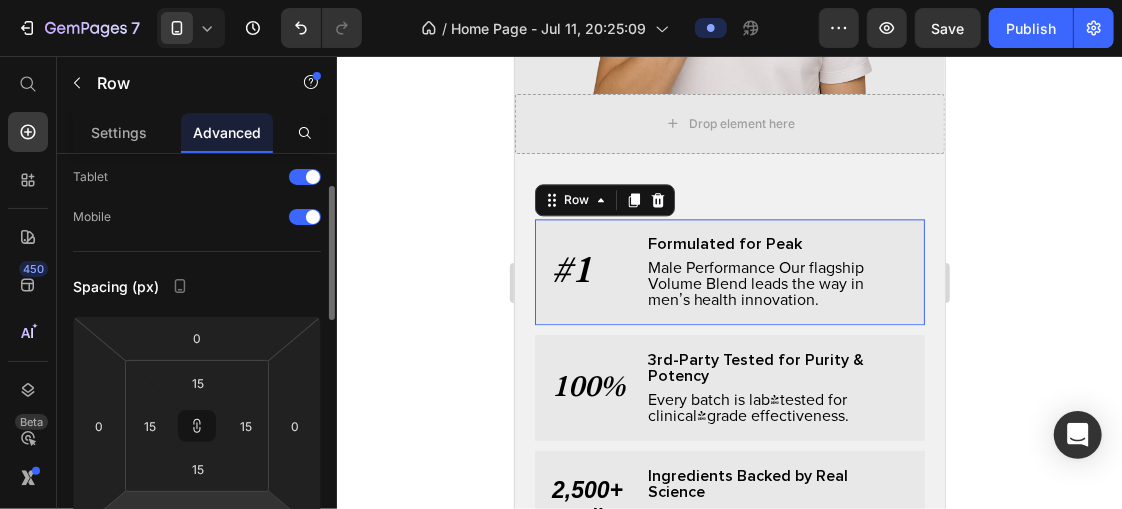 scroll, scrollTop: 99, scrollLeft: 0, axis: vertical 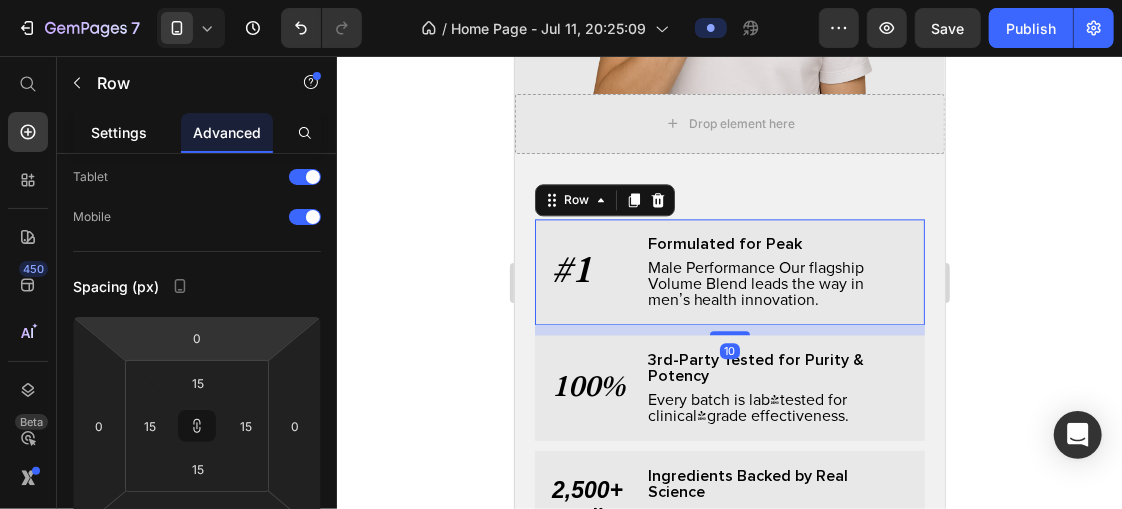 click on "Settings" 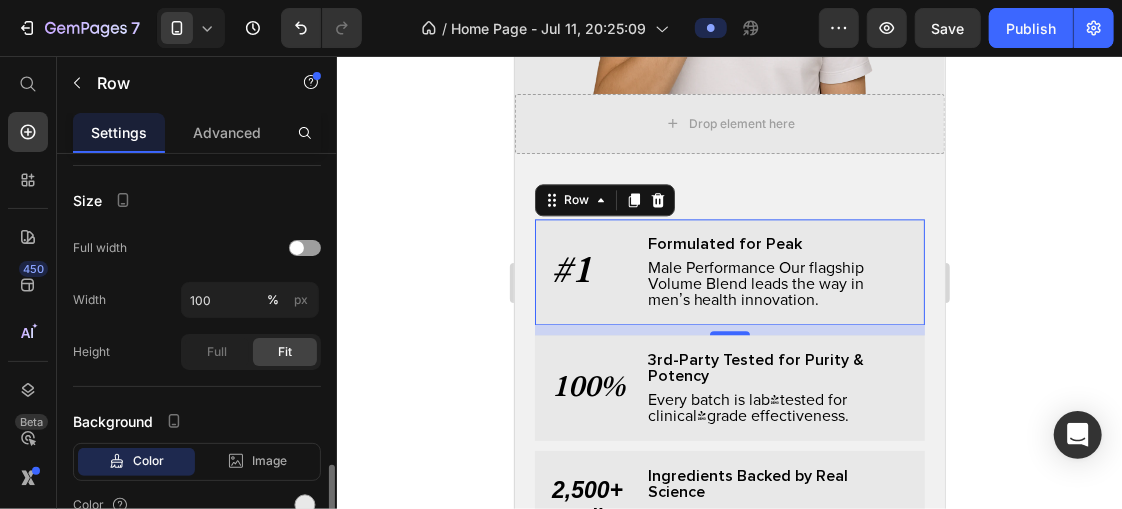 scroll, scrollTop: 452, scrollLeft: 0, axis: vertical 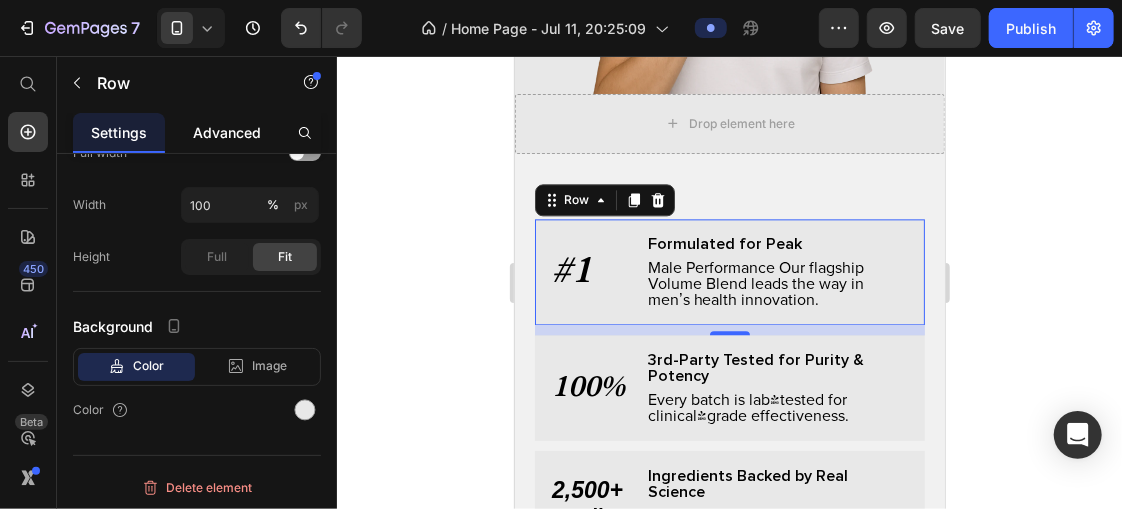 click on "Advanced" at bounding box center [227, 132] 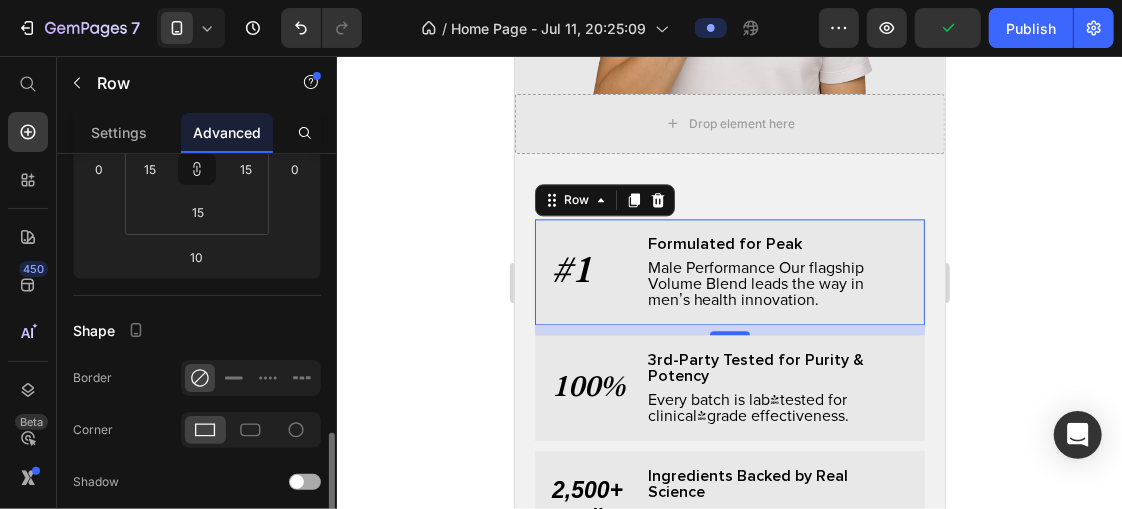 scroll, scrollTop: 479, scrollLeft: 0, axis: vertical 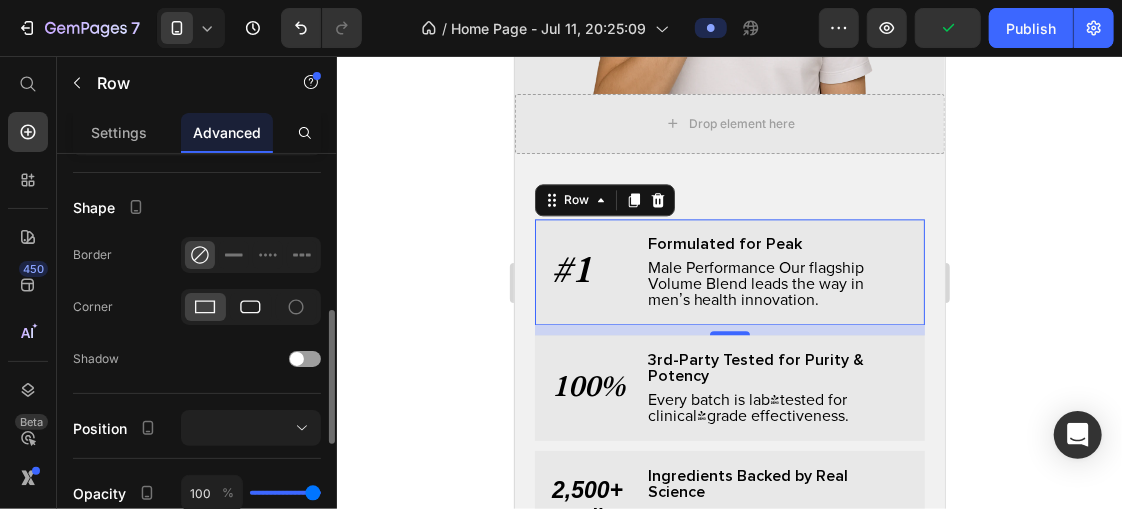 drag, startPoint x: 253, startPoint y: 291, endPoint x: 118, endPoint y: 174, distance: 178.6449 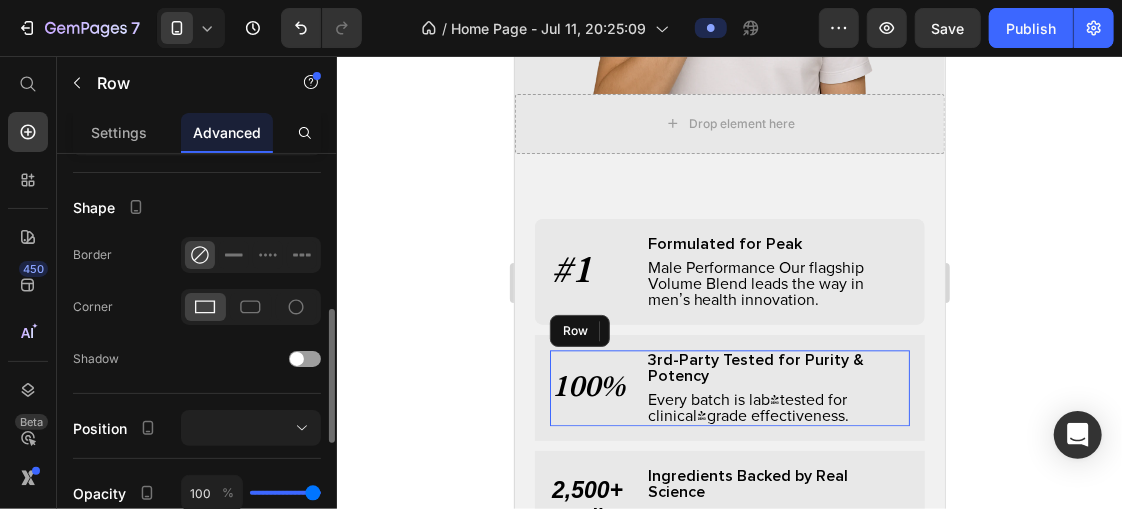 click on "100% Text Block" at bounding box center [593, 387] 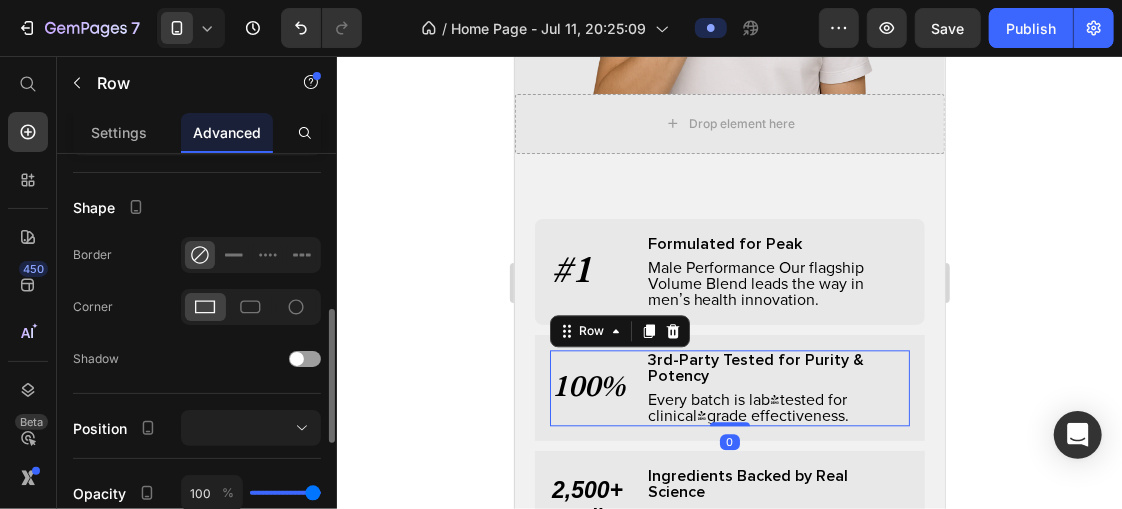 scroll, scrollTop: 478, scrollLeft: 0, axis: vertical 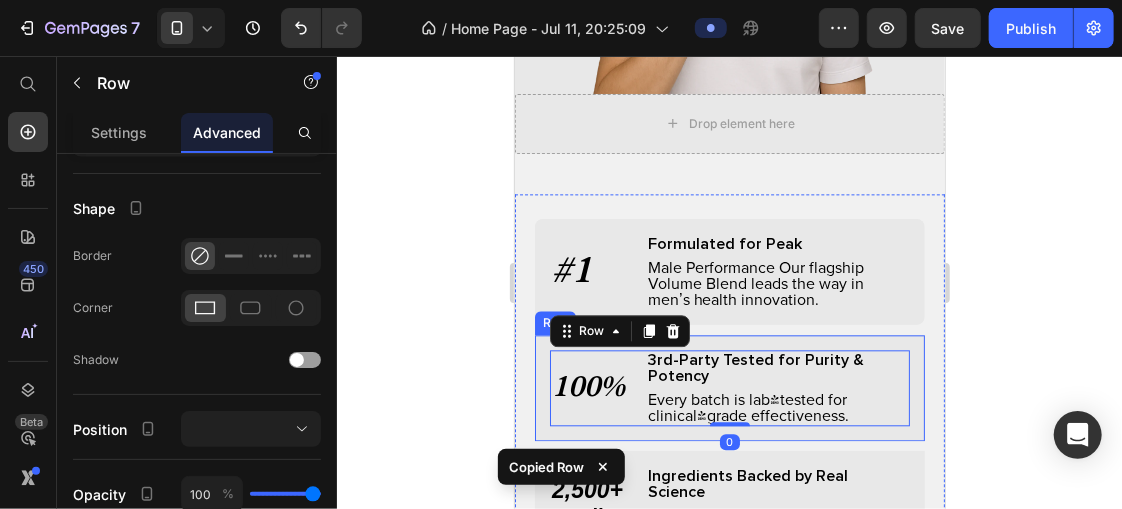 click on "100% Text Block 3rd-Party Tested for Purity & Potency Text Block Every batch is lab-tested for clinical-grade effectiveness. Text Block Row   0 Row" at bounding box center [729, 387] 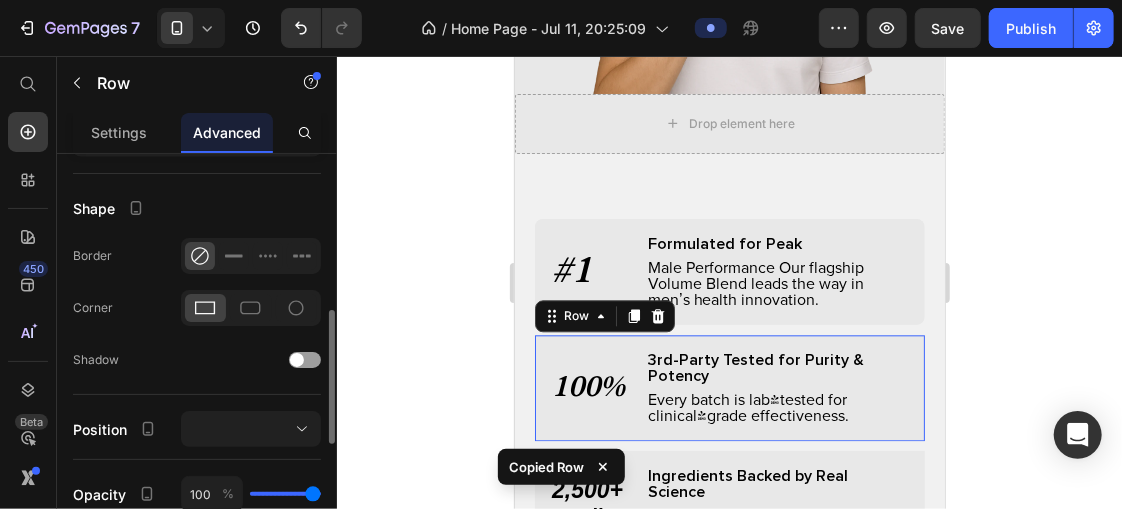 scroll, scrollTop: 478, scrollLeft: 0, axis: vertical 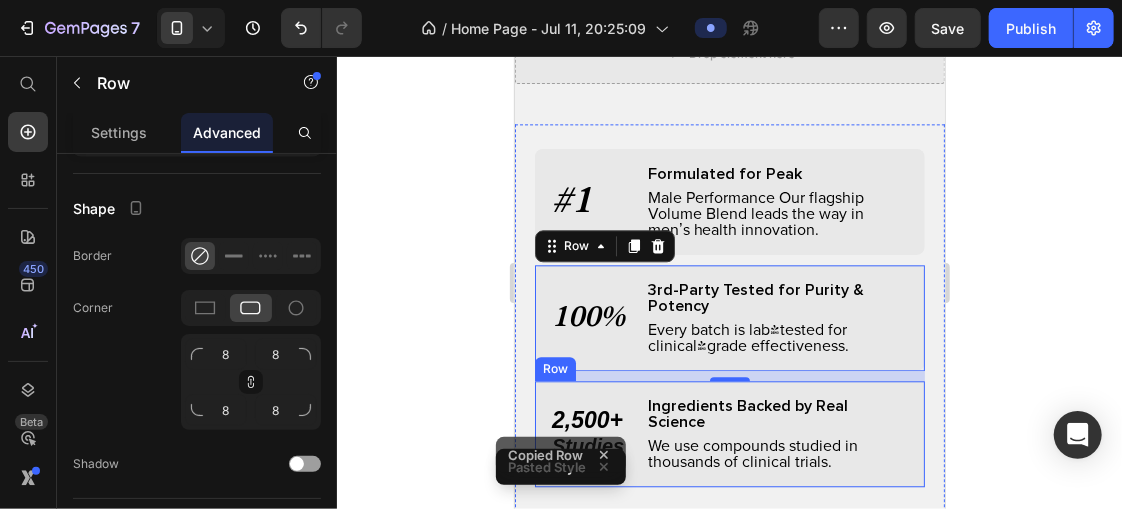 click on "2,500+ Studies Text Block Ingredients Backed by Real Science  Text Block We use compounds studied in thousands of clinical trials. Text Block Row Row" at bounding box center (729, 433) 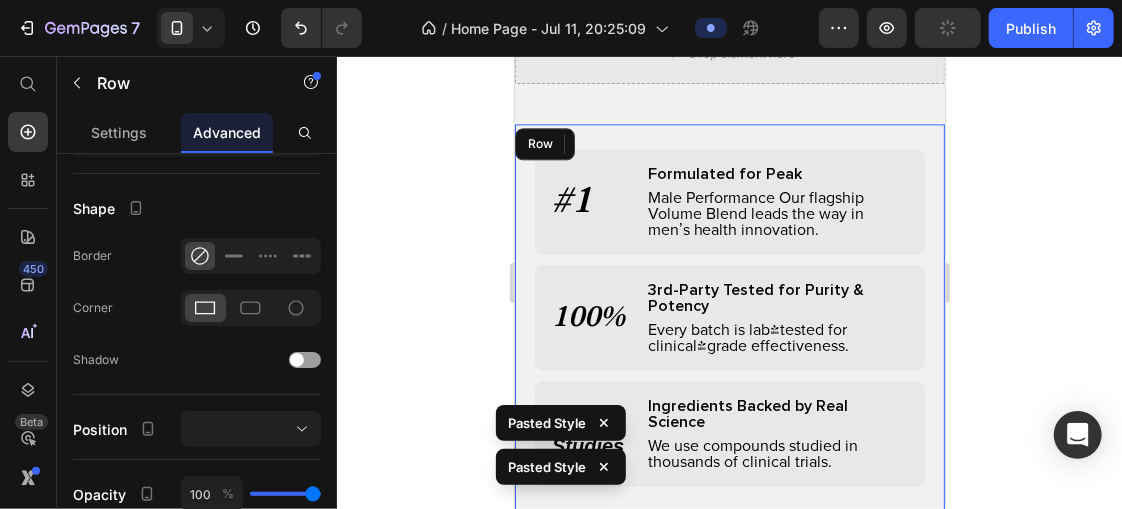 click on "100% Text Block 3rd-Party Tested for Purity & Potency Text Block Every batch is lab-tested for clinical-grade effectiveness. Text Block Row Row" at bounding box center [729, 322] 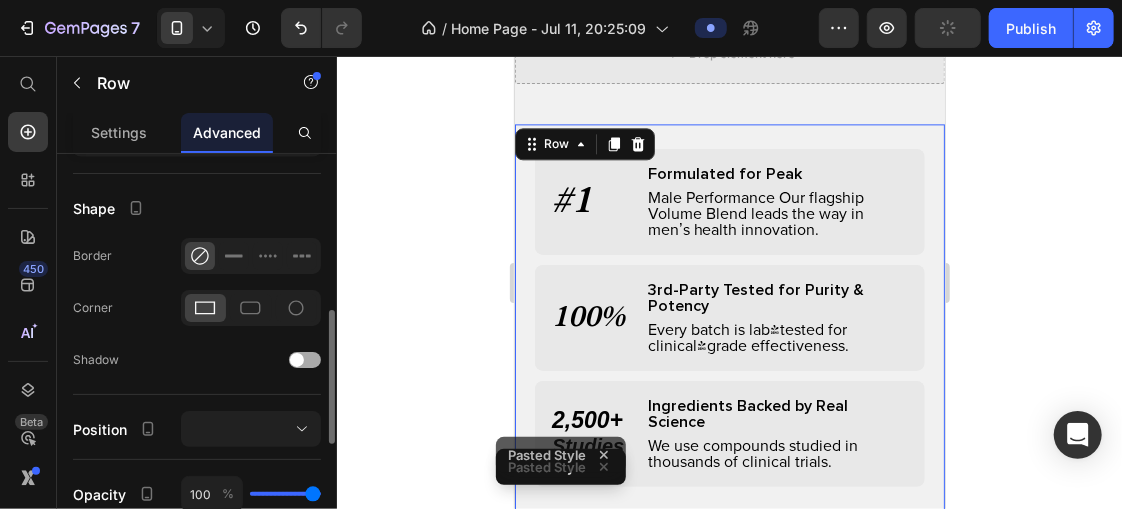 scroll, scrollTop: 2368, scrollLeft: 0, axis: vertical 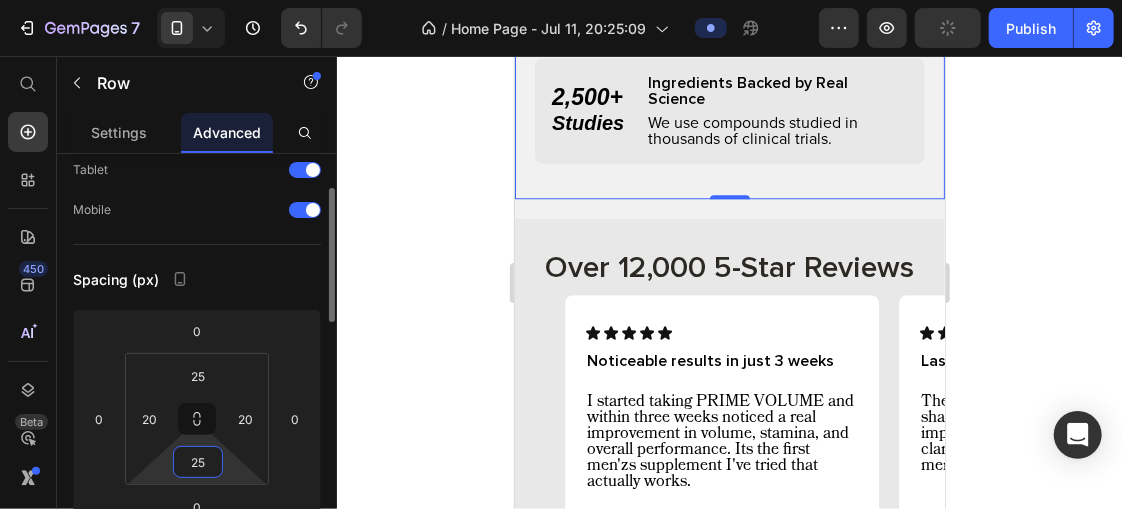 click on "25" at bounding box center (198, 462) 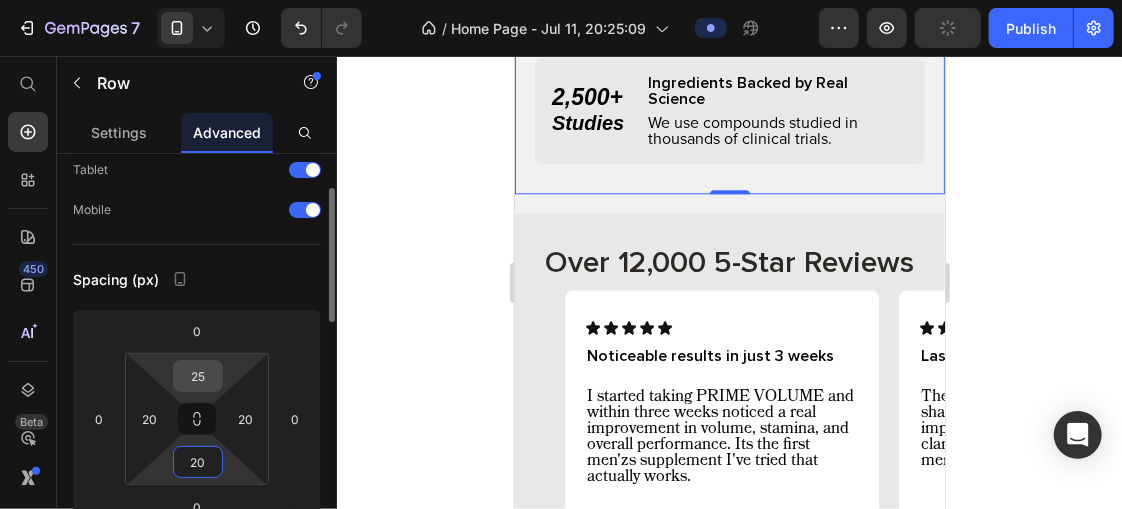 type on "20" 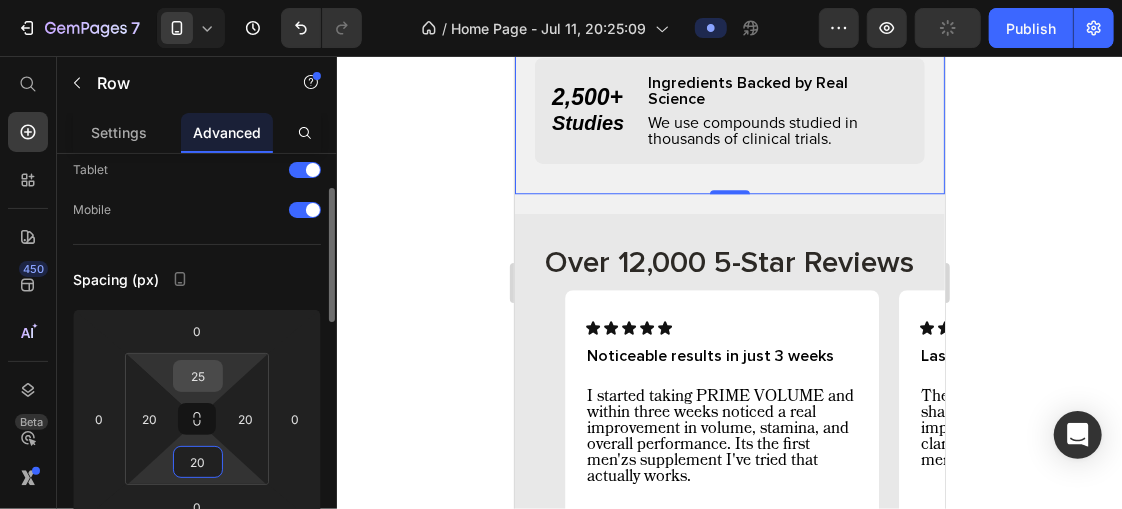 click on "25" at bounding box center [198, 376] 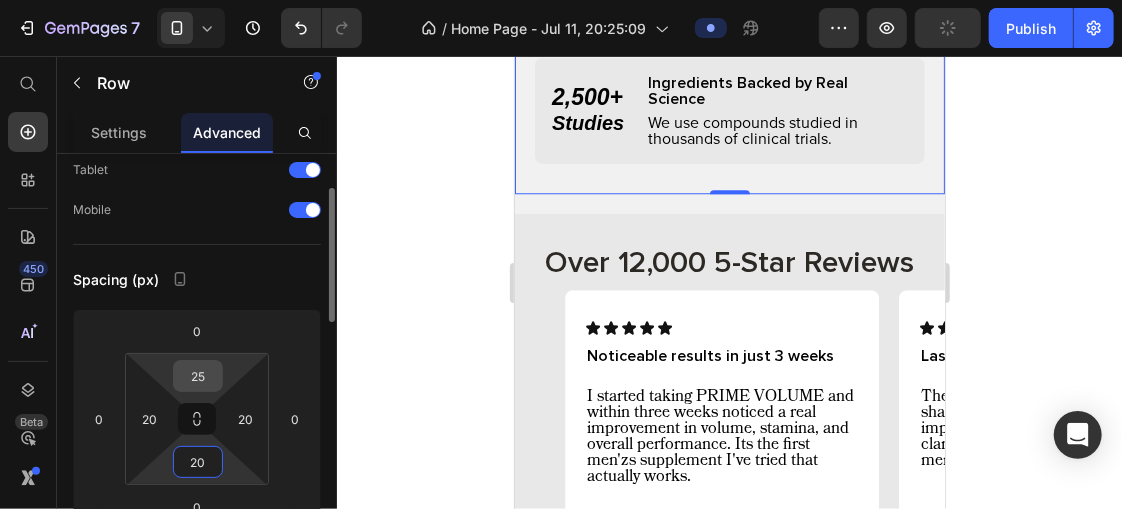 click on "25" at bounding box center [198, 376] 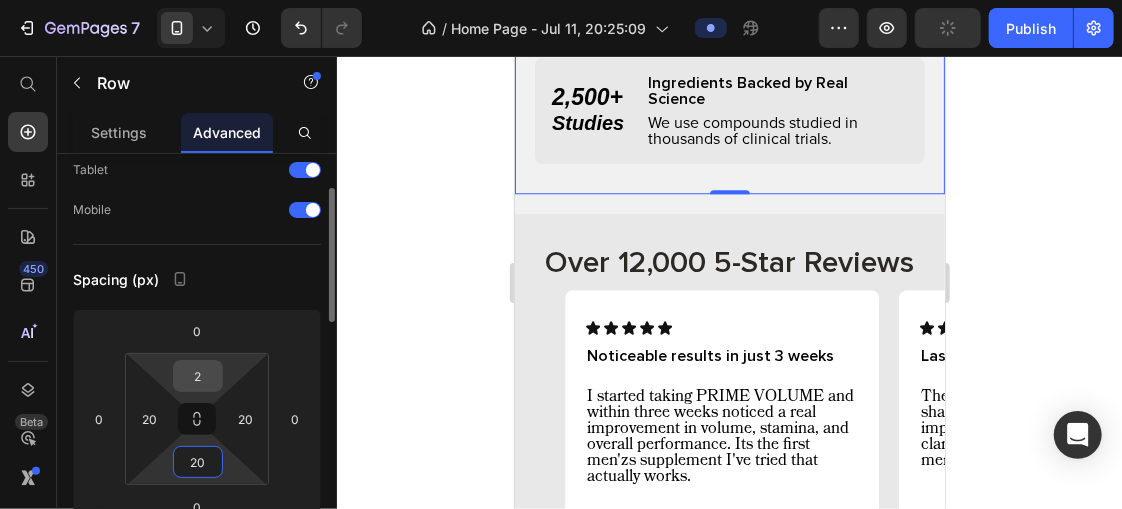 type on "20" 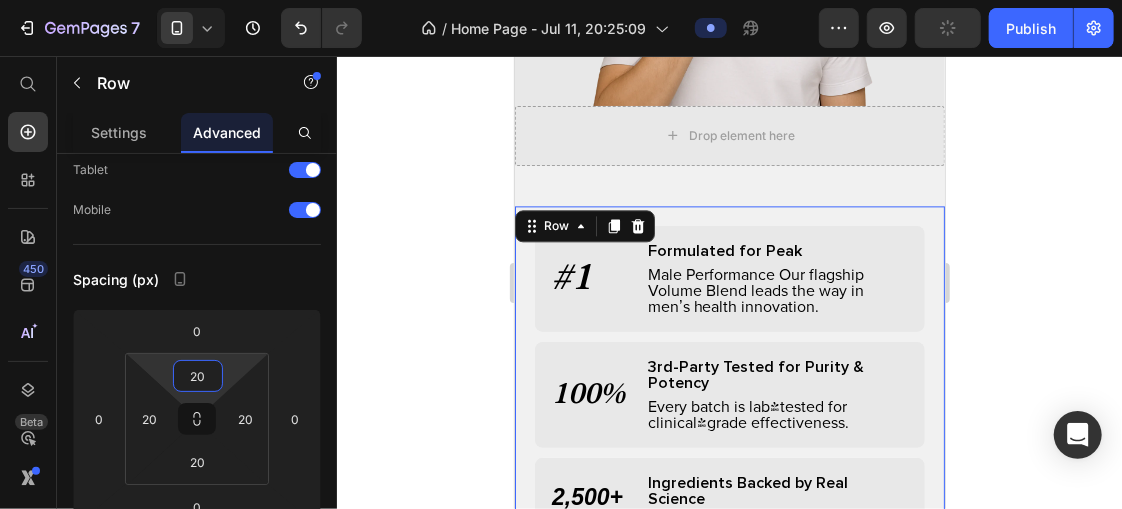 scroll, scrollTop: 2014, scrollLeft: 0, axis: vertical 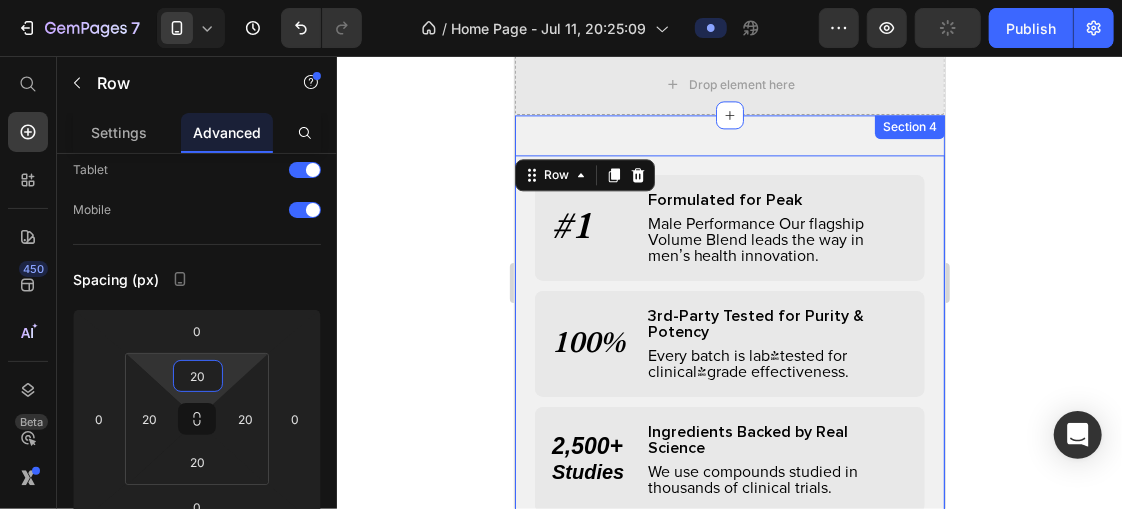 click on "#1 Text Block Formulated for Peak Text Block Male Performance Our flagship Volume Blend leads the way in men’s health innovation. Text Block Row Row 100% Text Block 3rd-Party Tested for Purity & Potency Text Block Every batch is lab-tested for clinical-grade effectiveness. Text Block Row Row 2,500+ Studies Text Block Ingredients Backed by Real Science  Text Block We use compounds studied in thousands of clinical trials. Text Block Row Row Row   0 Section 4" at bounding box center (729, 338) 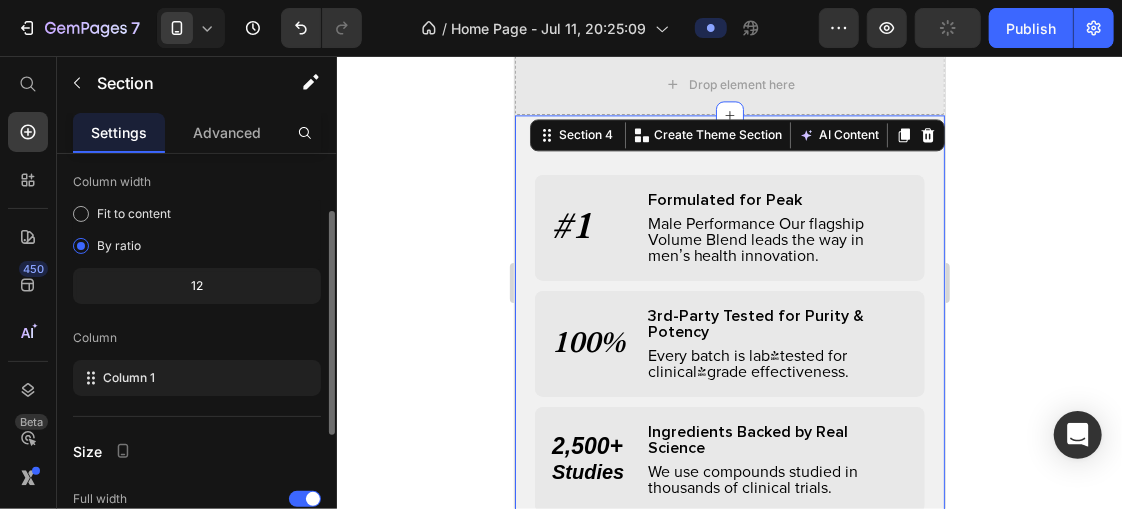 scroll, scrollTop: 0, scrollLeft: 0, axis: both 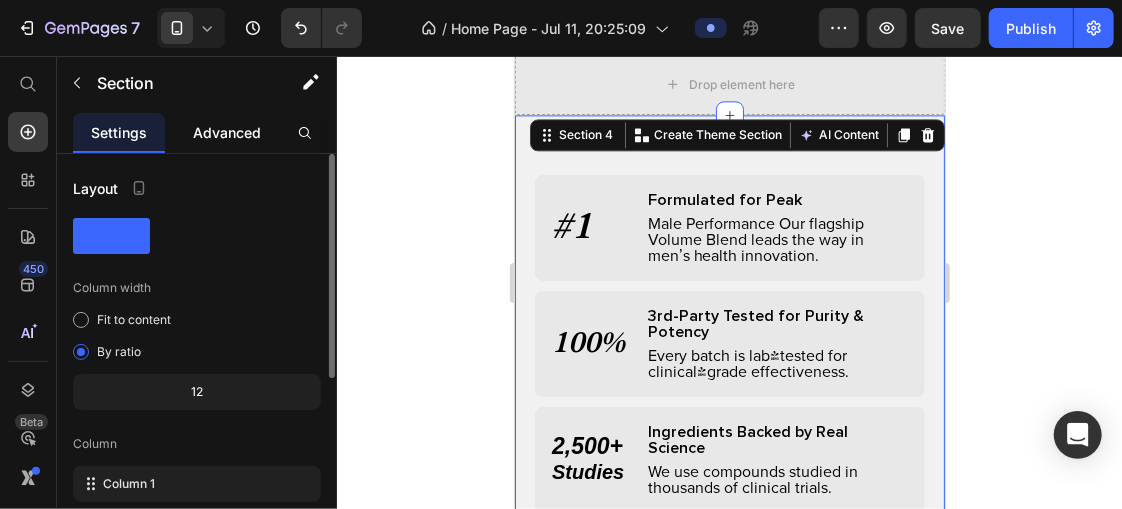 click on "Advanced" at bounding box center [227, 132] 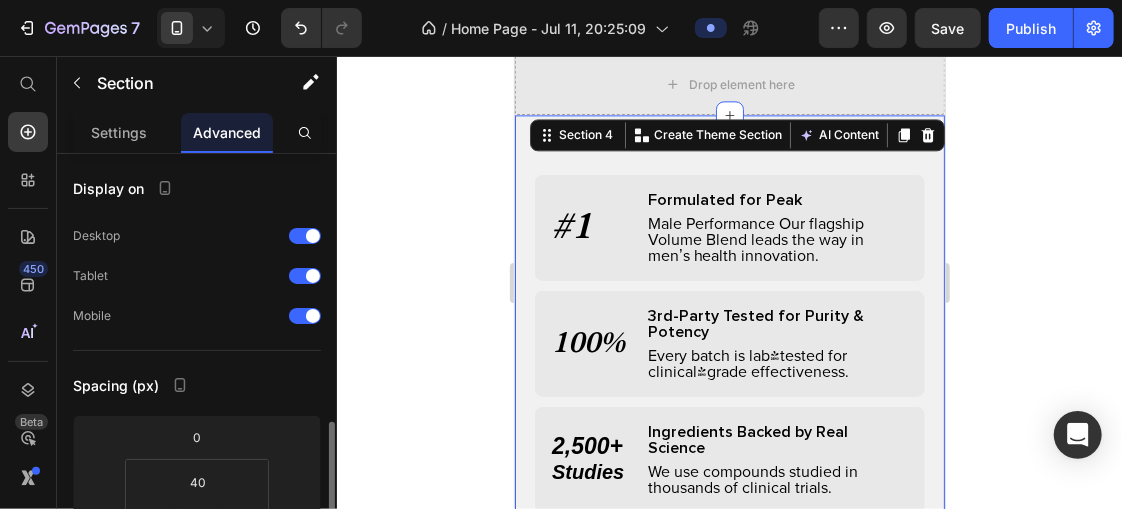 scroll, scrollTop: 202, scrollLeft: 0, axis: vertical 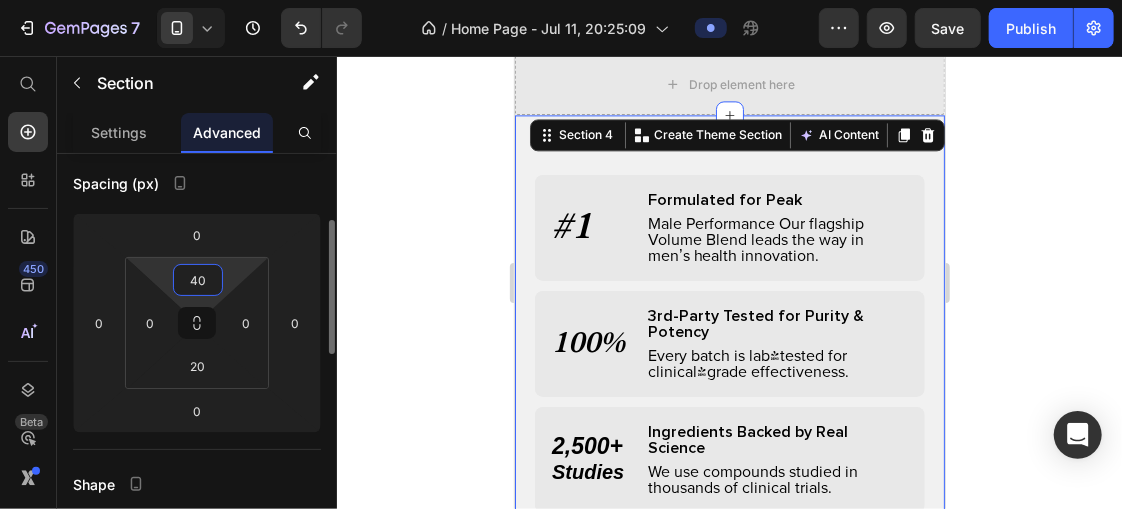 click on "40" at bounding box center [198, 280] 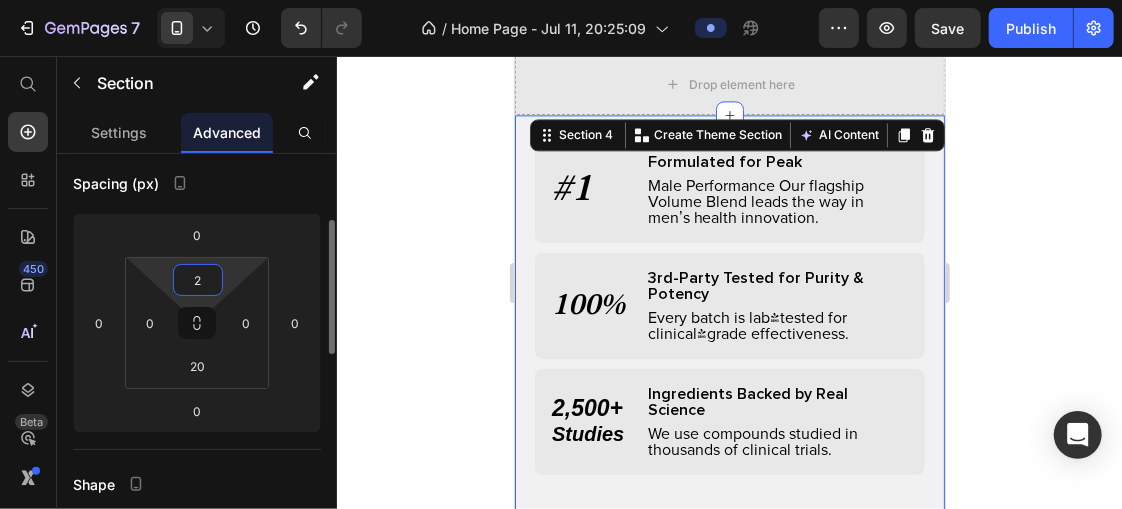 type on "20" 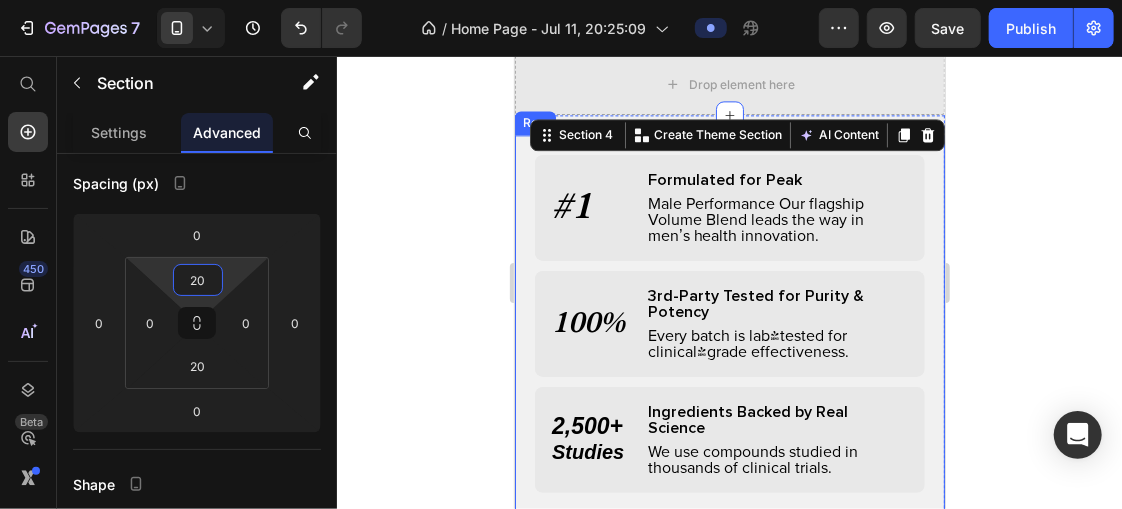 click on "#1 Text Block Formulated for Peak Text Block Male Performance Our flagship Volume Blend leads the way in men’s health innovation. Text Block Row Row 100% Text Block 3rd-Party Tested for Purity & Potency Text Block Every batch is lab-tested for clinical-grade effectiveness. Text Block Row Row 2,500+ Studies Text Block Ingredients Backed by Real Science  Text Block We use compounds studied in thousands of clinical trials. Text Block Row Row Row" at bounding box center [729, 328] 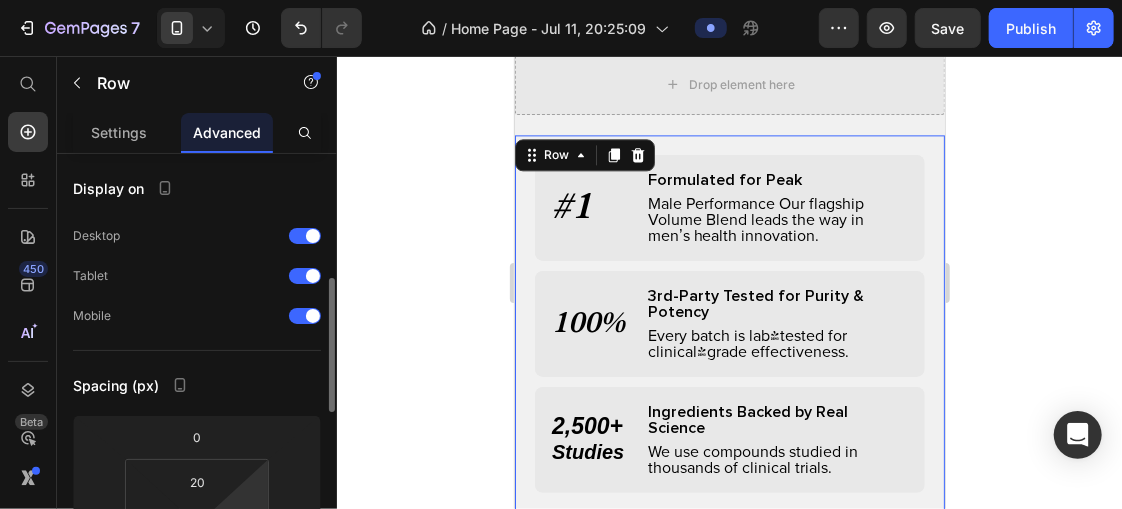 scroll, scrollTop: 94, scrollLeft: 0, axis: vertical 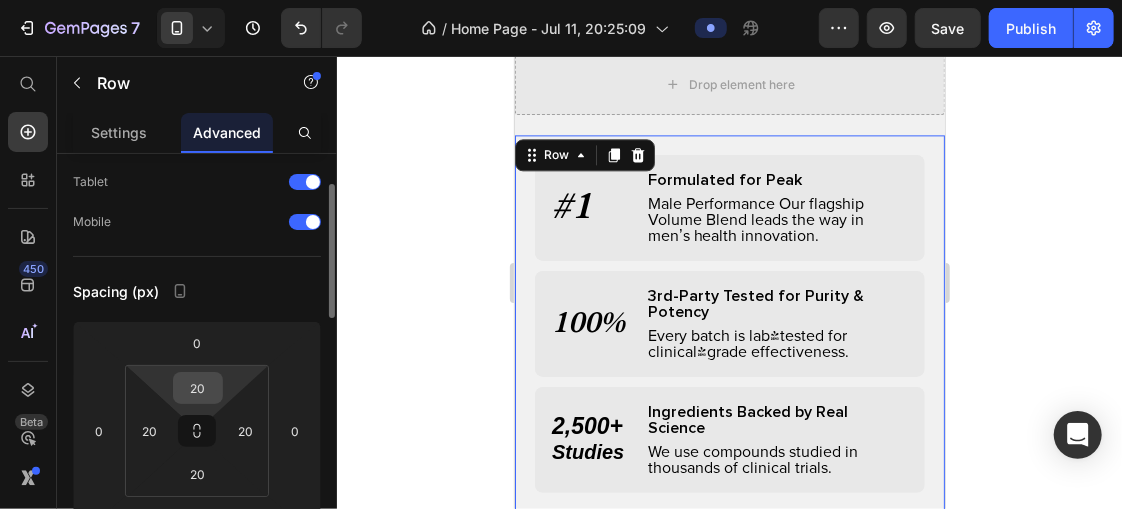 click on "20" at bounding box center (198, 388) 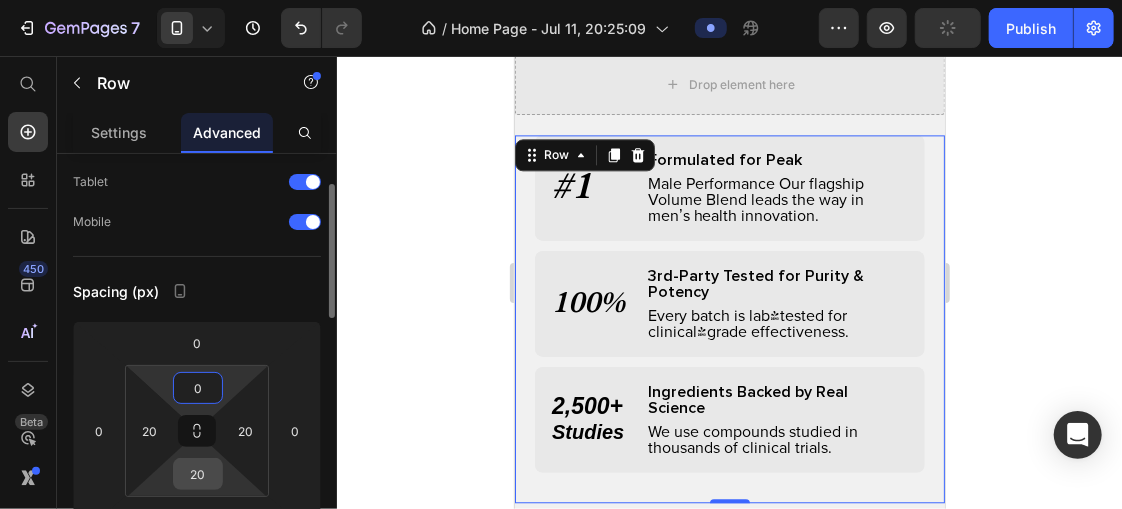 type on "0" 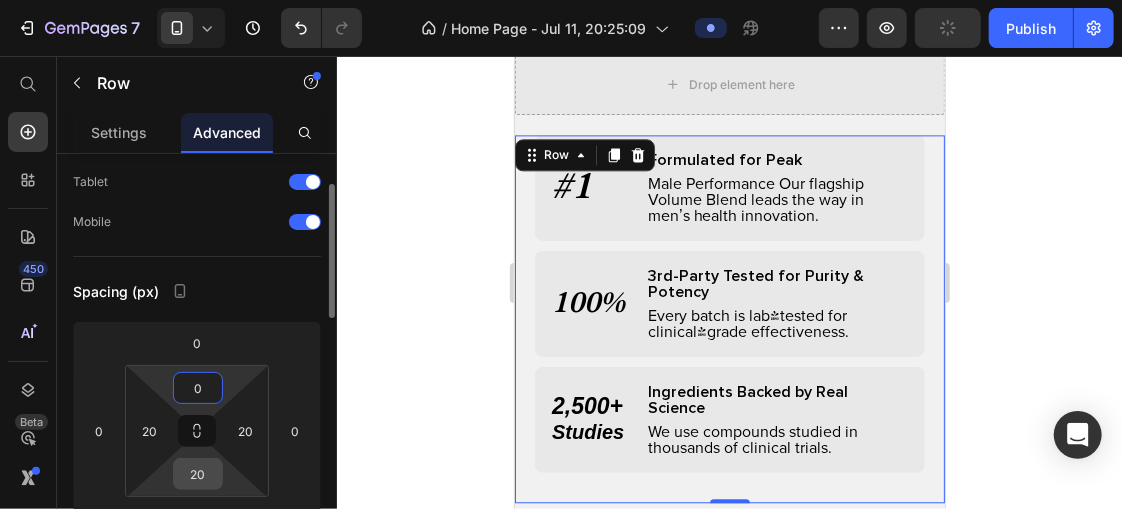 click on "20" at bounding box center (198, 474) 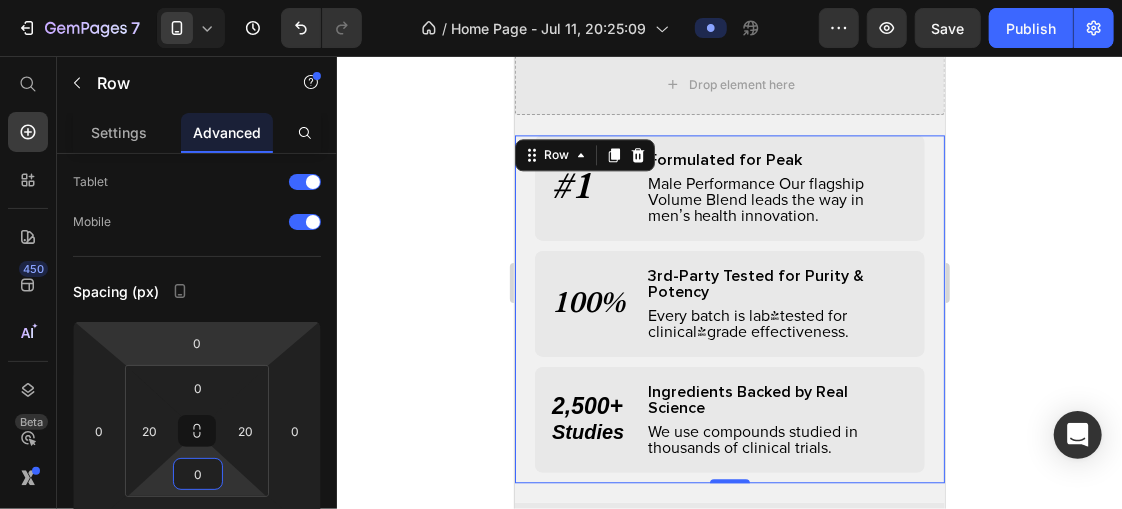type on "0" 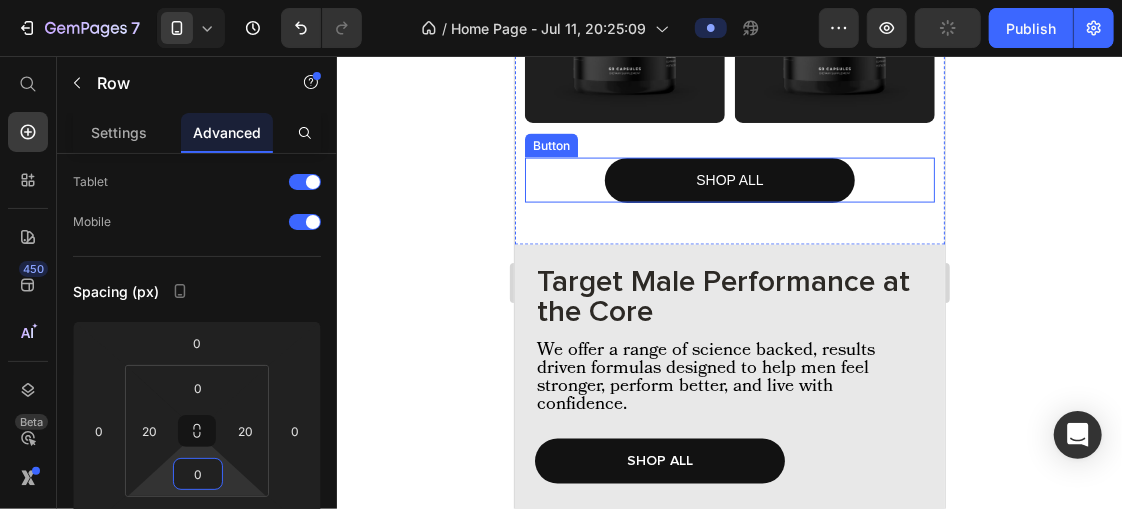 scroll, scrollTop: 1265, scrollLeft: 0, axis: vertical 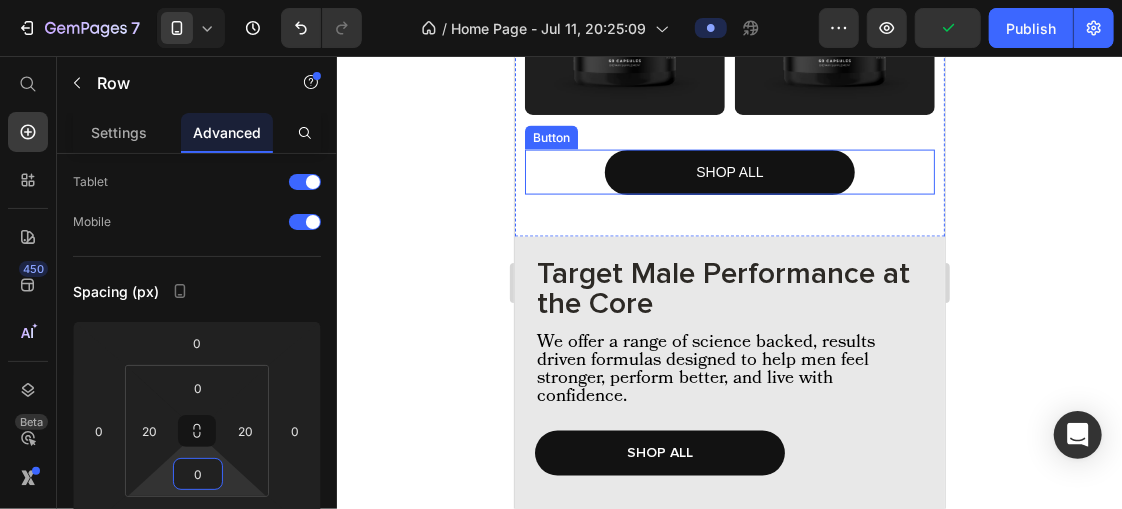 click on "SHOP ALL Button" at bounding box center [729, 171] 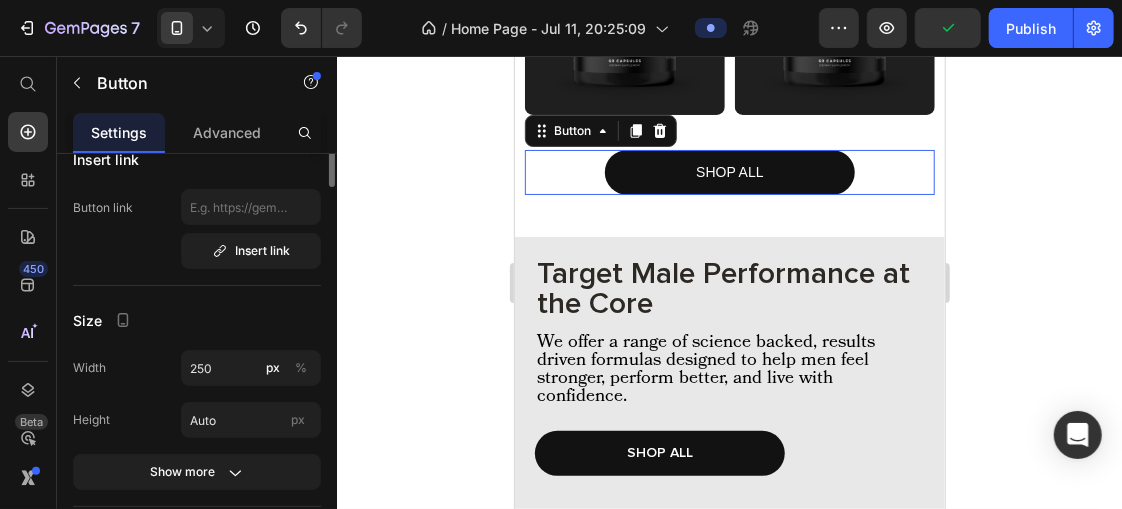 scroll, scrollTop: 0, scrollLeft: 0, axis: both 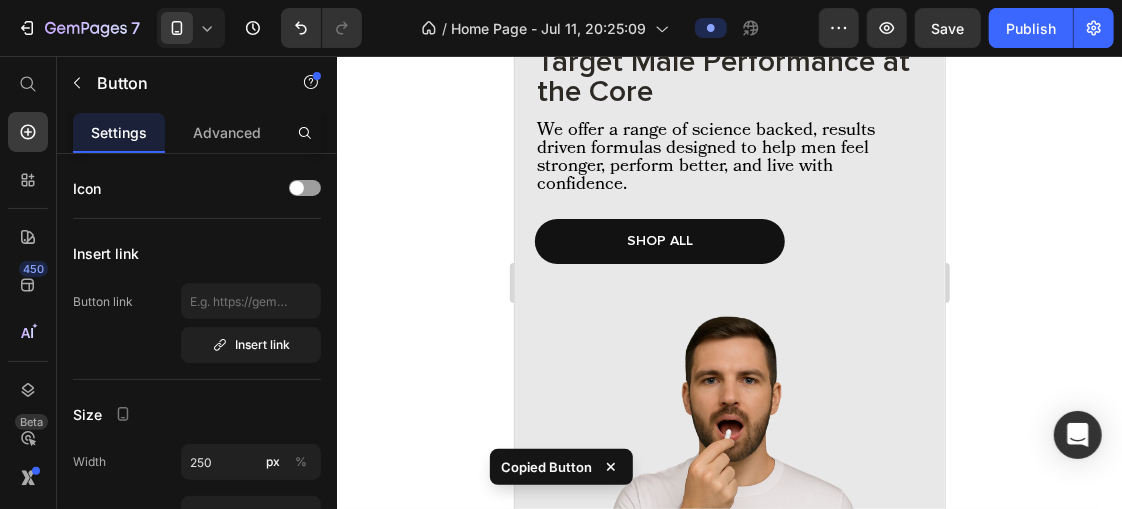 click on "Target Male Performance at the Core Heading We offer a range of science backed, results driven formulas designed to help men feel stronger, perform better, and live with confidence. Text Block SHOP ALL Button" at bounding box center (729, 166) 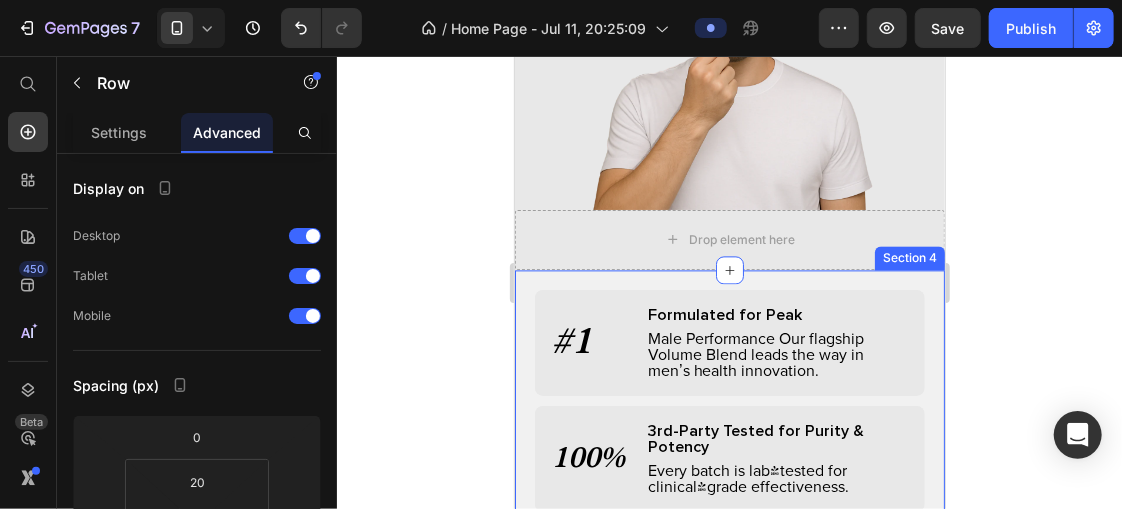 scroll, scrollTop: 2074, scrollLeft: 0, axis: vertical 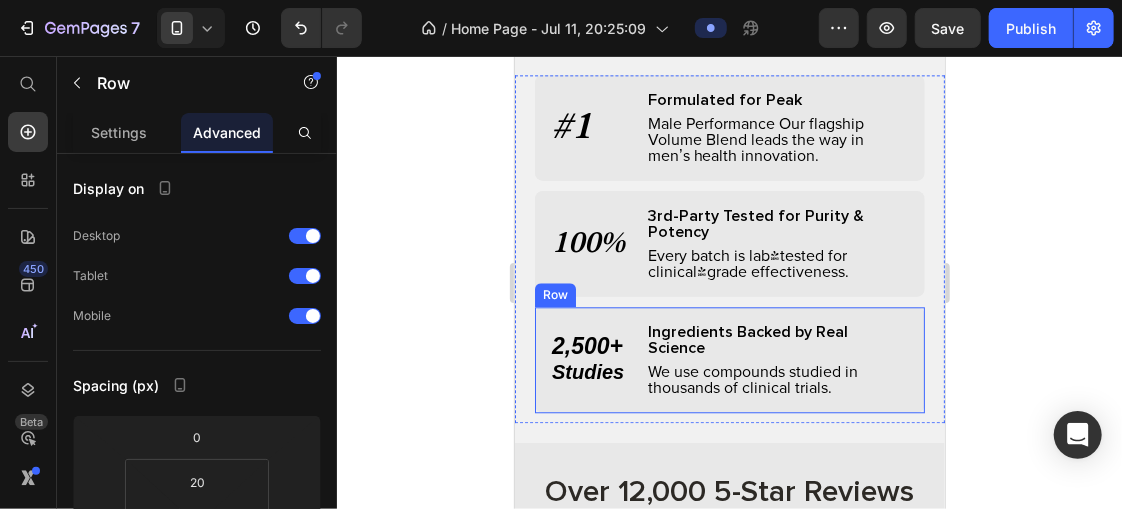 click on "2,500+ Studies Text Block Ingredients Backed by Real Science  Text Block We use compounds studied in thousands of clinical trials. Text Block Row Row" at bounding box center [729, 359] 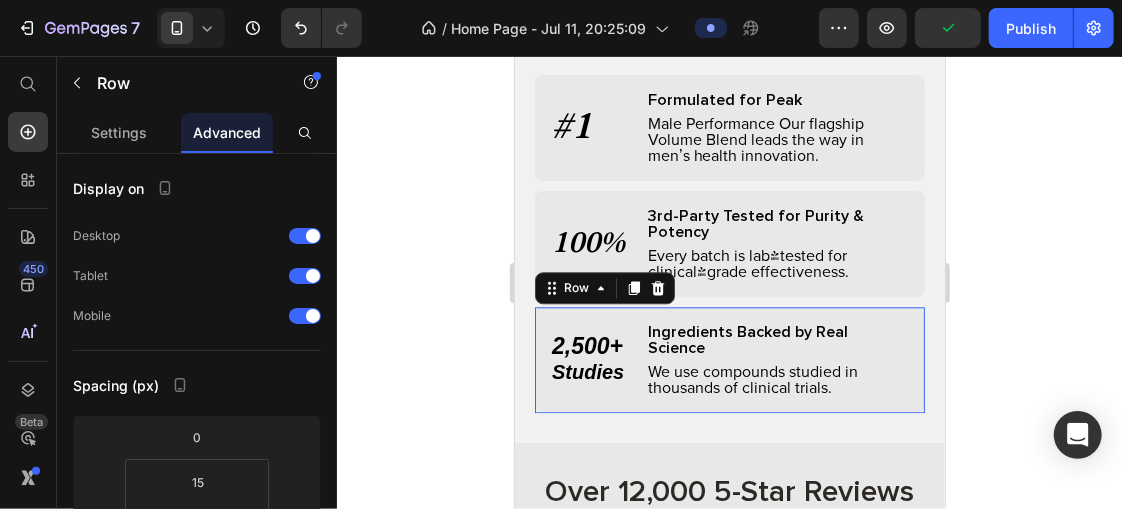 scroll, scrollTop: 2172, scrollLeft: 0, axis: vertical 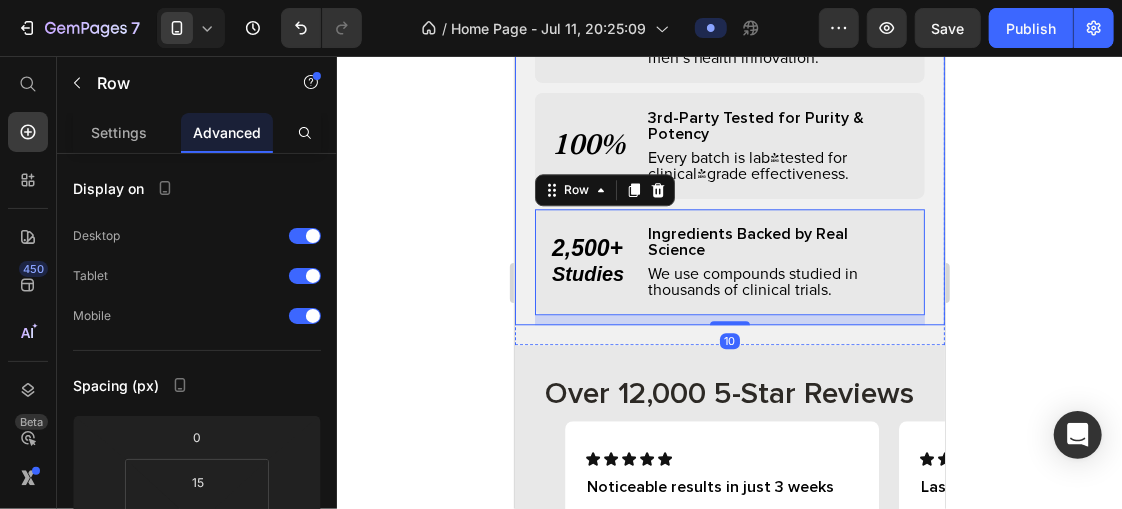 click on "100% Text Block 3rd-Party Tested for Purity & Potency Text Block Every batch is lab-tested for clinical-grade effectiveness. Text Block Row Row" at bounding box center (729, 150) 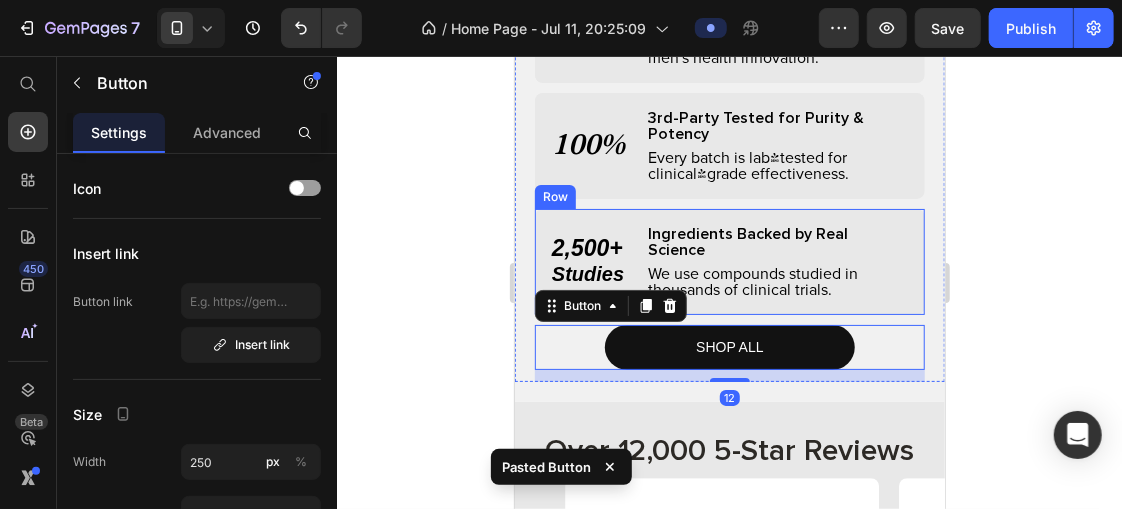click on "2,500+ Studies Text Block Ingredients Backed by Real Science  Text Block We use compounds studied in thousands of clinical trials. Text Block Row Row" at bounding box center (729, 261) 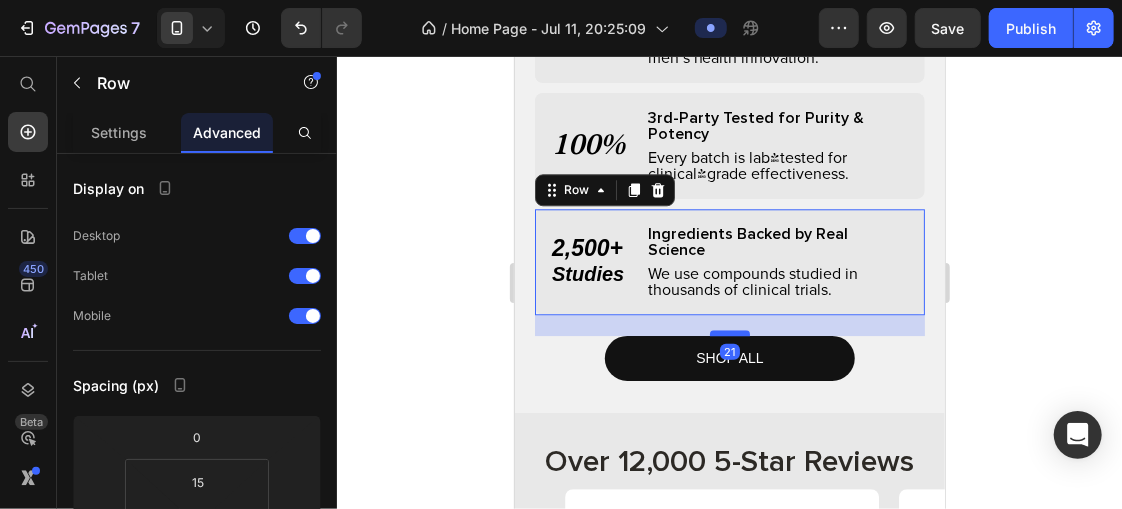drag, startPoint x: 725, startPoint y: 308, endPoint x: 729, endPoint y: 320, distance: 12.649111 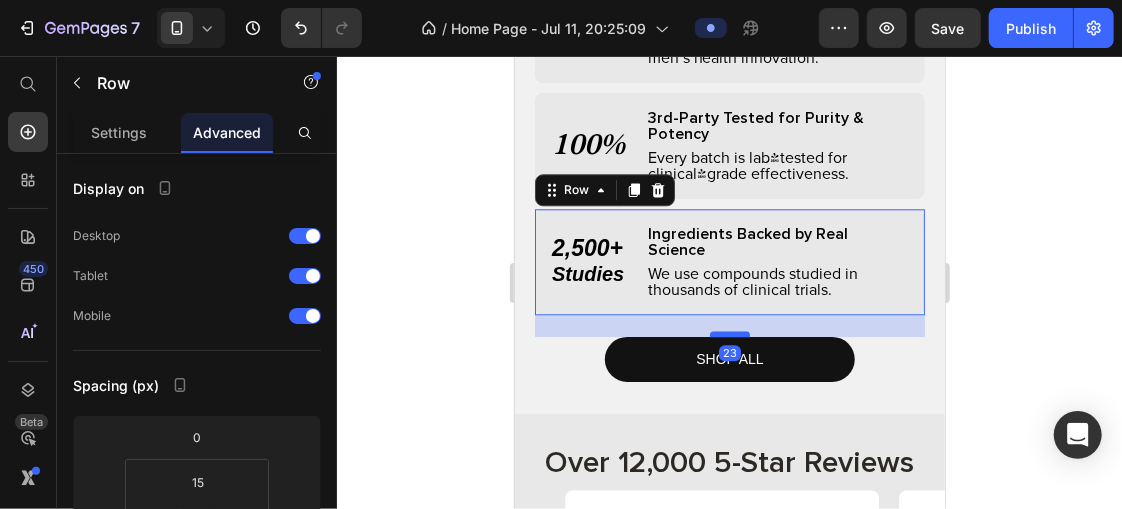 type on "22" 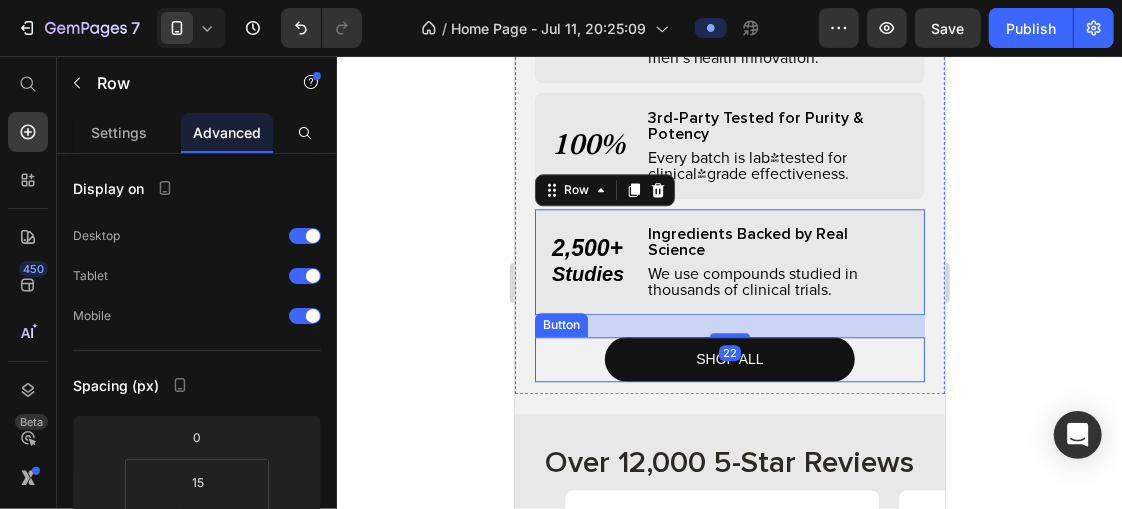 click on "SHOP ALL Button" at bounding box center [729, 358] 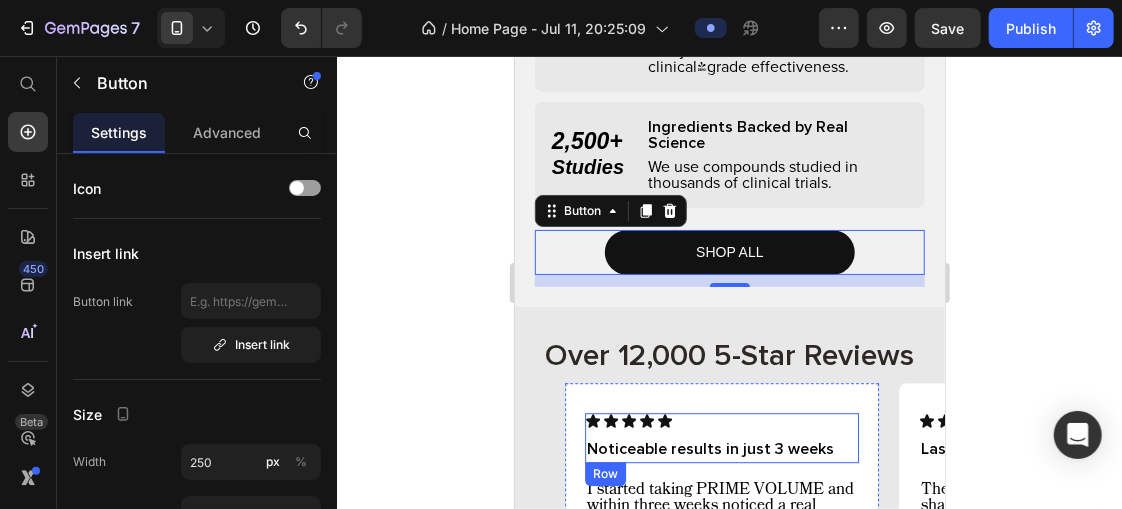 scroll, scrollTop: 2359, scrollLeft: 0, axis: vertical 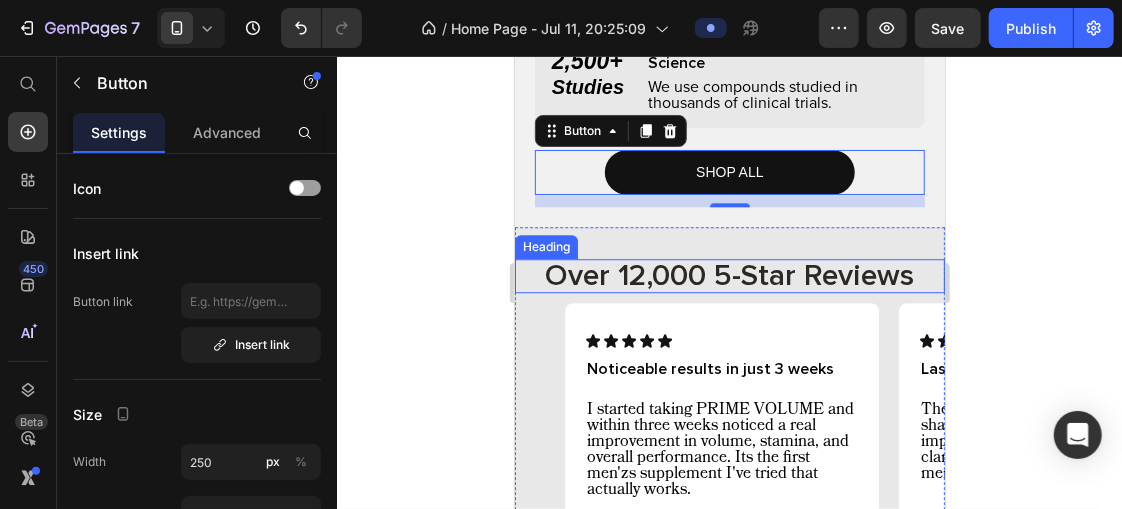 click on "Over 12,000 5-Star Reviews" at bounding box center (729, 275) 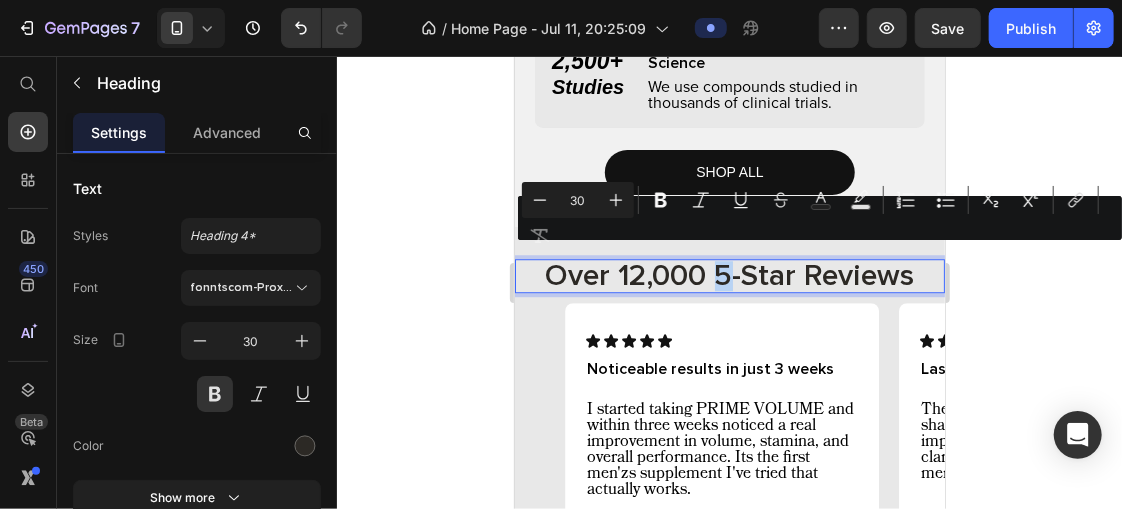 click on "Over 12,000 5-Star Reviews" at bounding box center [729, 275] 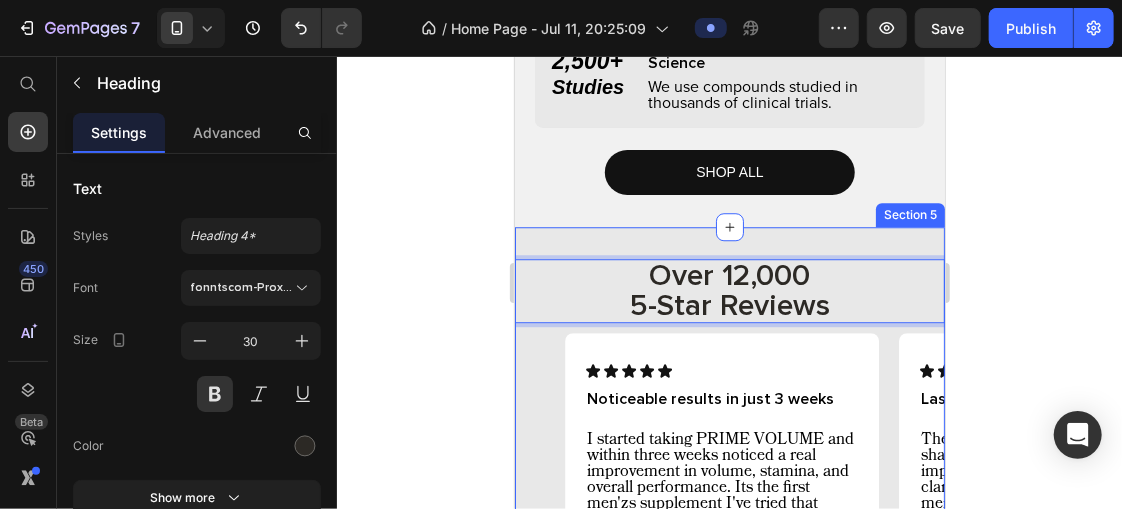 scroll, scrollTop: 2363, scrollLeft: 0, axis: vertical 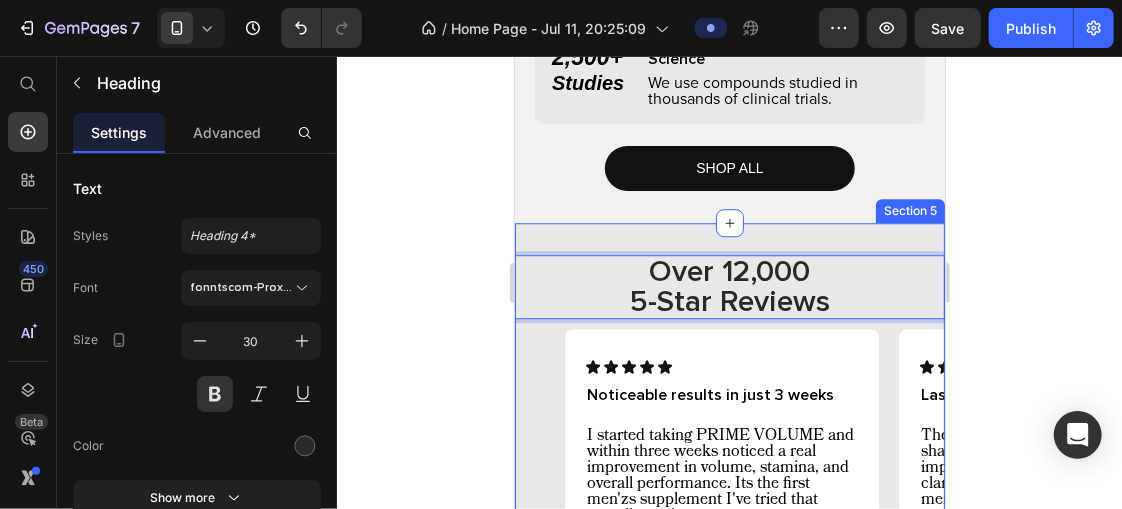 click on "Over 12,000 5-Star Reviews Heading   10 Noticeable results in just 3 weeks Text Block Icon Icon Icon Icon Icon Icon List Row I started taking PRIME VOLUME and within three weeks noticed a real improvement in volume, stamina, and overall performance. Its the first men'zs supplement I've tried that actually works. Text Block Image [FIRST] [LAST]. Text Block Image Row Row Row Row Laser focus without the crash Text Block Icon Icon Icon Icon Icon Icon List Row These brain gummies help me stay sharp all day. PRIME BRAIN improves focus, memory, and mental clarity - perfect for high-performing men. Text Block Image [FIRST] [LAST]. Text Block Image Row Row Row Row Confidence is back! Text Block Icon Icon Icon Icon Icon Icon List Row This male performance supplement helped me feel more confident, more energized, and way more connected during intimacy. It's a game changer for men over 40. Text Block Image [FIRST] [LAST] Text Block Image Row Row Row Row Best testosterone booster I've used Text Block Icon Icon Icon Icon Icon Icon List Row" at bounding box center [729, 461] 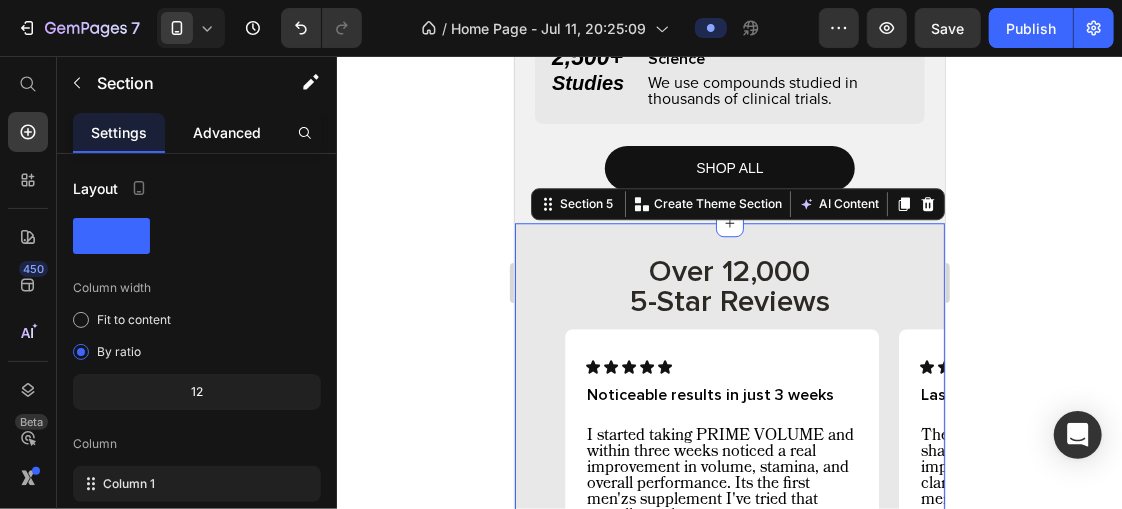 click on "Advanced" at bounding box center [227, 132] 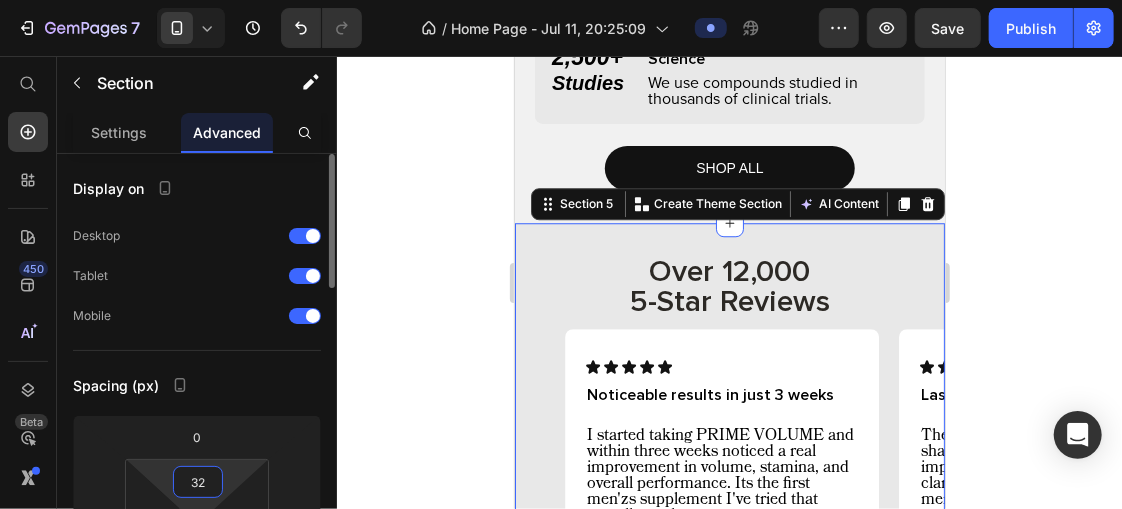 click on "32" at bounding box center [198, 482] 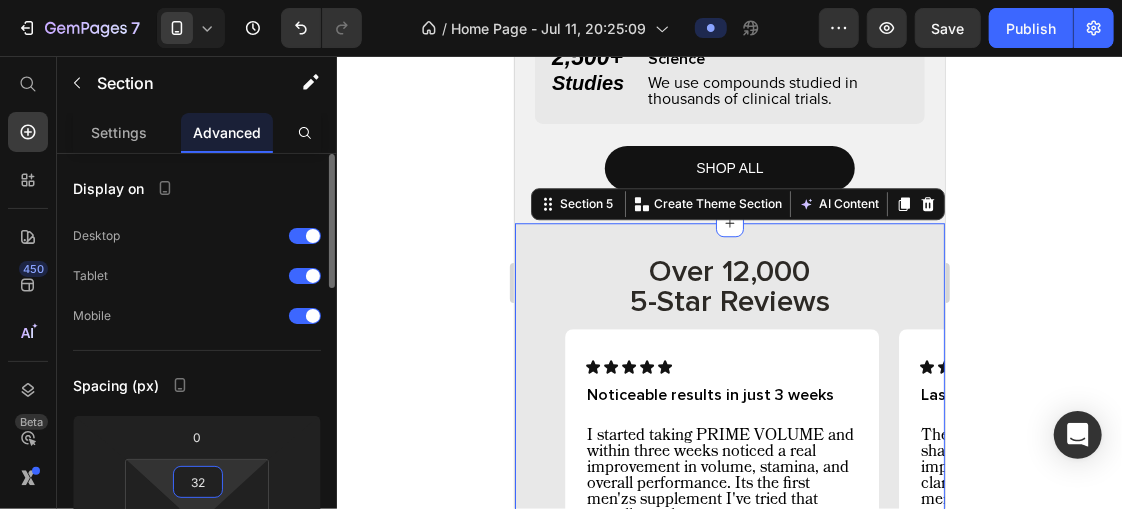 type 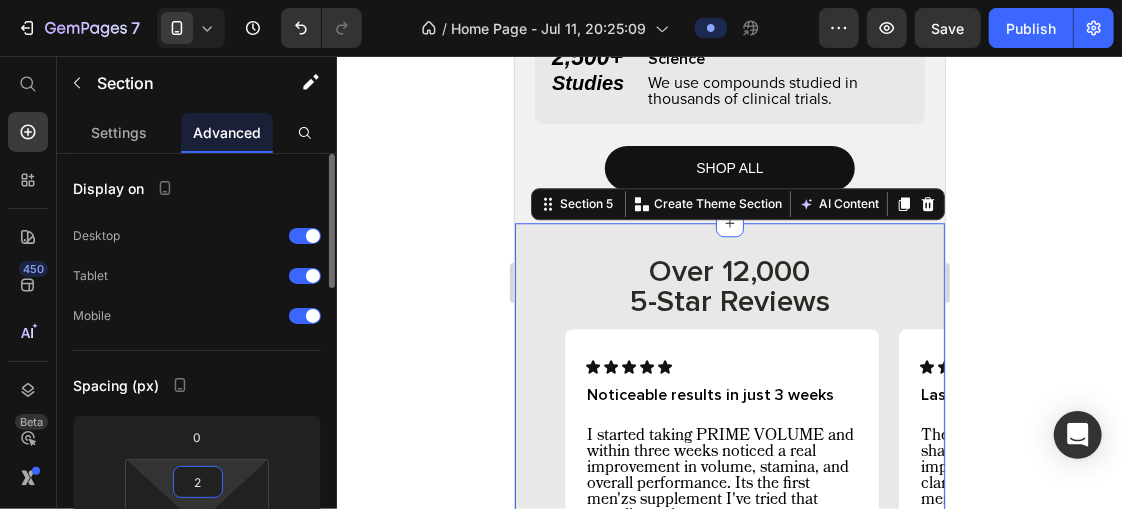 type on "20" 